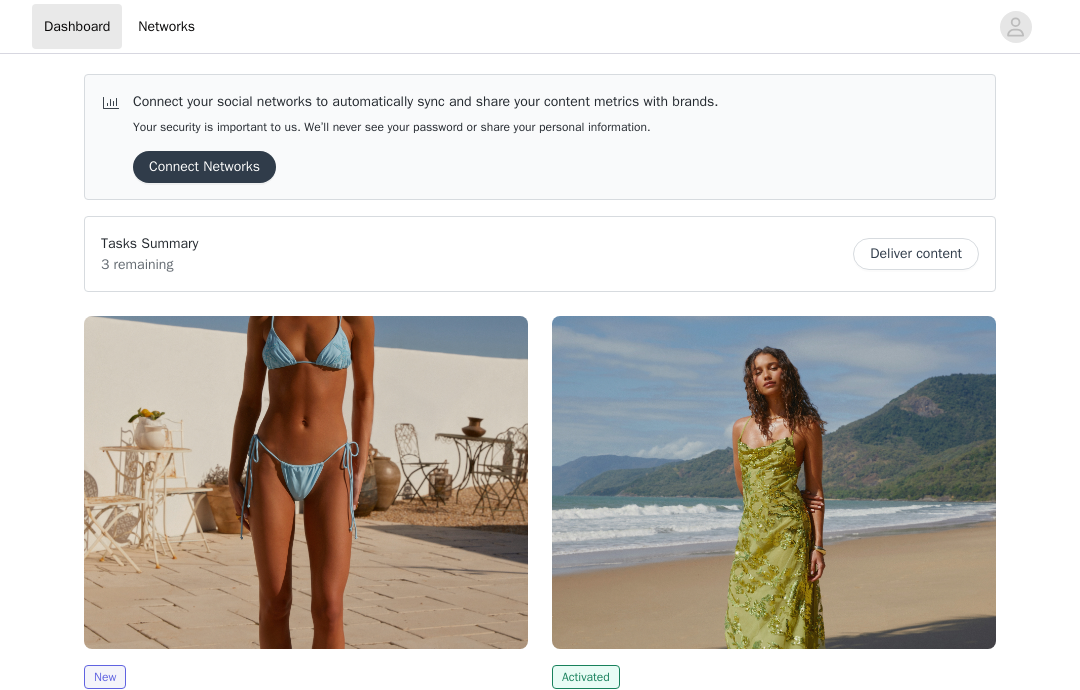 scroll, scrollTop: 0, scrollLeft: 0, axis: both 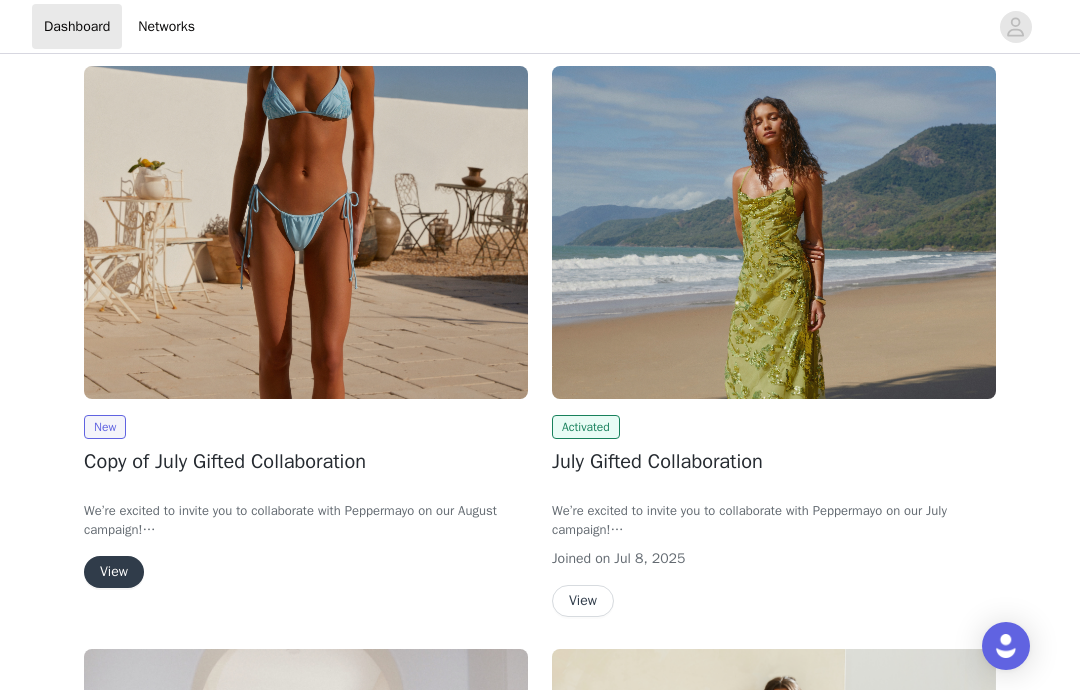 click on "View" at bounding box center [114, 572] 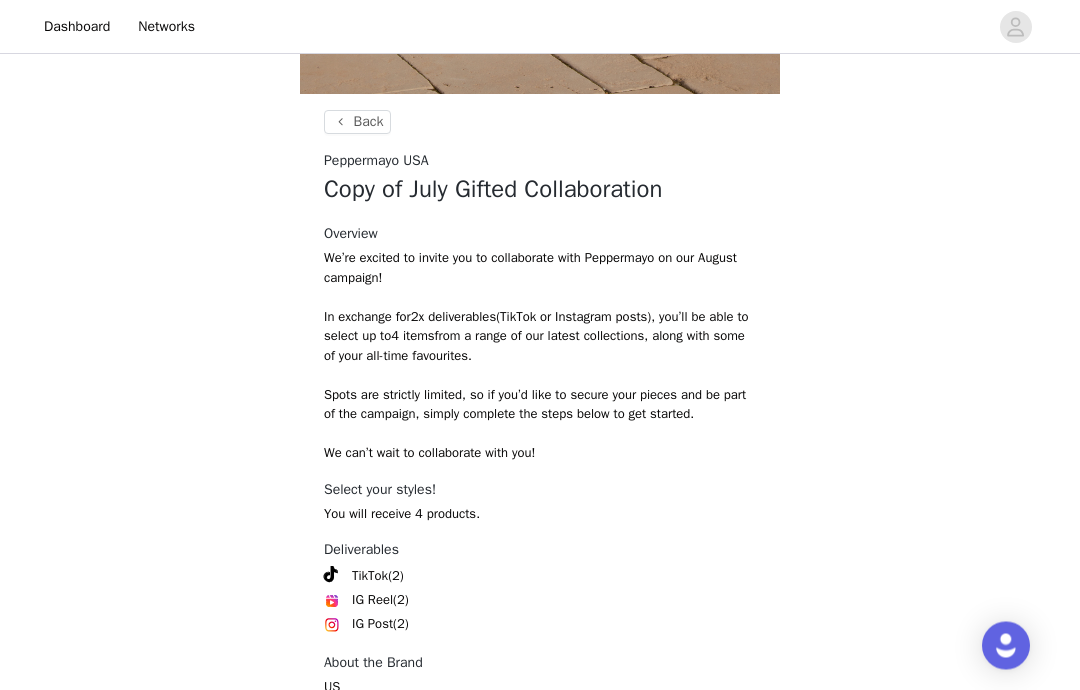 scroll, scrollTop: 740, scrollLeft: 0, axis: vertical 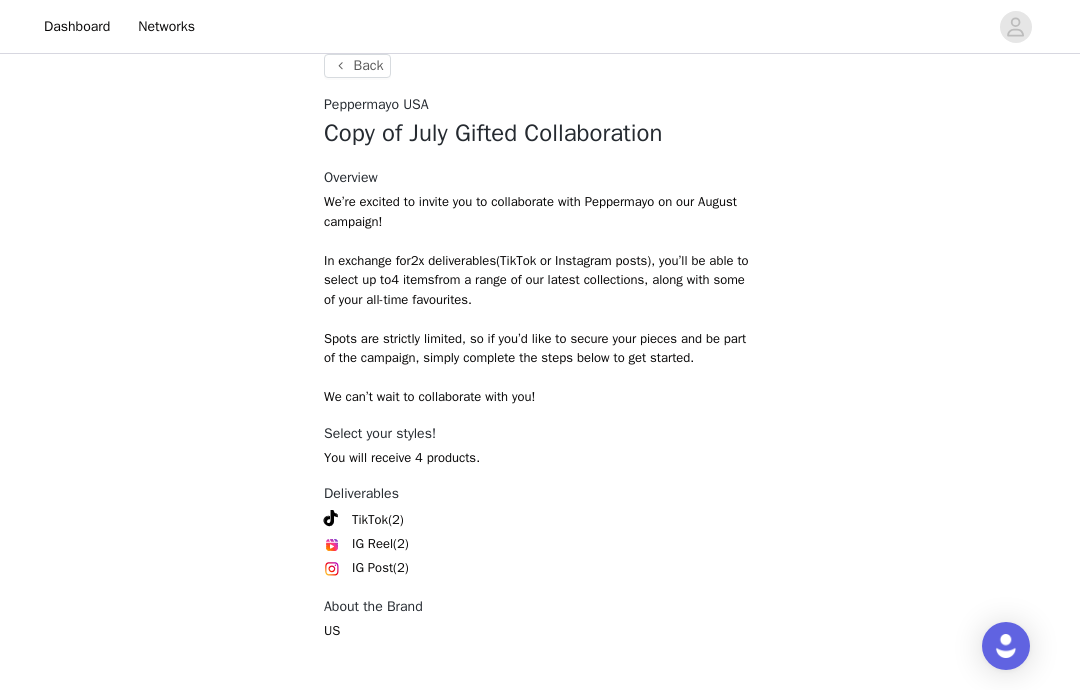 click on "Get Started" at bounding box center [540, 729] 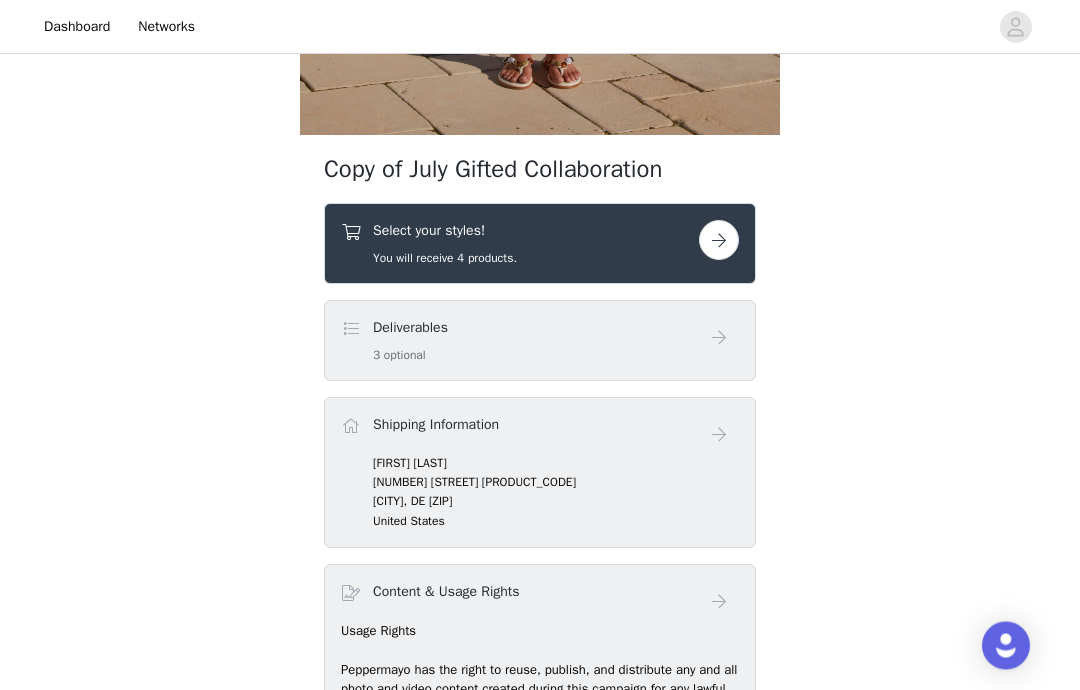 scroll, scrollTop: 0, scrollLeft: 0, axis: both 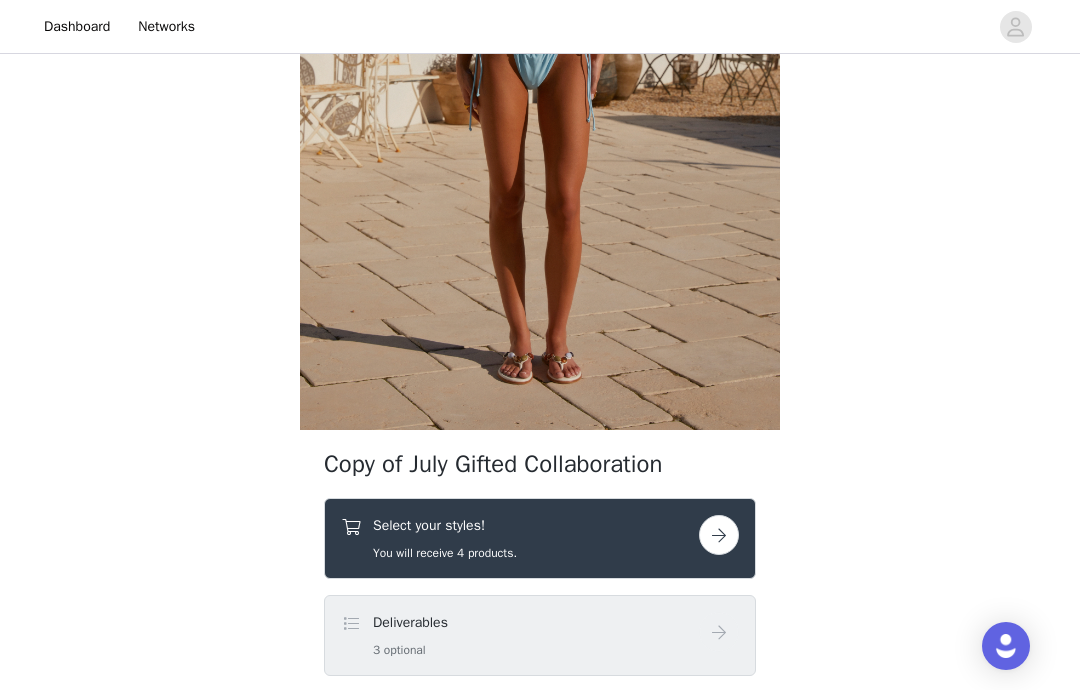 click at bounding box center (719, 535) 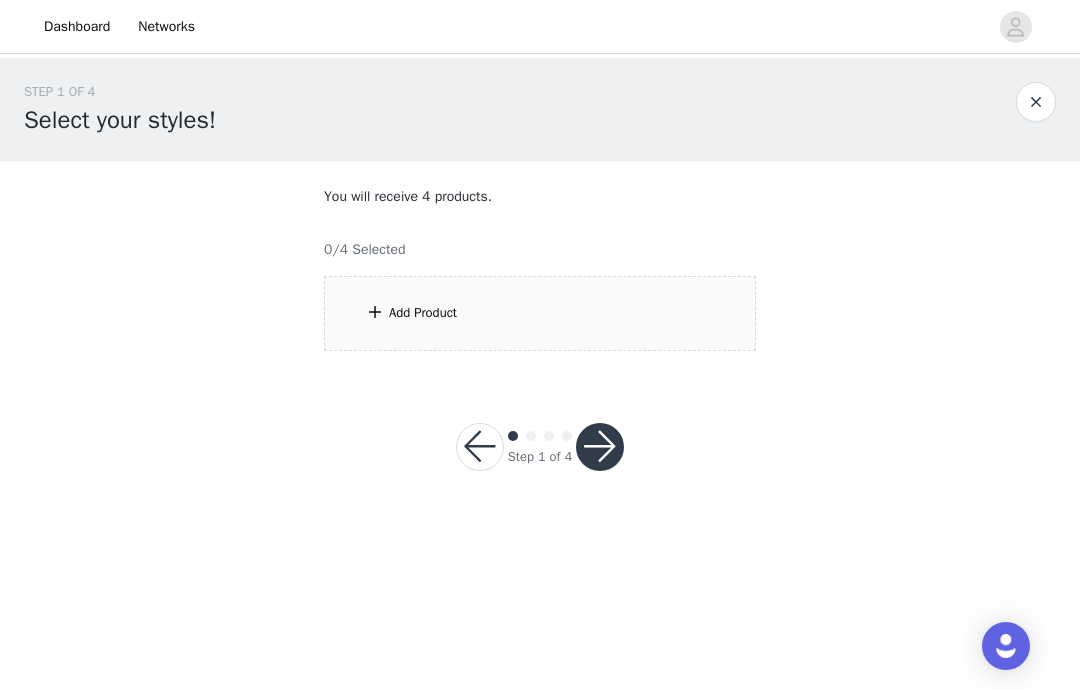 click on "Add Product" at bounding box center (540, 313) 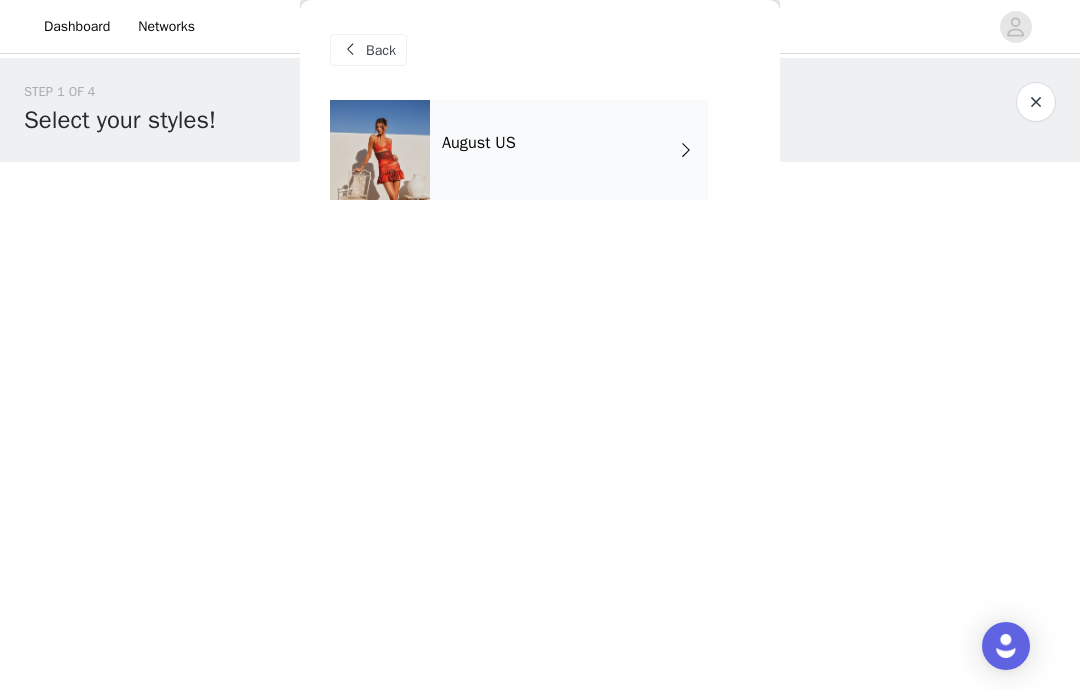 click on "August US" at bounding box center [569, 150] 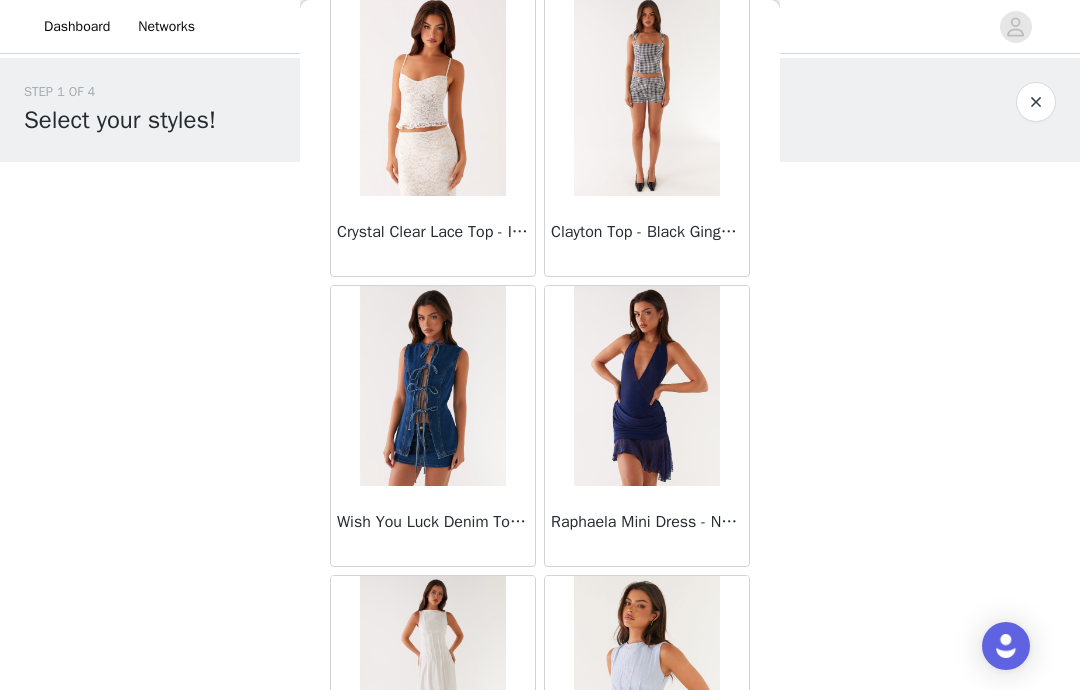 scroll, scrollTop: 1269, scrollLeft: 0, axis: vertical 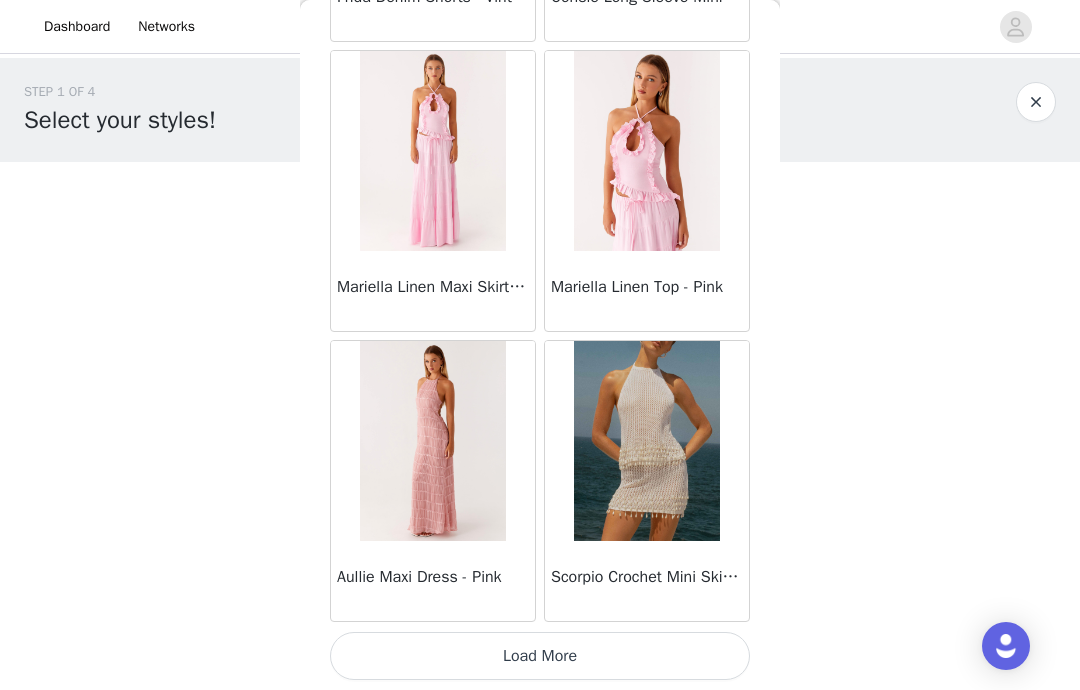 click on "Load More" at bounding box center (540, 656) 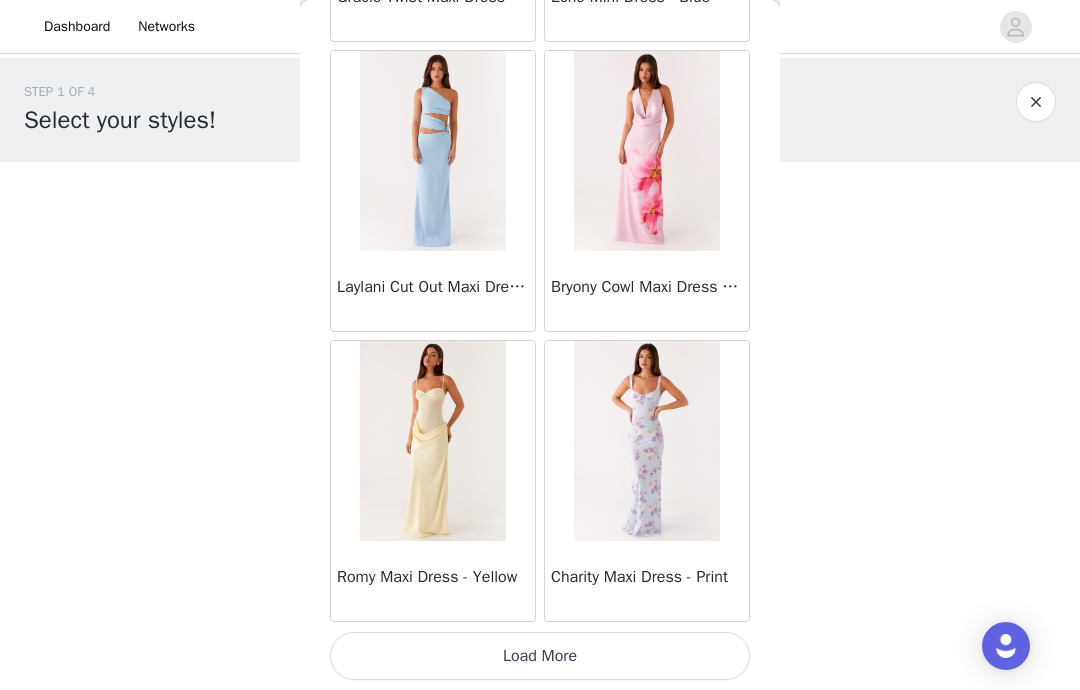 click on "Load More" at bounding box center [540, 656] 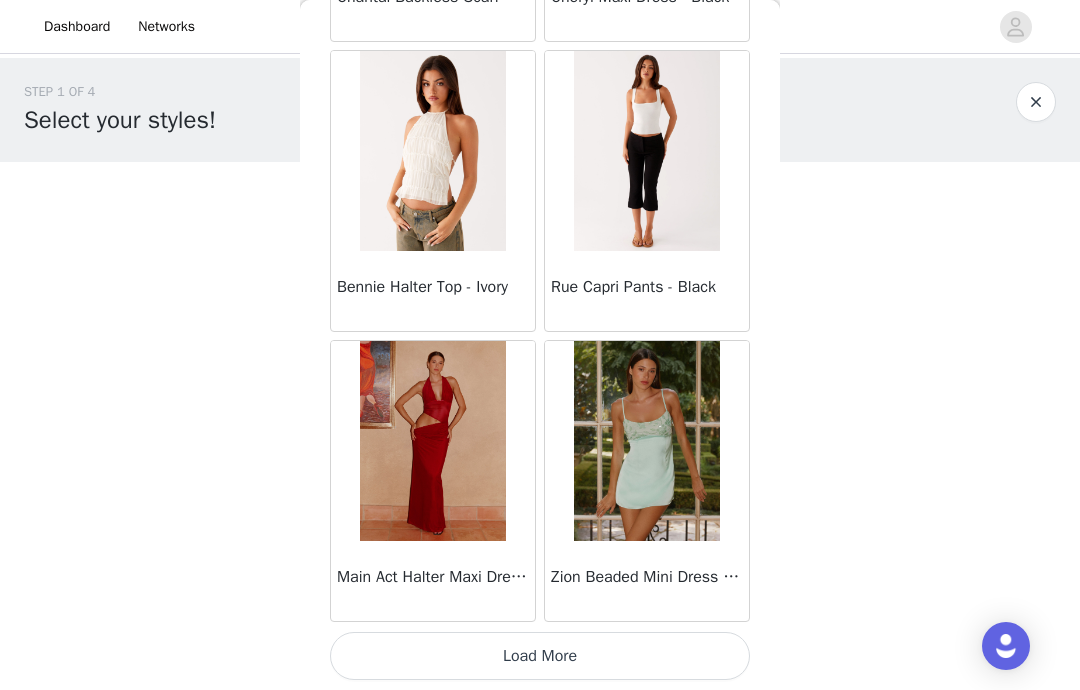 scroll, scrollTop: 8170, scrollLeft: 0, axis: vertical 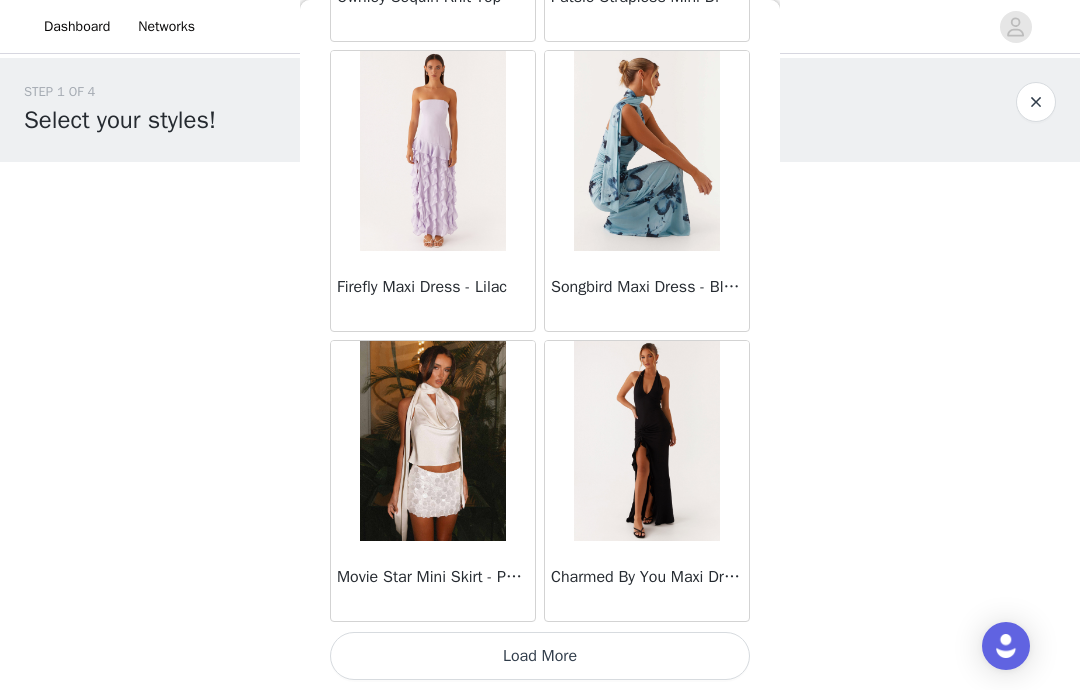 click on "Load More" at bounding box center (540, 656) 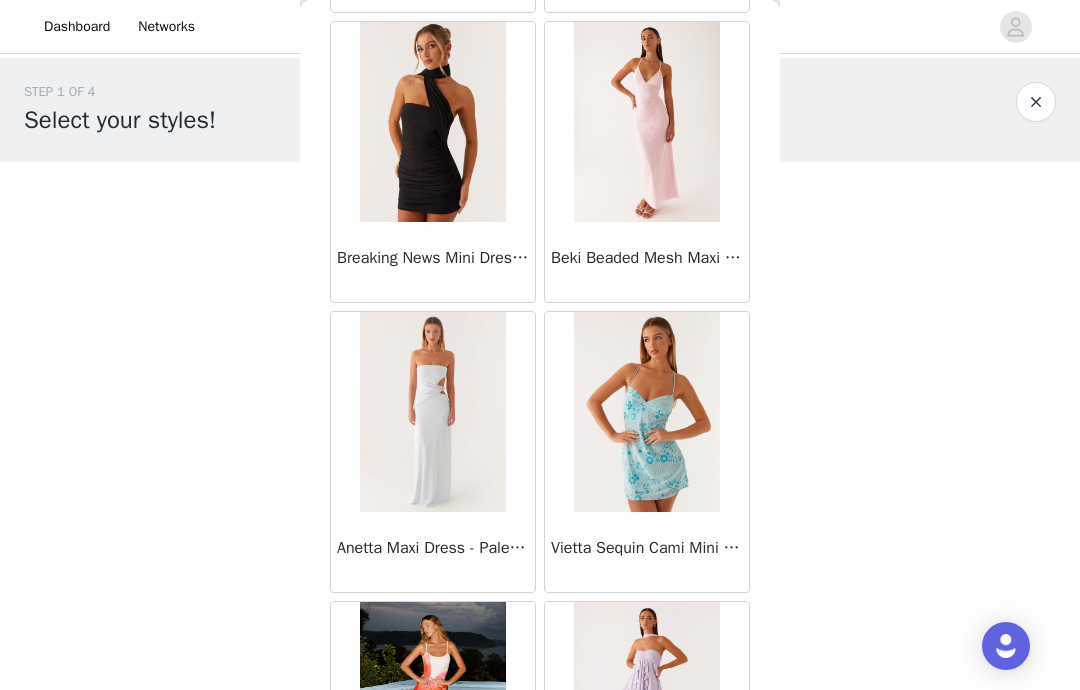 scroll, scrollTop: 12532, scrollLeft: 0, axis: vertical 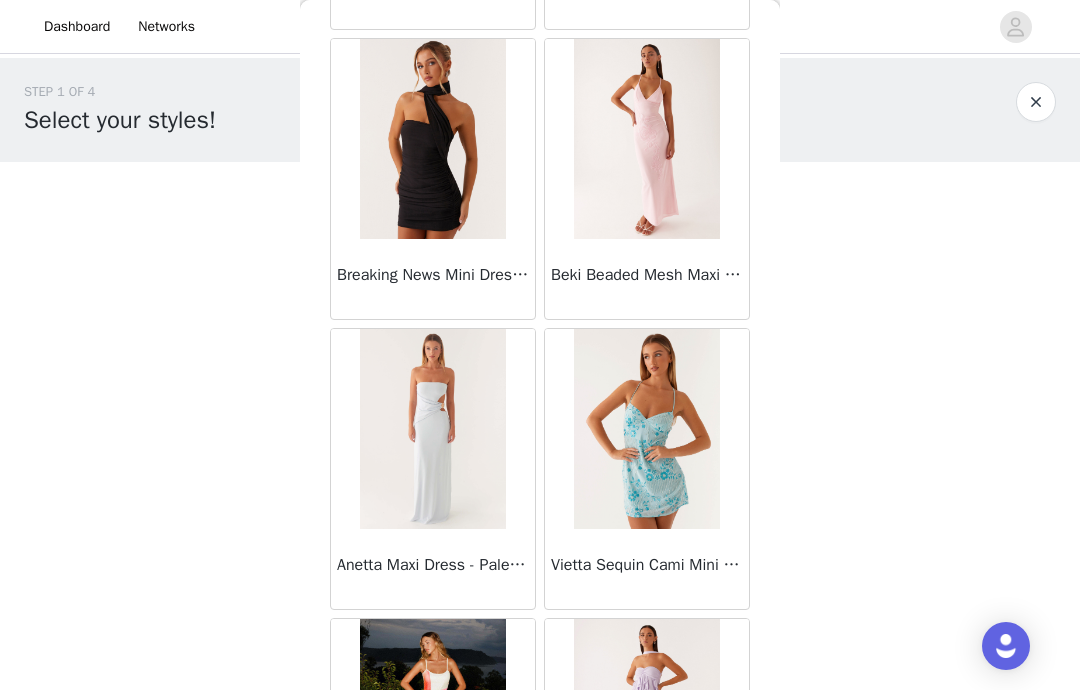 click on "Beki Beaded Mesh Maxi Dress - Pink" at bounding box center [647, 279] 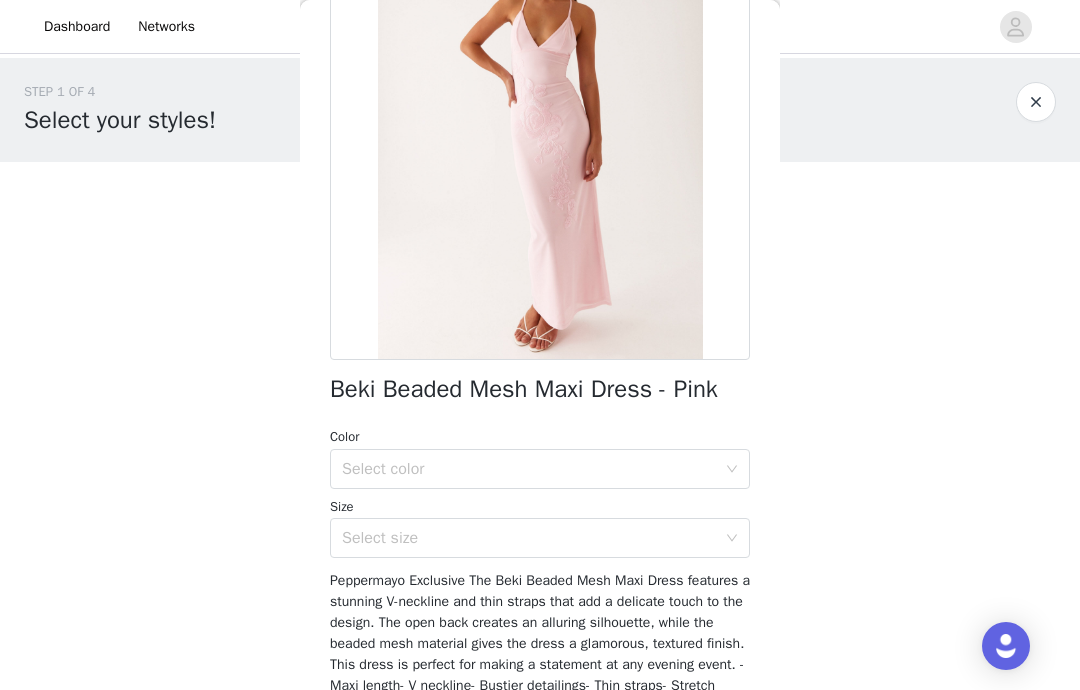 scroll, scrollTop: 227, scrollLeft: 0, axis: vertical 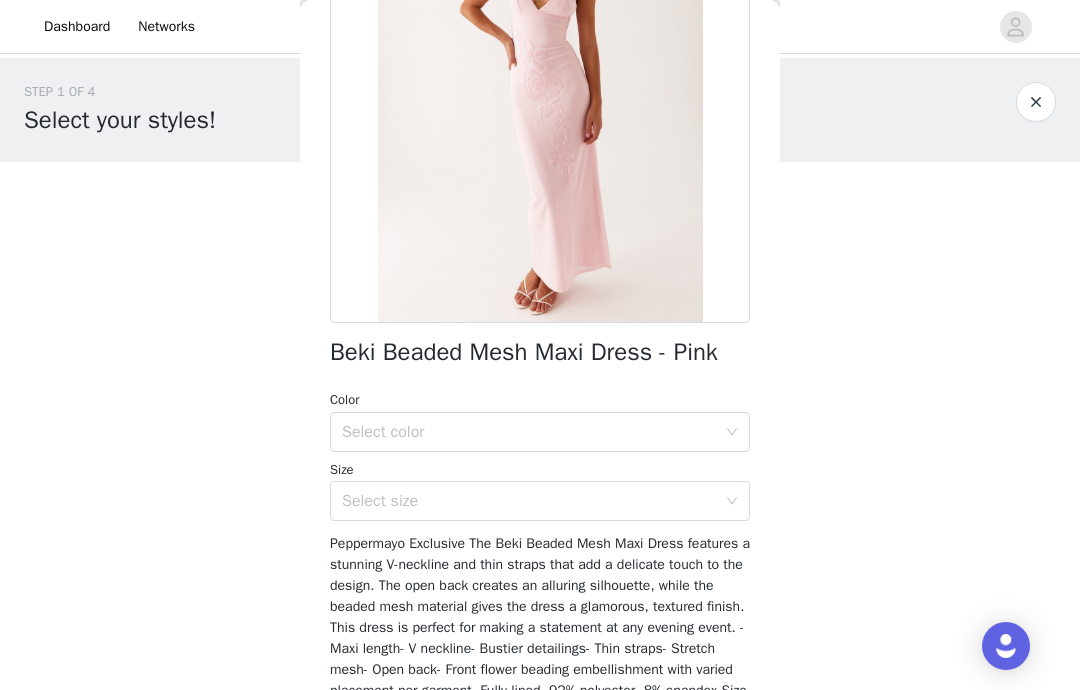 click on "Select color" at bounding box center (529, 432) 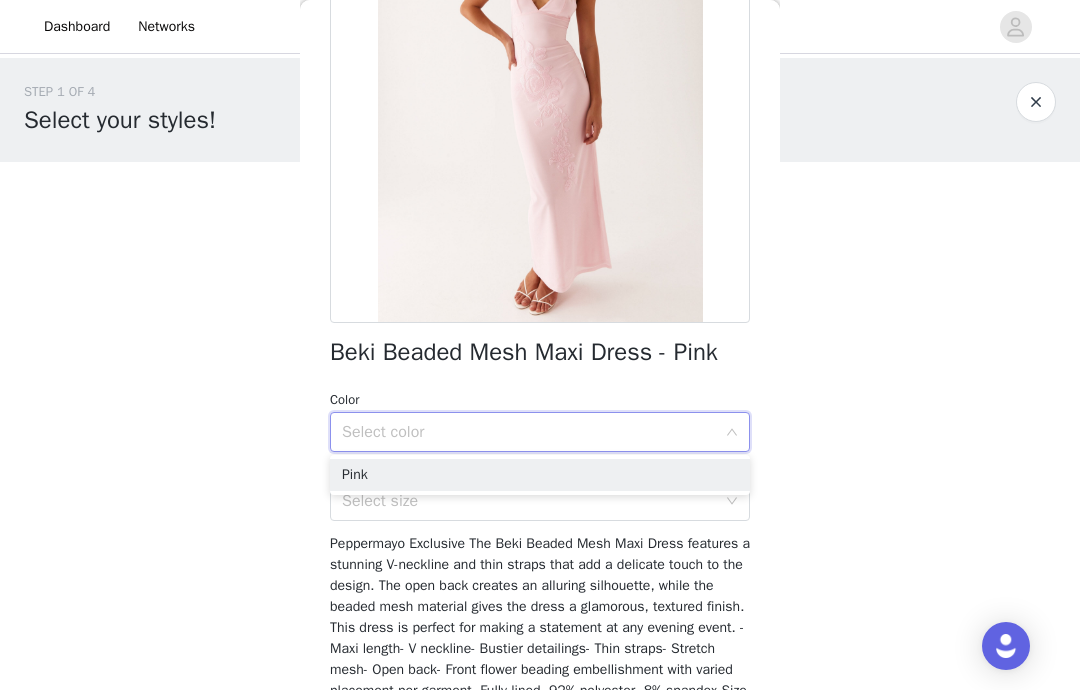 click on "Pink" at bounding box center (540, 475) 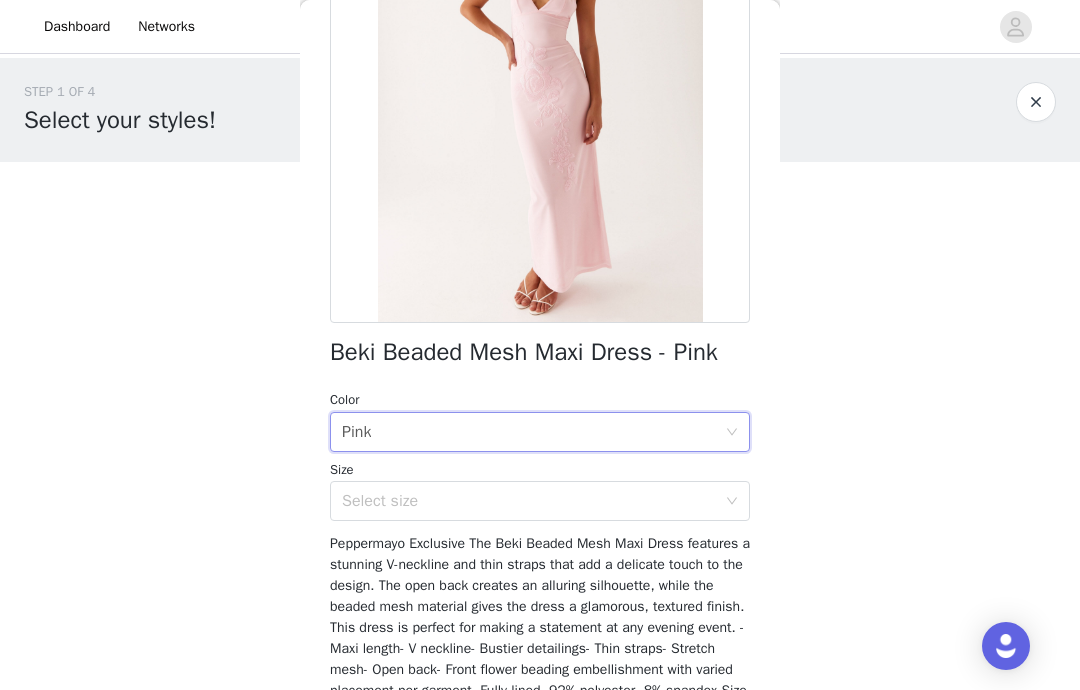 click on "Select size" at bounding box center (529, 501) 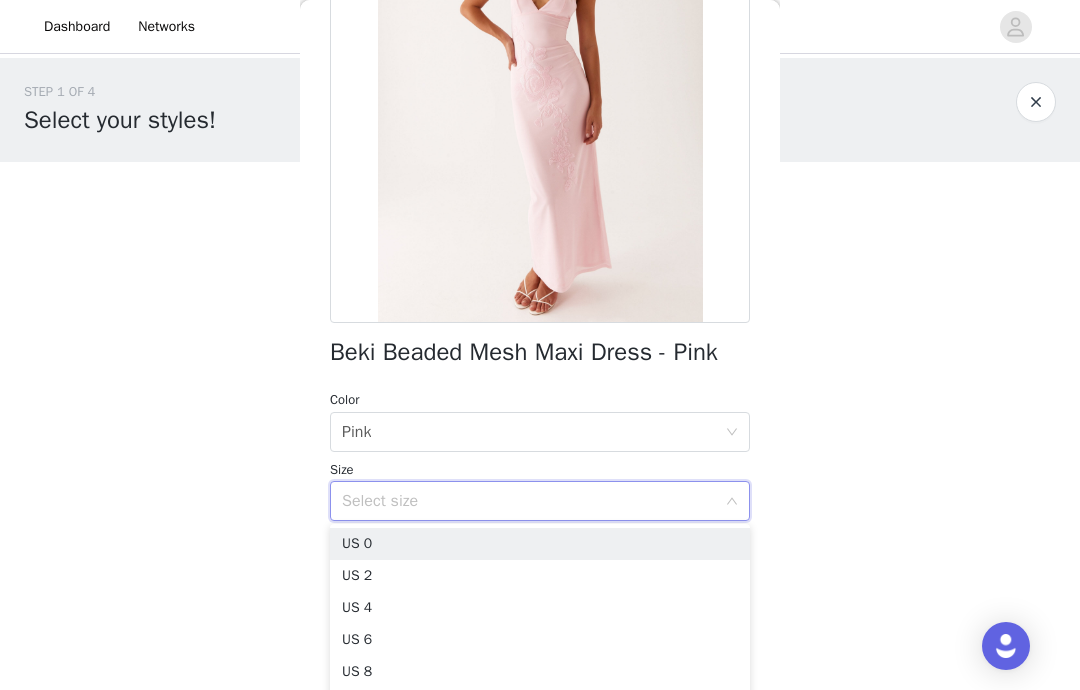 click on "US 6" at bounding box center (540, 640) 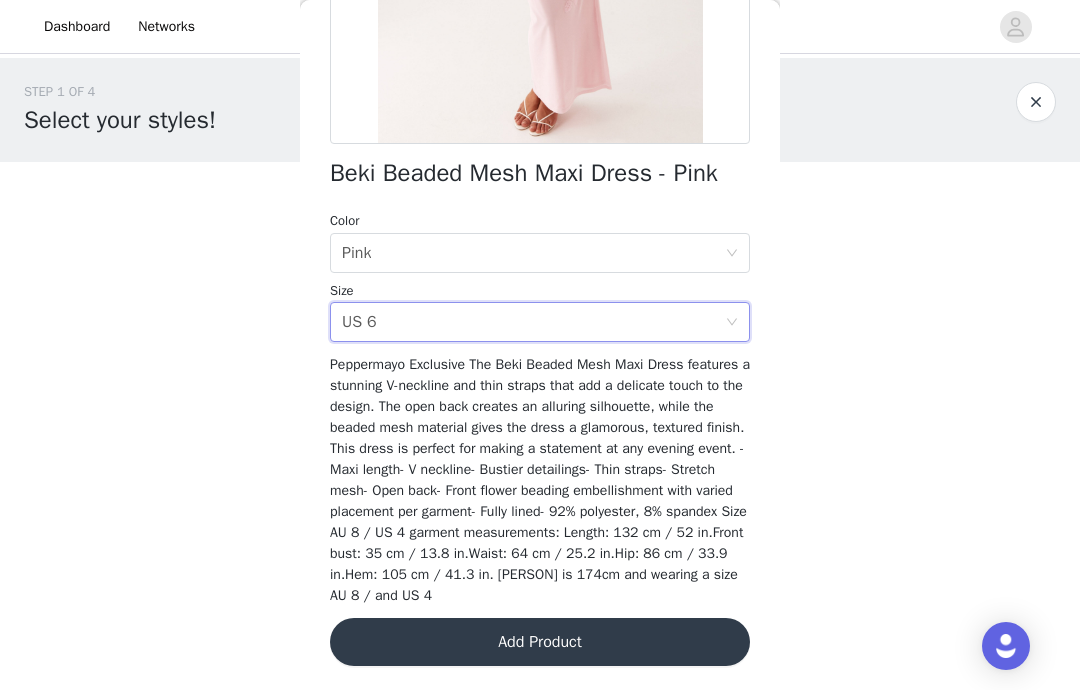 scroll, scrollTop: 426, scrollLeft: 0, axis: vertical 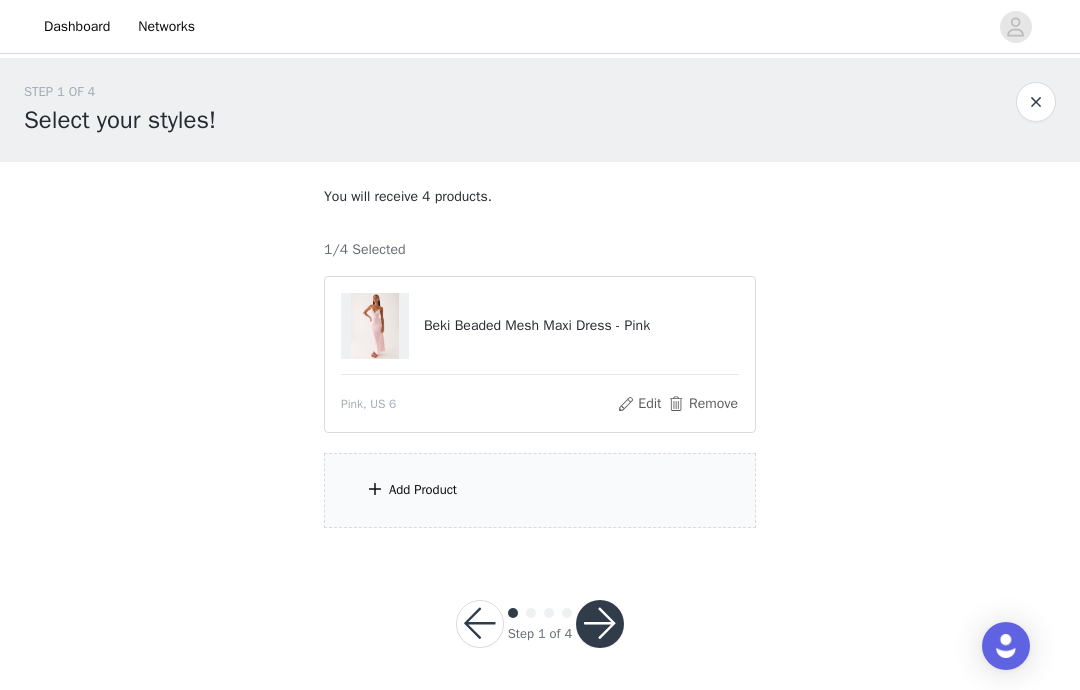 click on "Add Product" at bounding box center (540, 490) 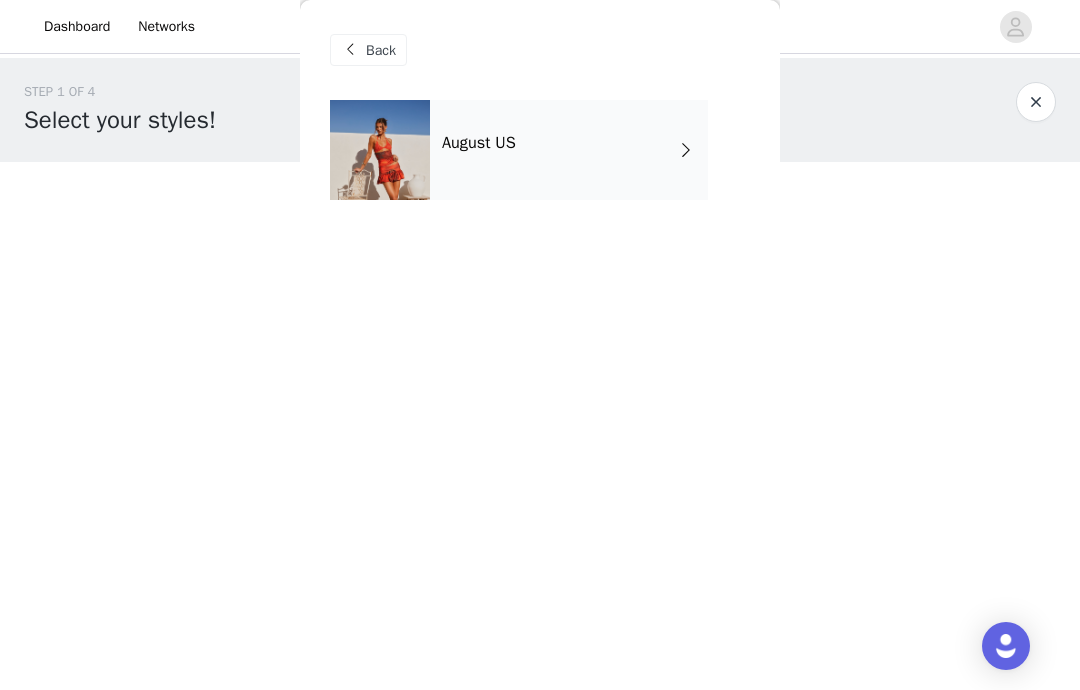 click at bounding box center [686, 150] 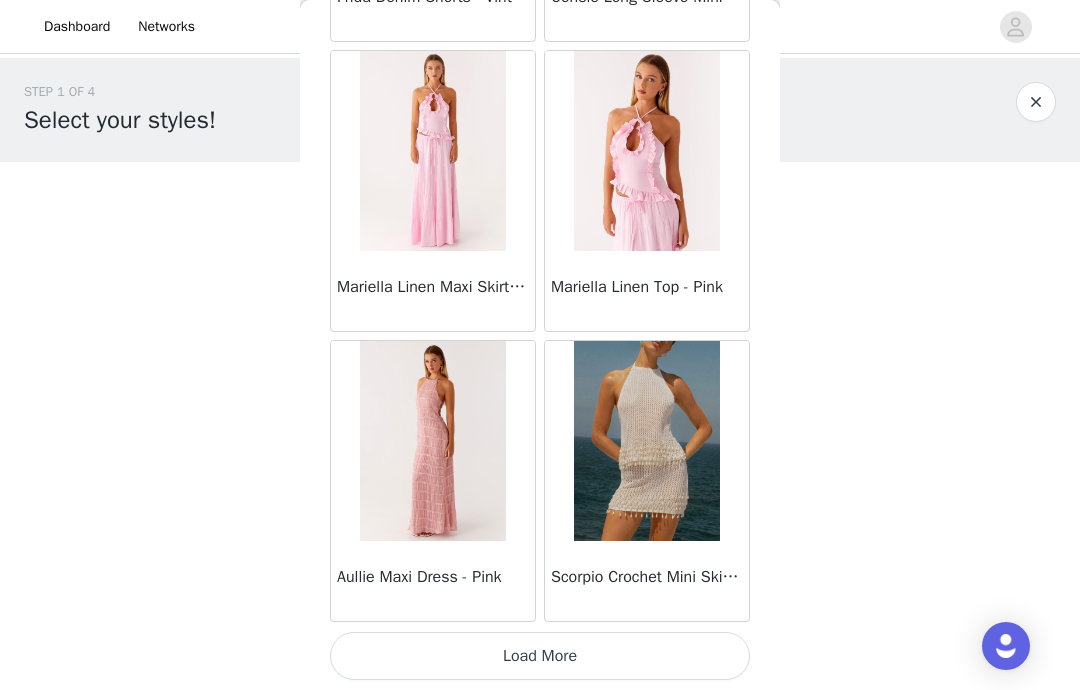 click on "Load More" at bounding box center (540, 656) 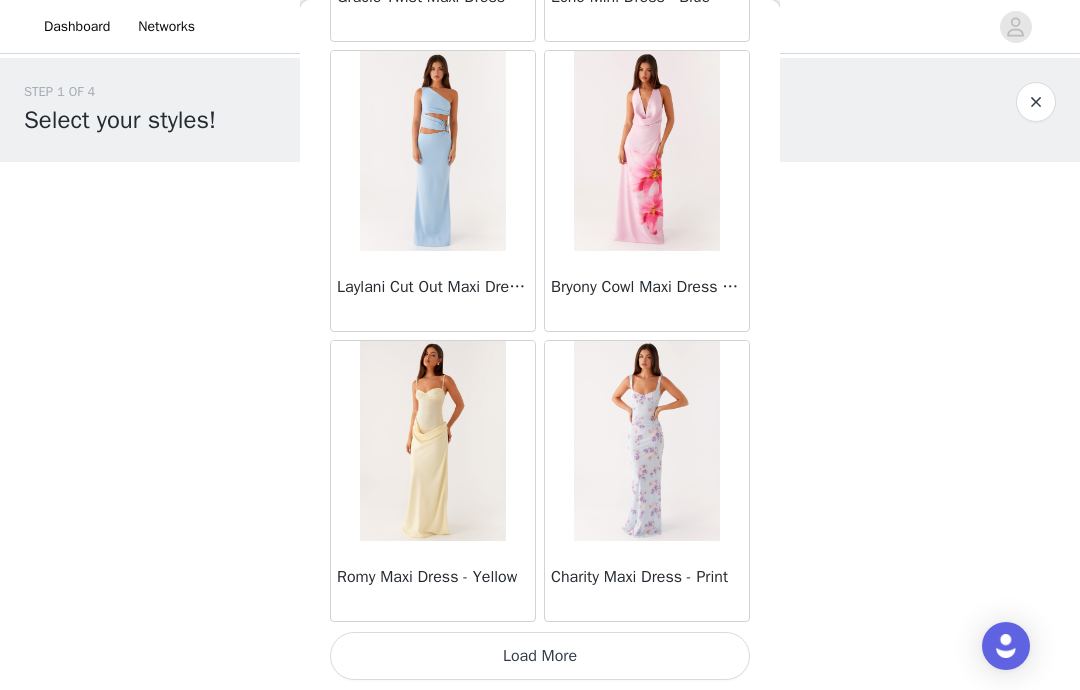 click on "Load More" at bounding box center [540, 656] 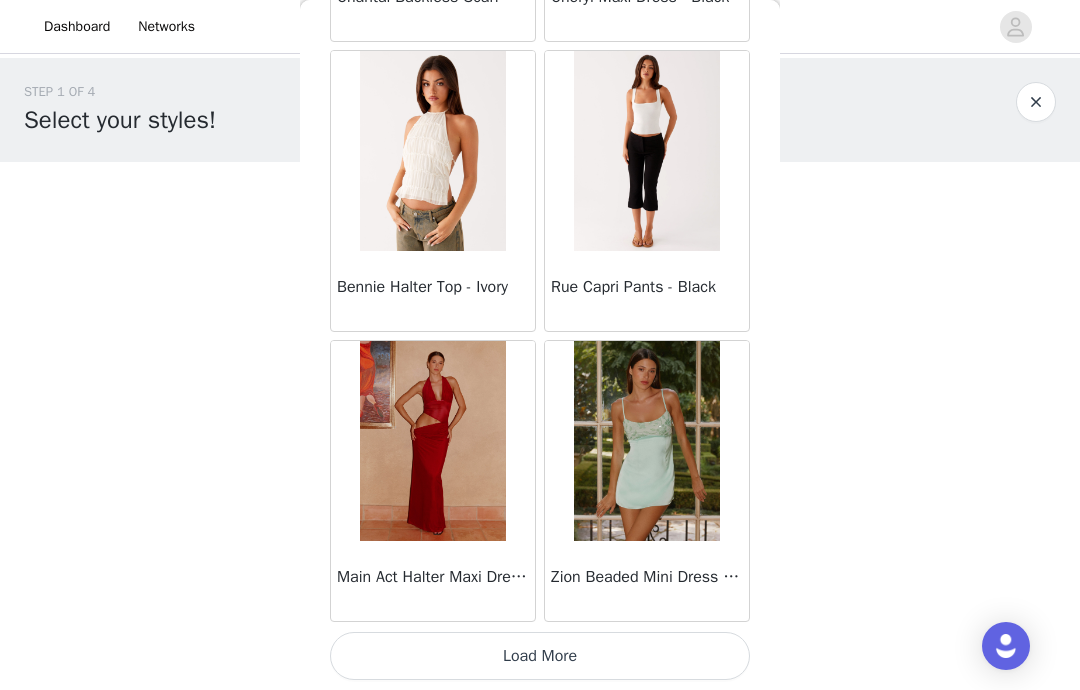 click on "Load More" at bounding box center [540, 656] 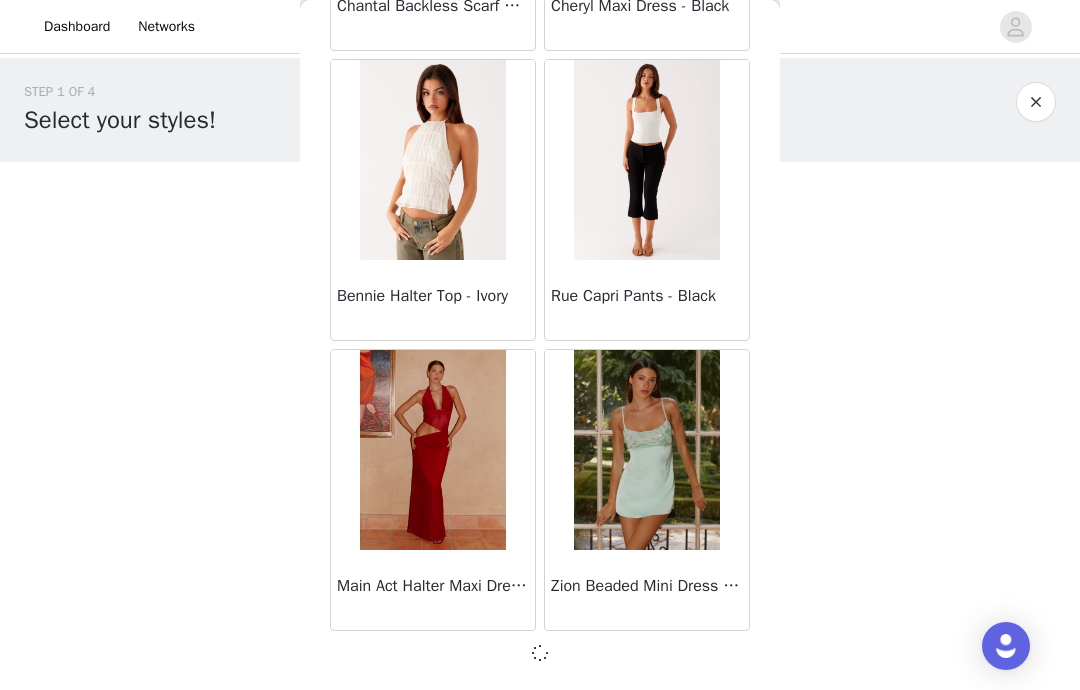 scroll, scrollTop: 8161, scrollLeft: 0, axis: vertical 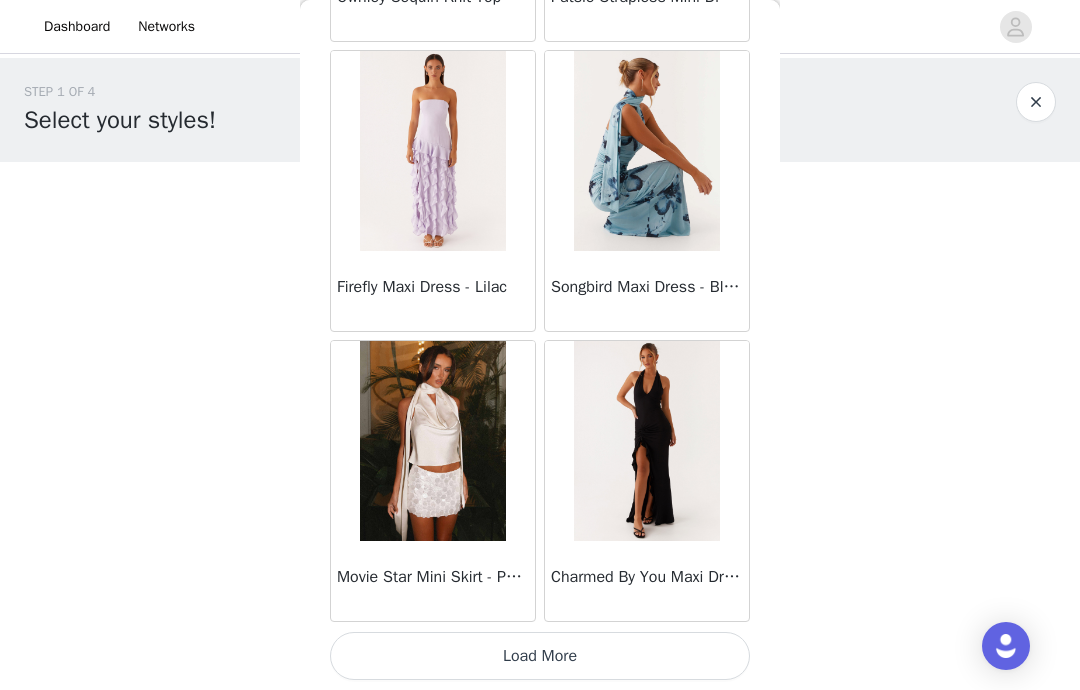 click on "Load More" at bounding box center [540, 656] 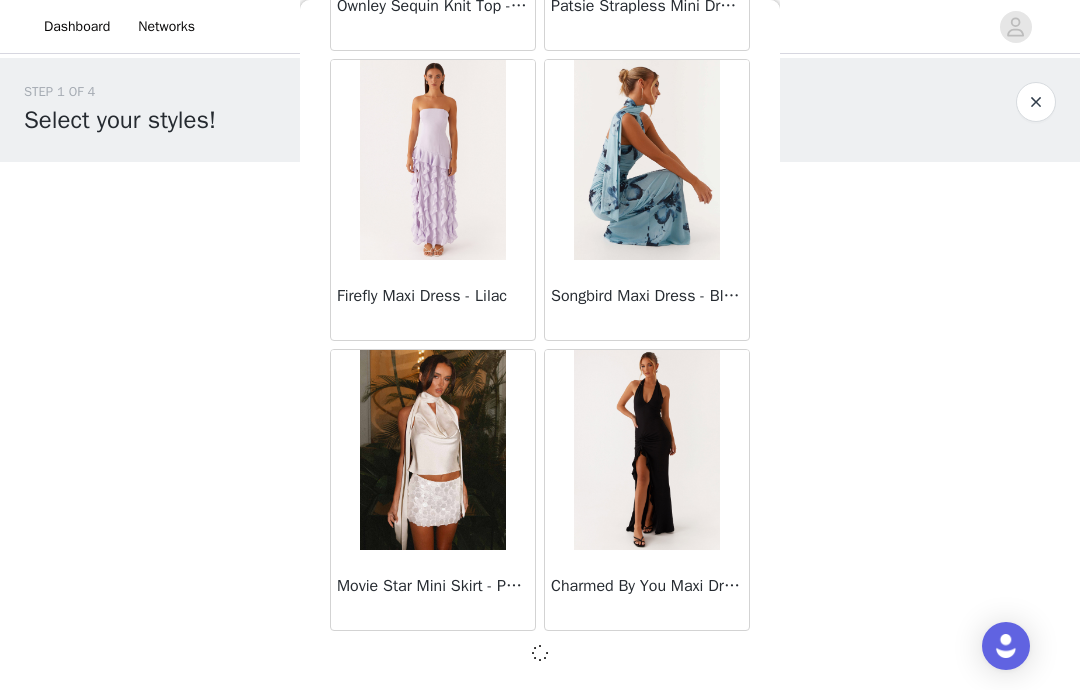 scroll, scrollTop: 11061, scrollLeft: 0, axis: vertical 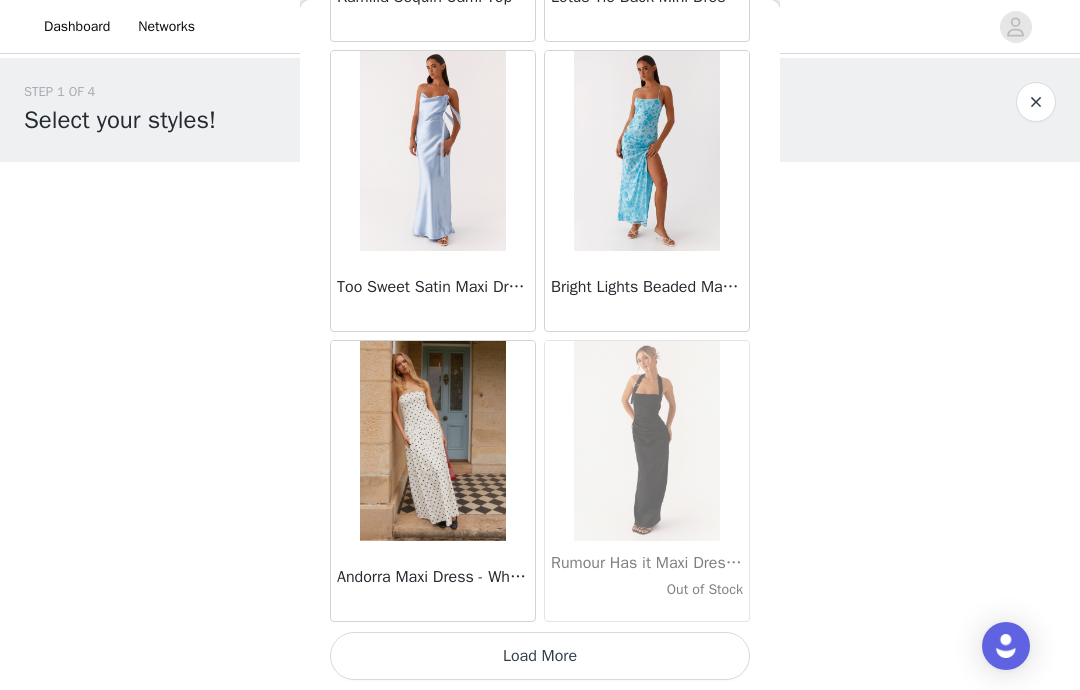 click on "Load More" at bounding box center [540, 656] 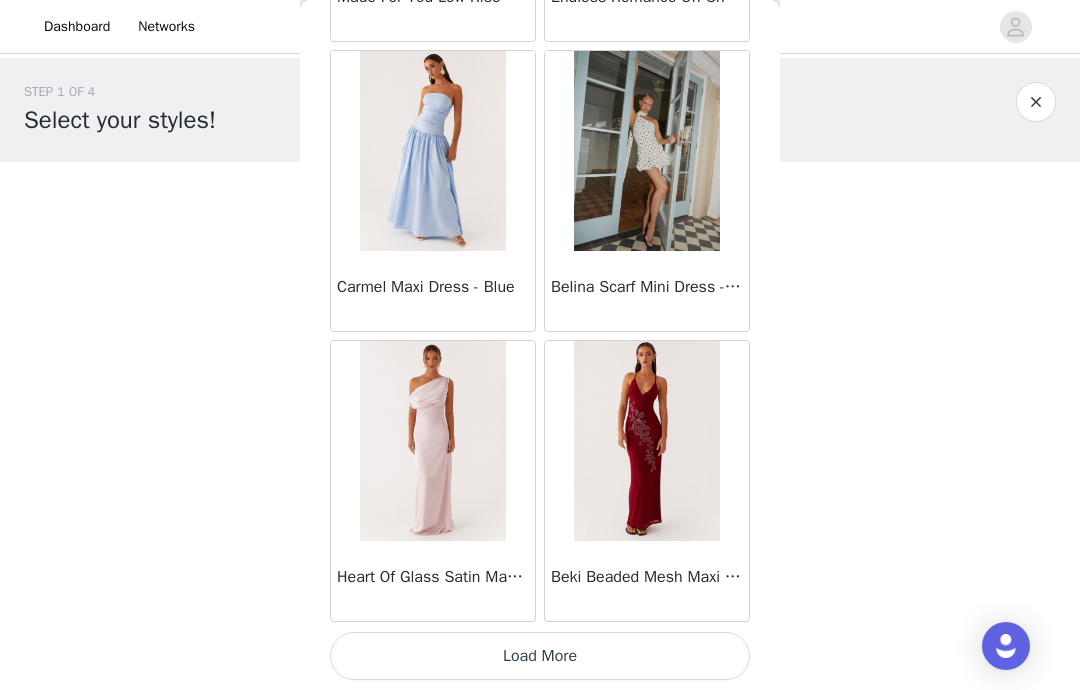 scroll, scrollTop: 16870, scrollLeft: 0, axis: vertical 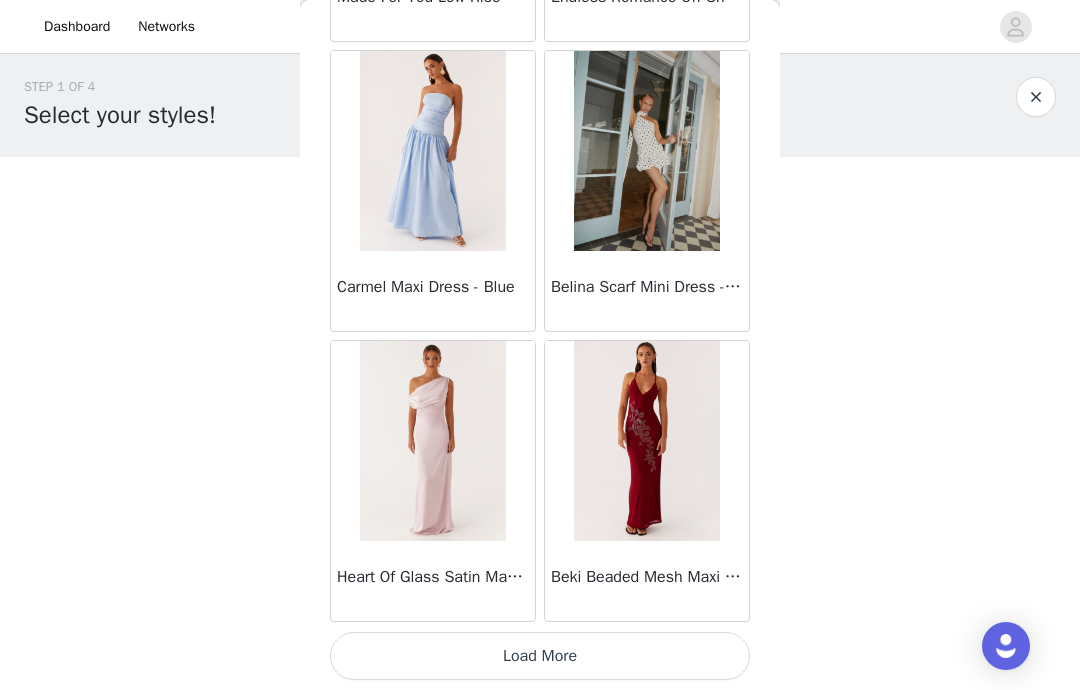 click on "Load More" at bounding box center (540, 656) 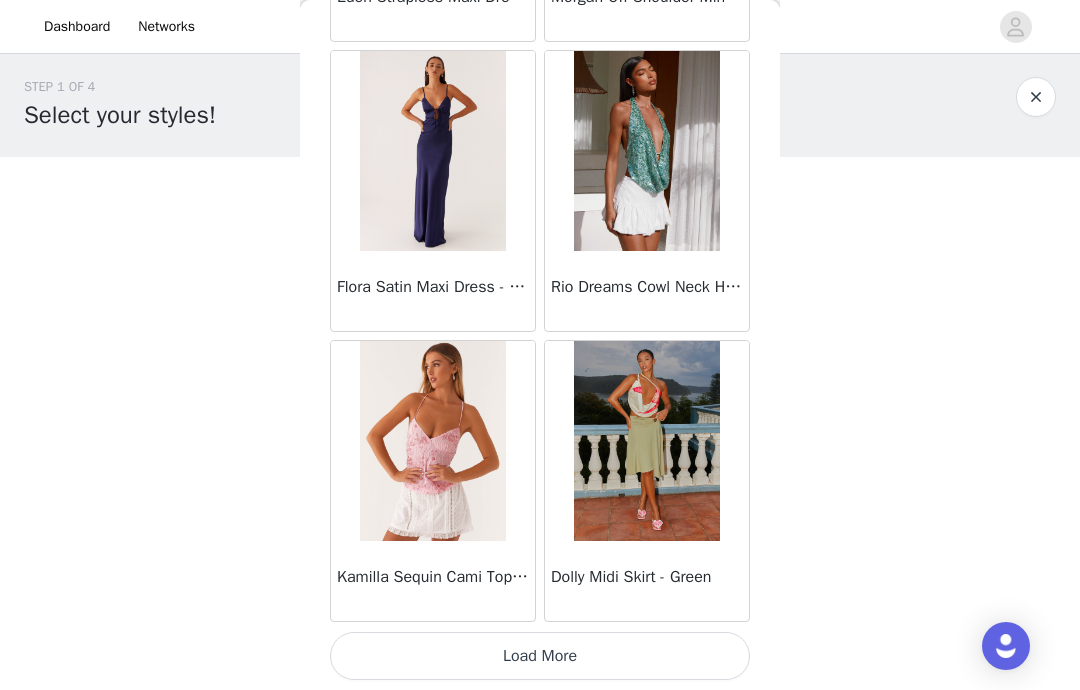 scroll, scrollTop: 19770, scrollLeft: 0, axis: vertical 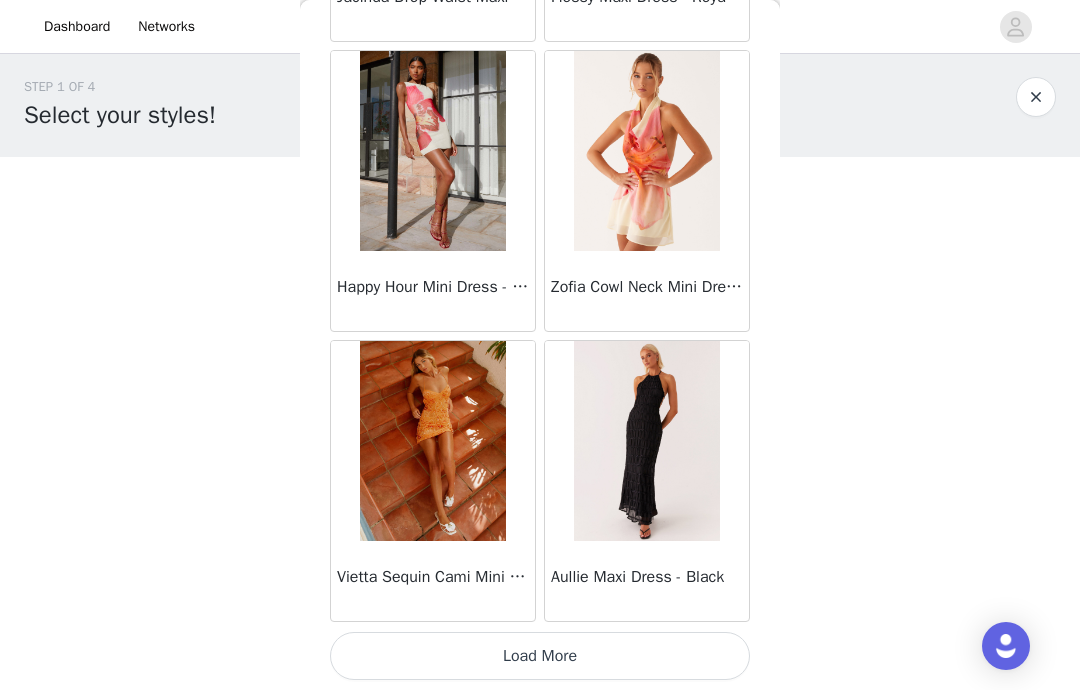 click on "Load More" at bounding box center [540, 656] 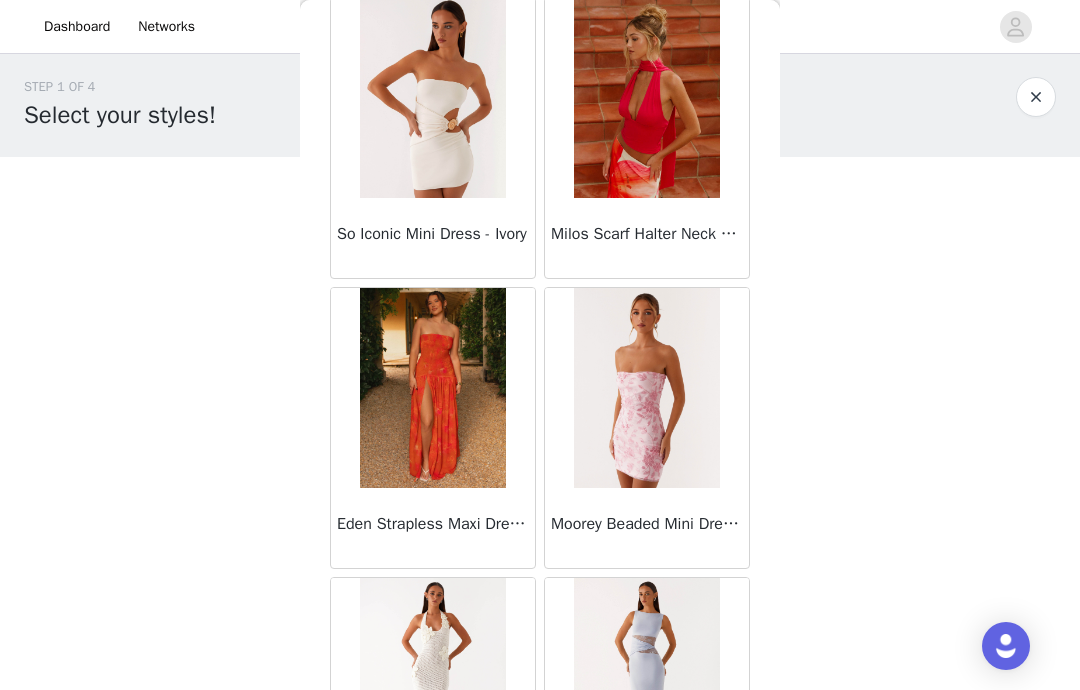 scroll, scrollTop: 23305, scrollLeft: 0, axis: vertical 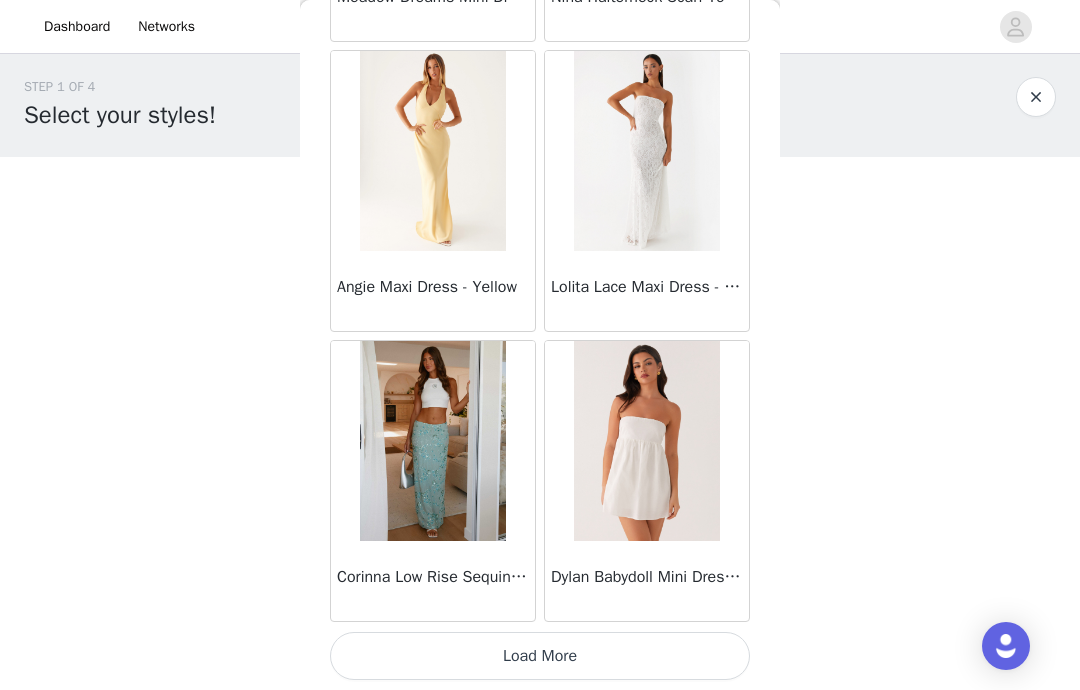 click on "Load More" at bounding box center (540, 656) 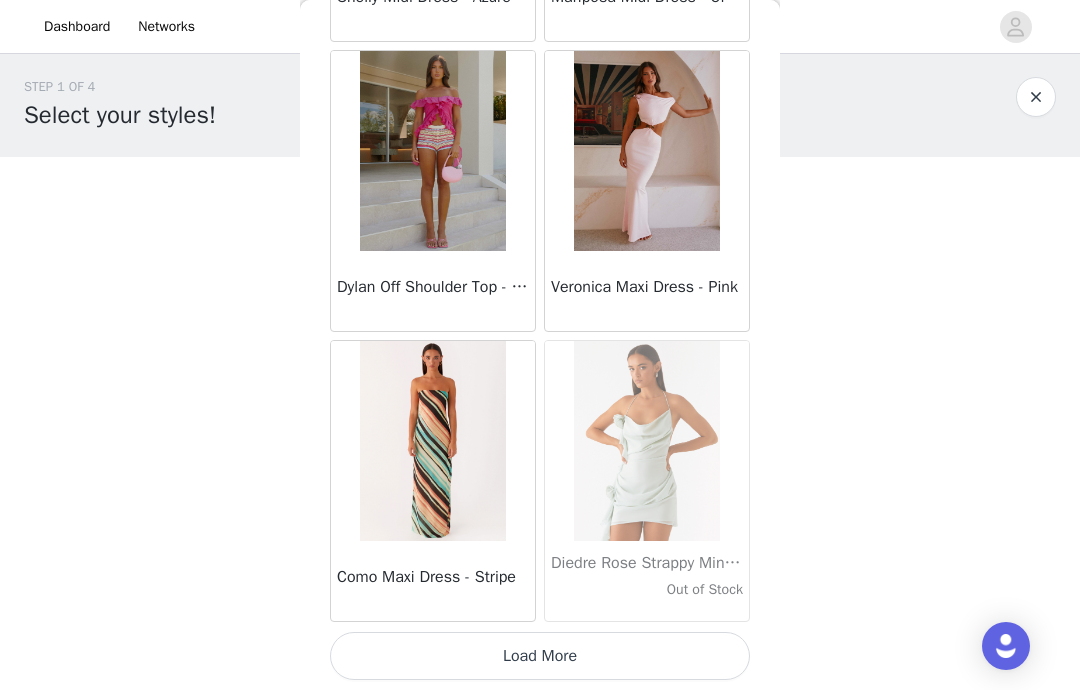 click on "Load More" at bounding box center [540, 656] 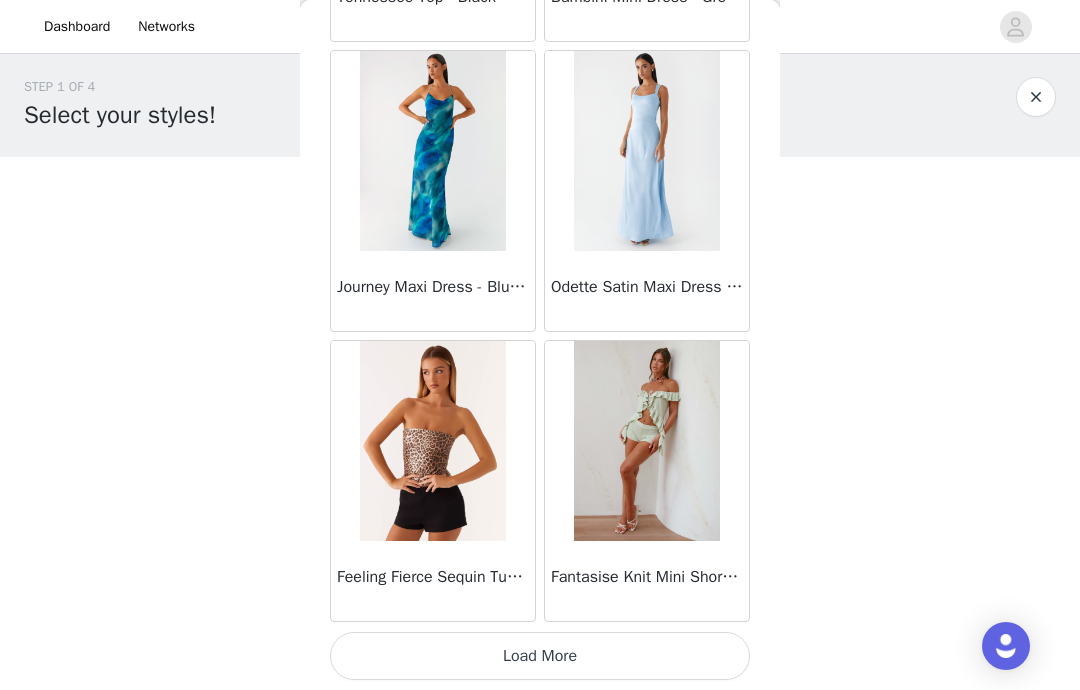 click on "Load More" at bounding box center [540, 656] 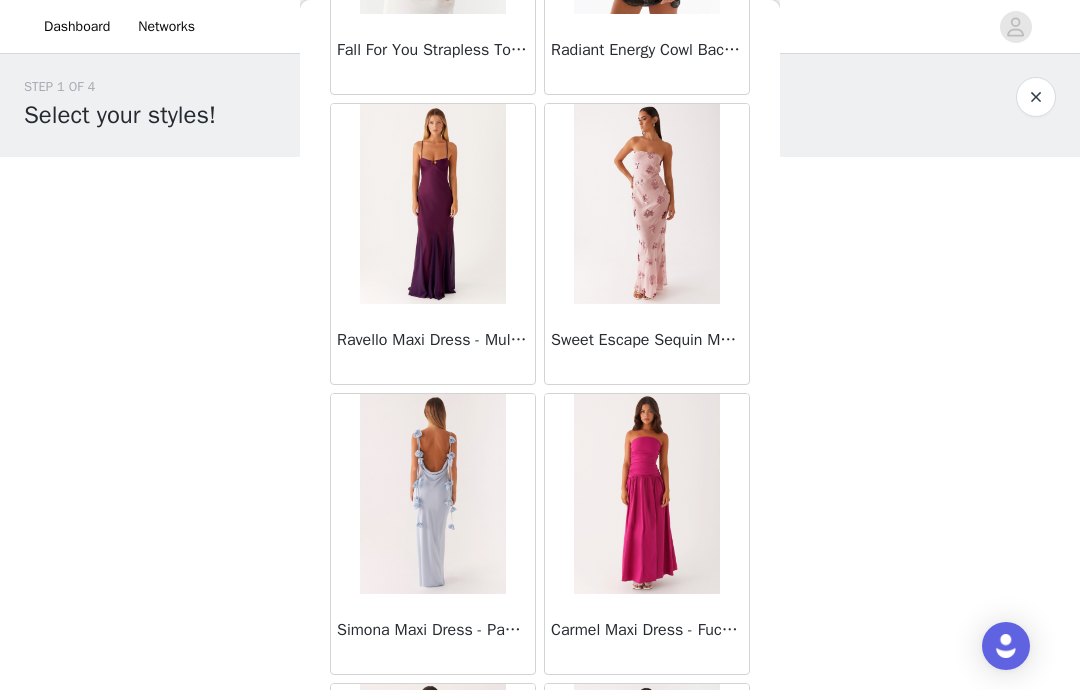 scroll, scrollTop: 32478, scrollLeft: 0, axis: vertical 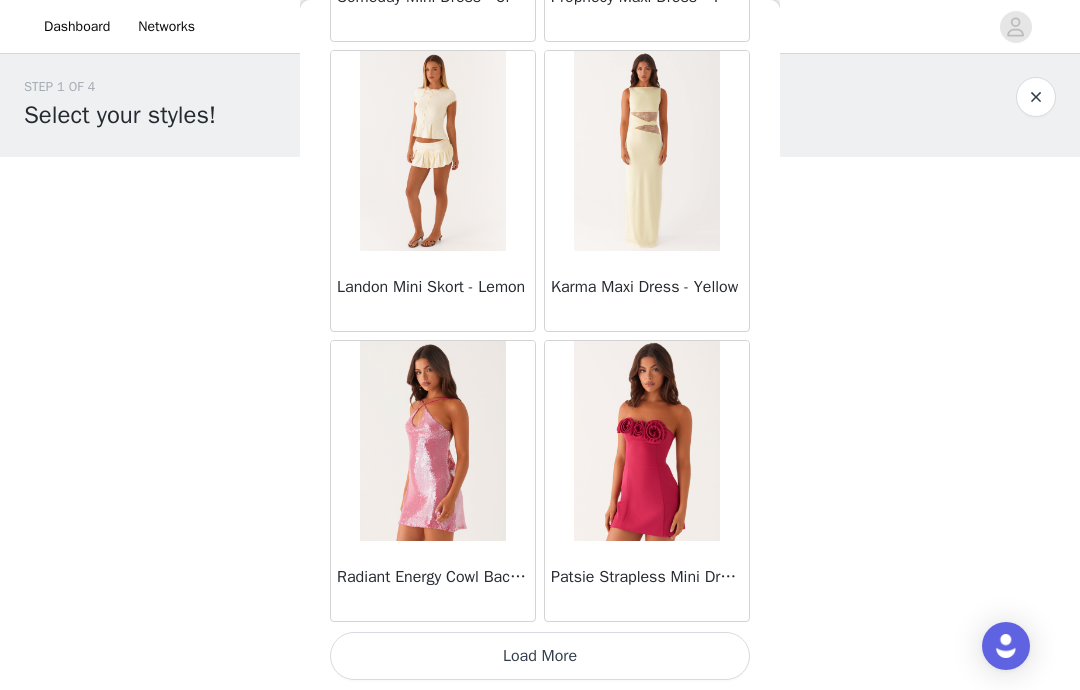 click on "Load More" at bounding box center [540, 656] 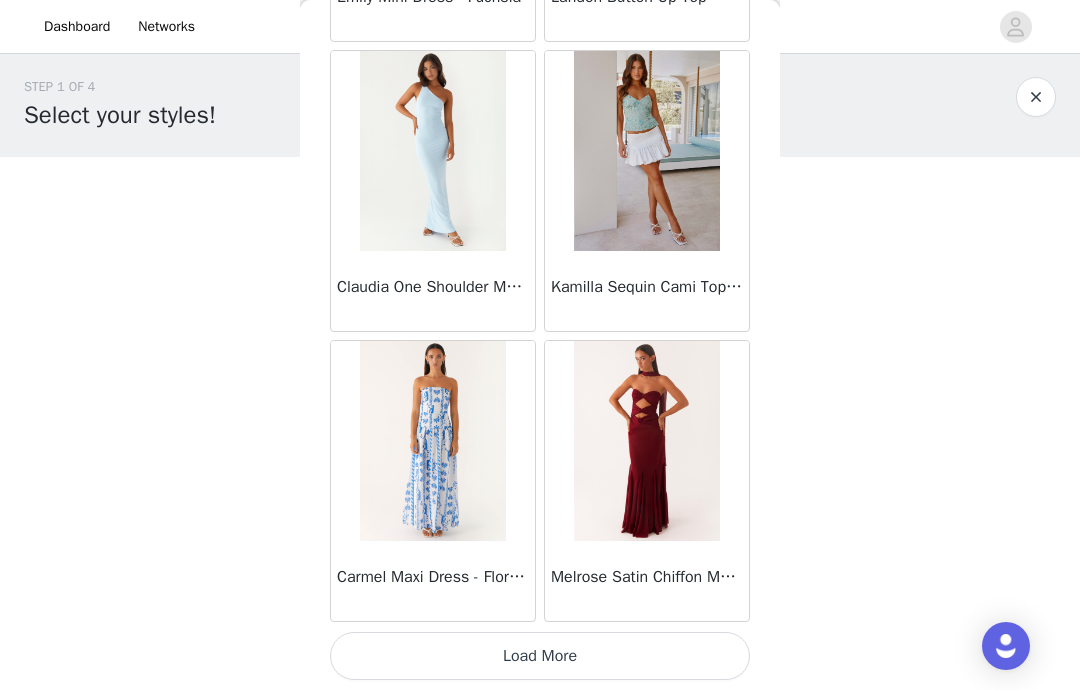 scroll, scrollTop: 37170, scrollLeft: 0, axis: vertical 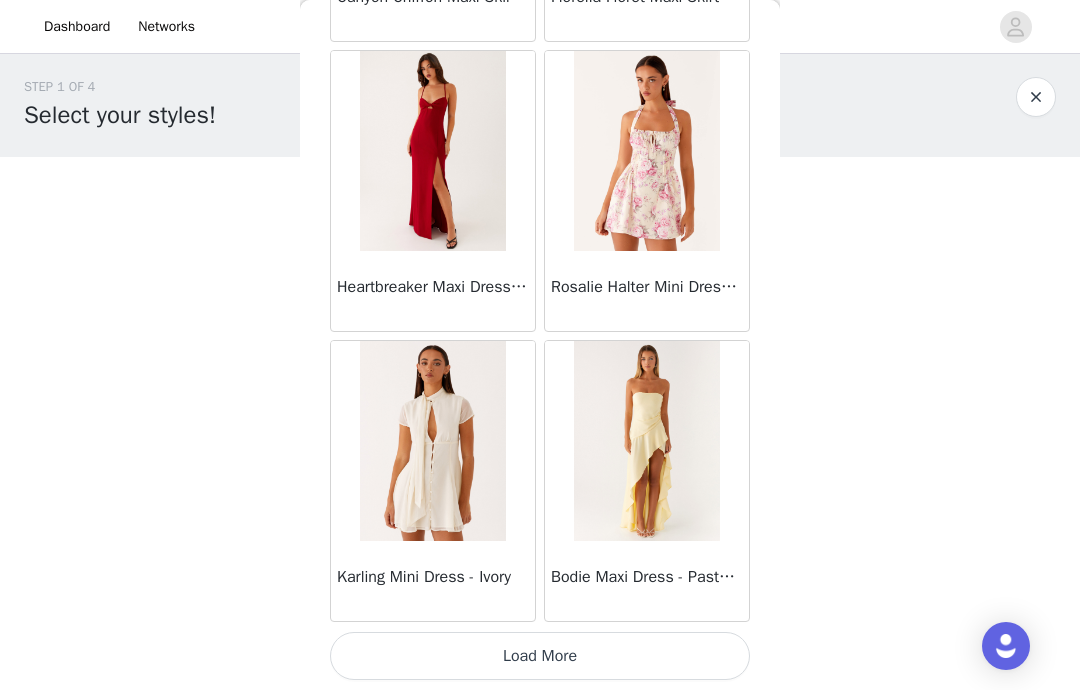 click on "Load More" at bounding box center (540, 656) 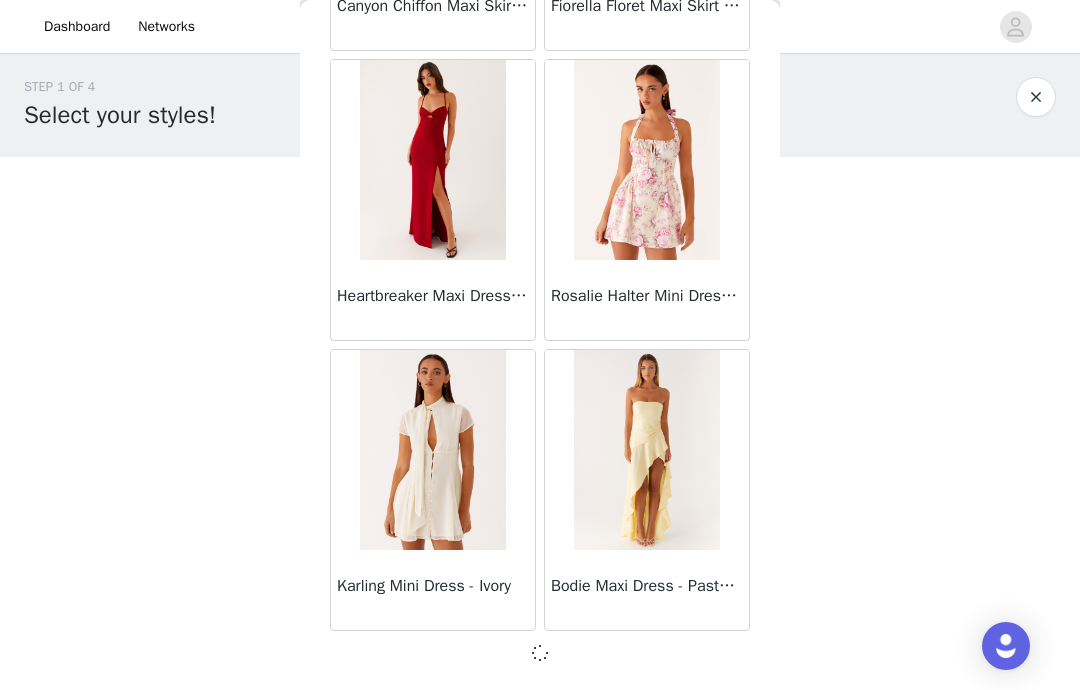 scroll, scrollTop: 40061, scrollLeft: 0, axis: vertical 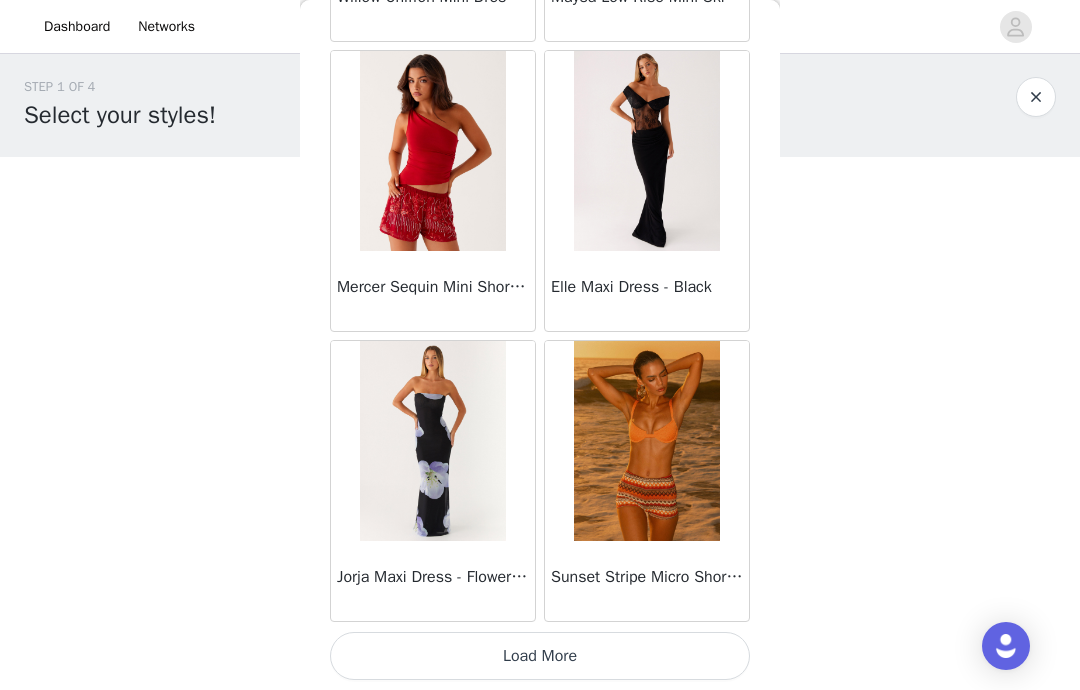 click on "Load More" at bounding box center [540, 656] 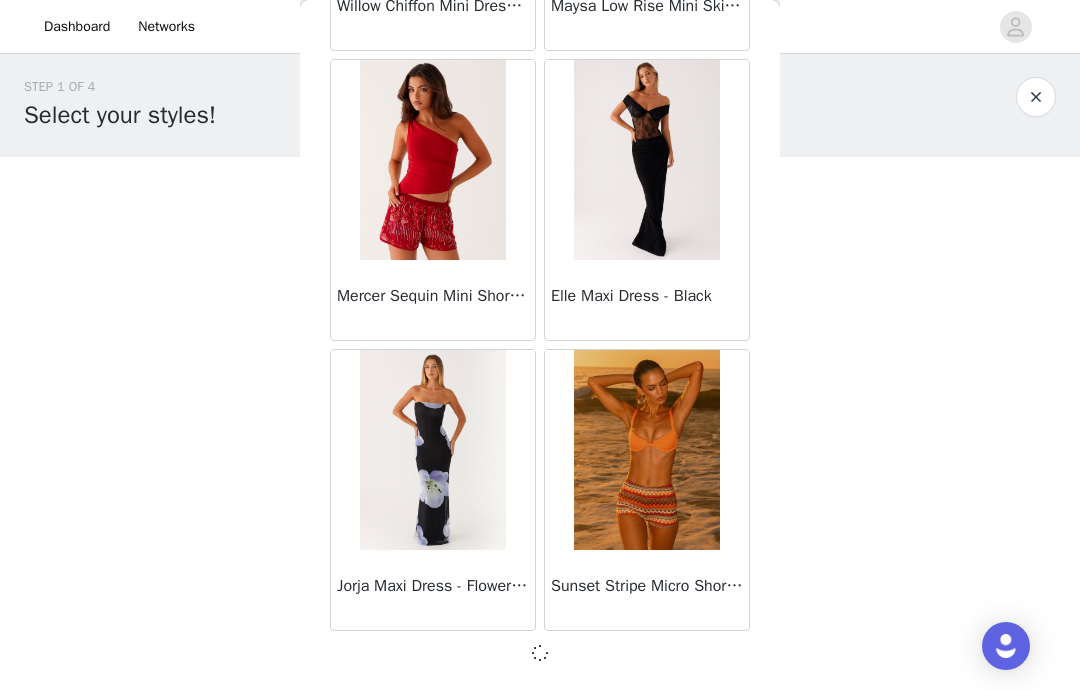 scroll, scrollTop: 42961, scrollLeft: 0, axis: vertical 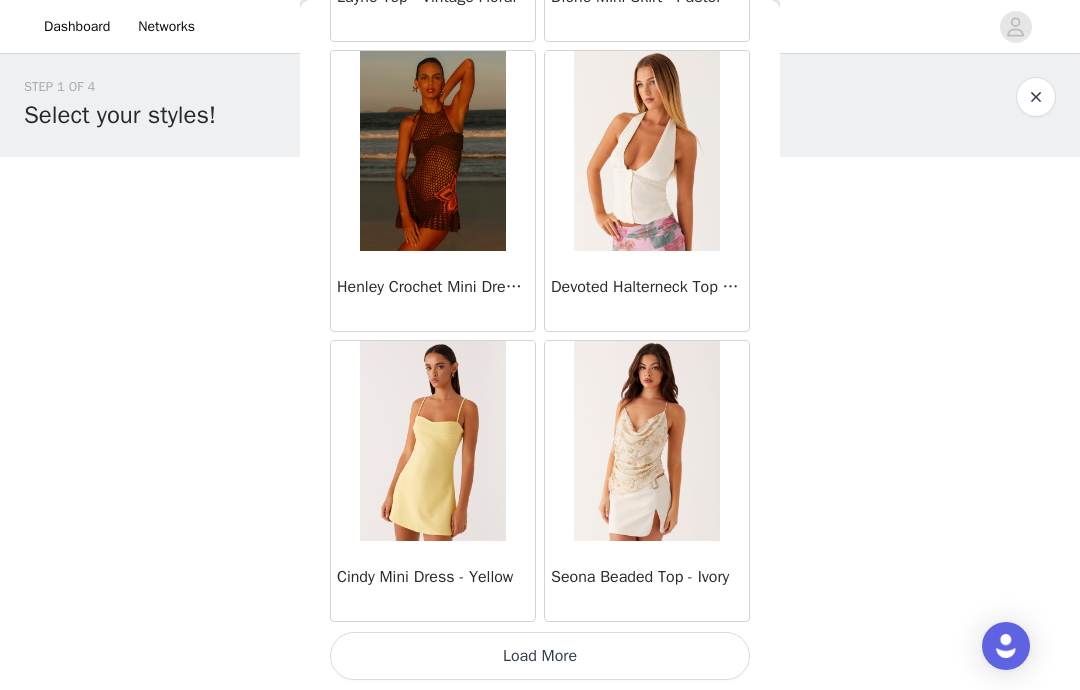 click on "Load More" at bounding box center (540, 656) 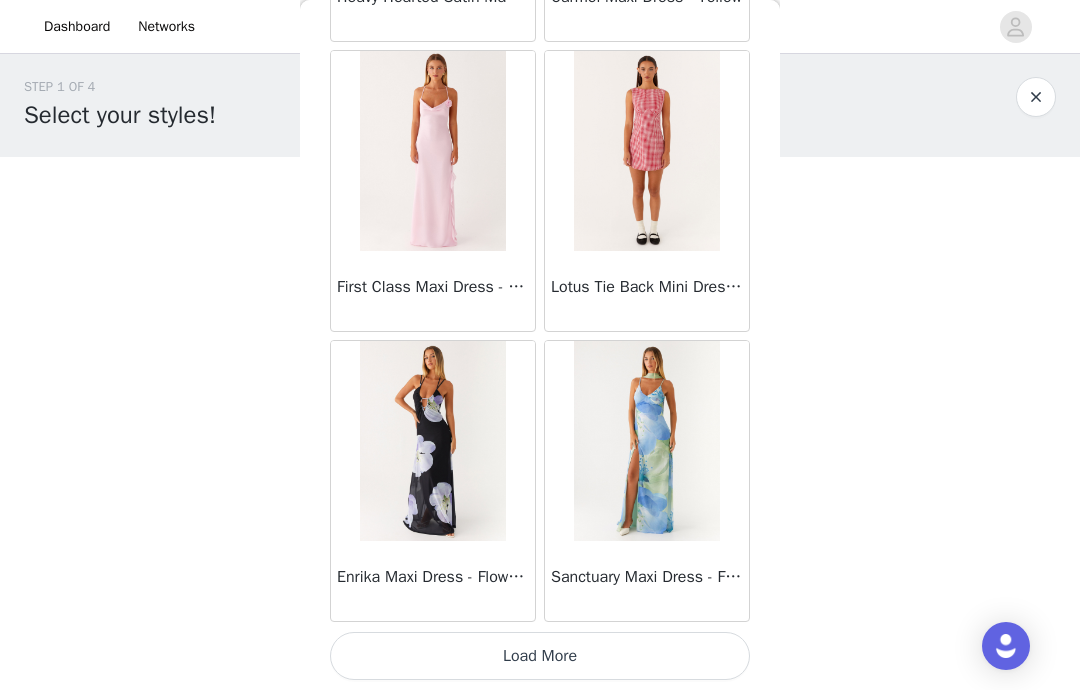 click on "Load More" at bounding box center (540, 656) 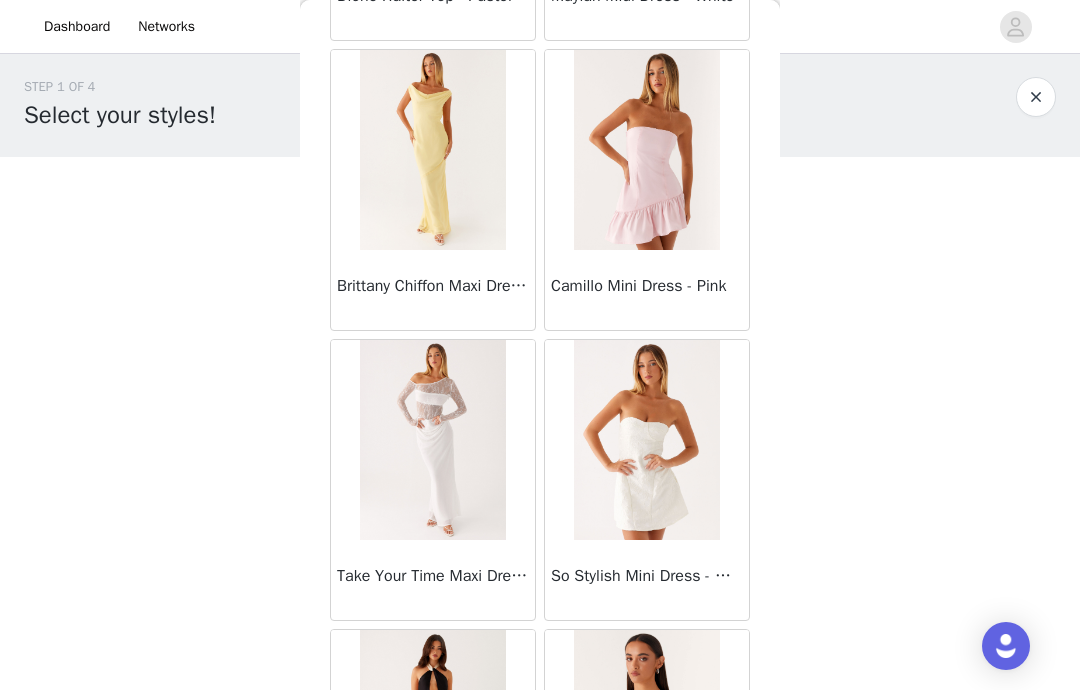 scroll, scrollTop: 49643, scrollLeft: 0, axis: vertical 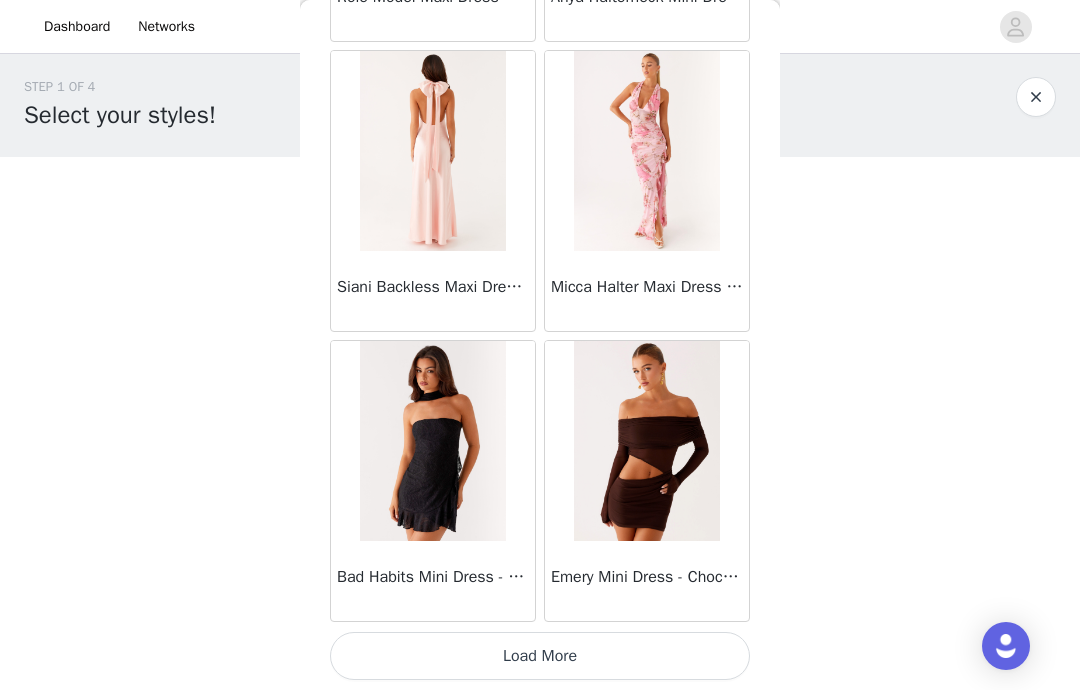 click on "Load More" at bounding box center (540, 656) 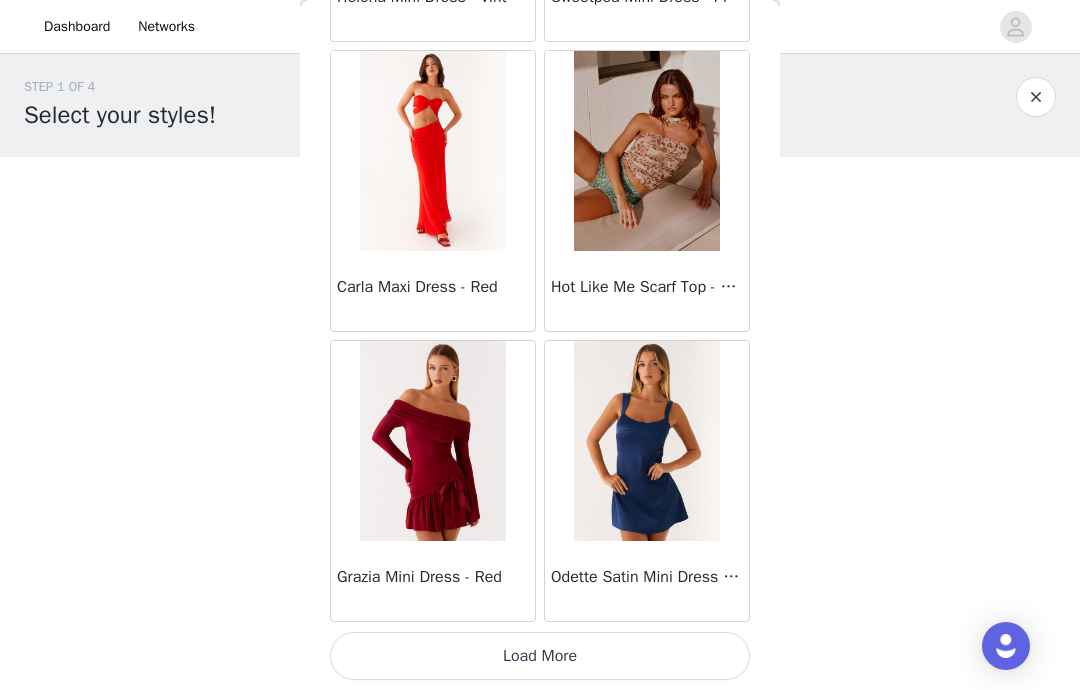 click on "Load More" at bounding box center [540, 656] 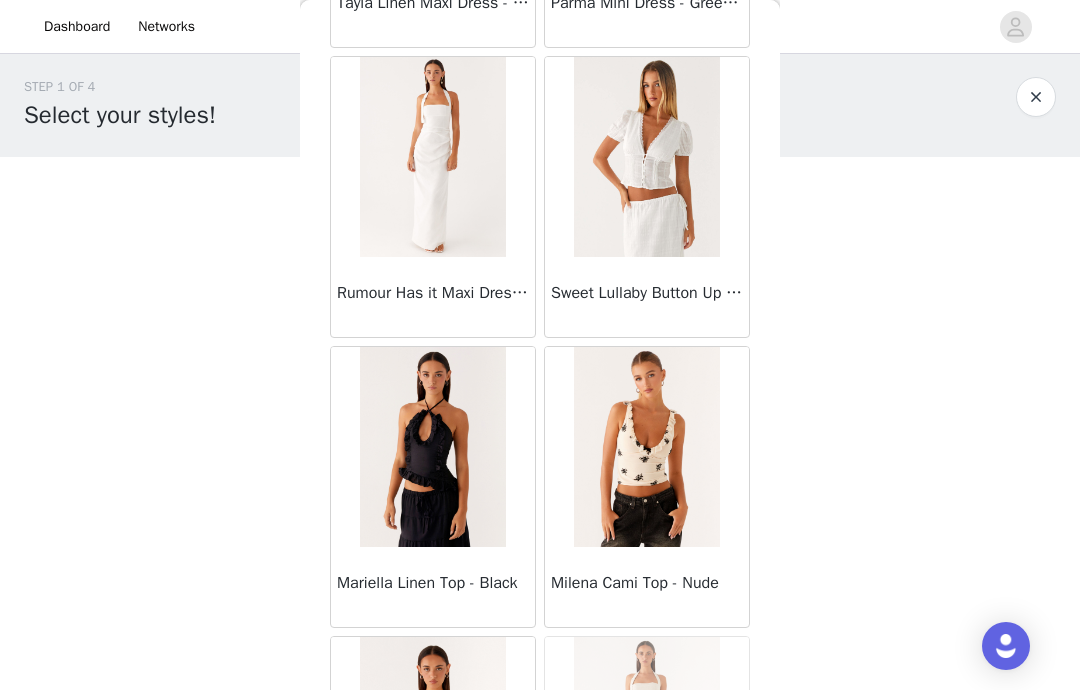 scroll, scrollTop: 56886, scrollLeft: 0, axis: vertical 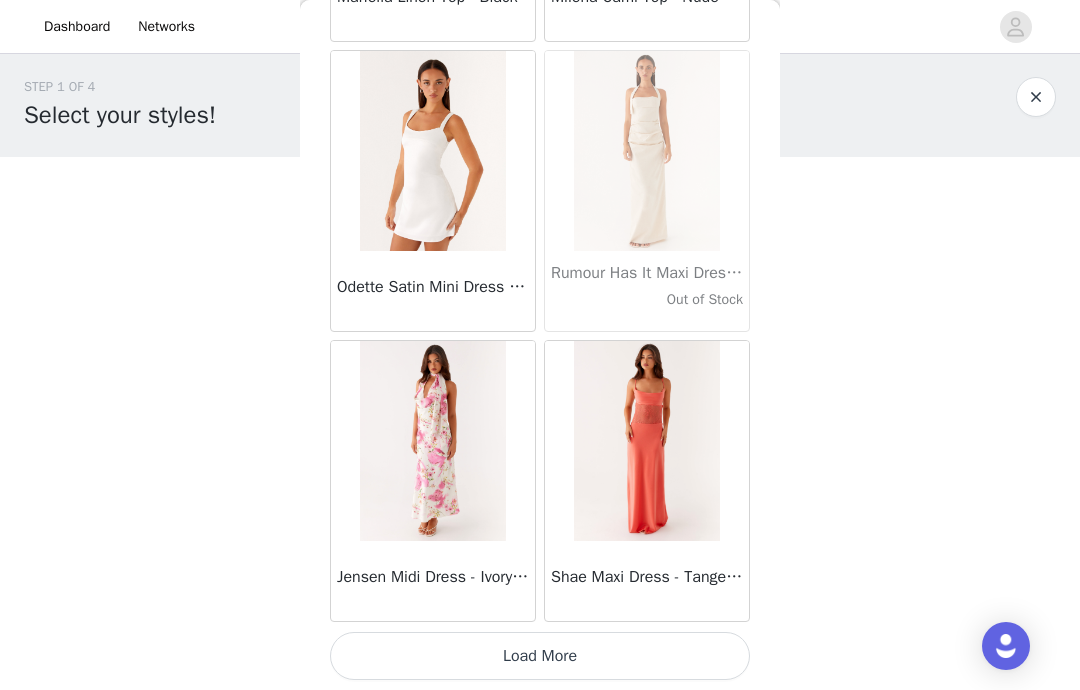 click on "Load More" at bounding box center (540, 656) 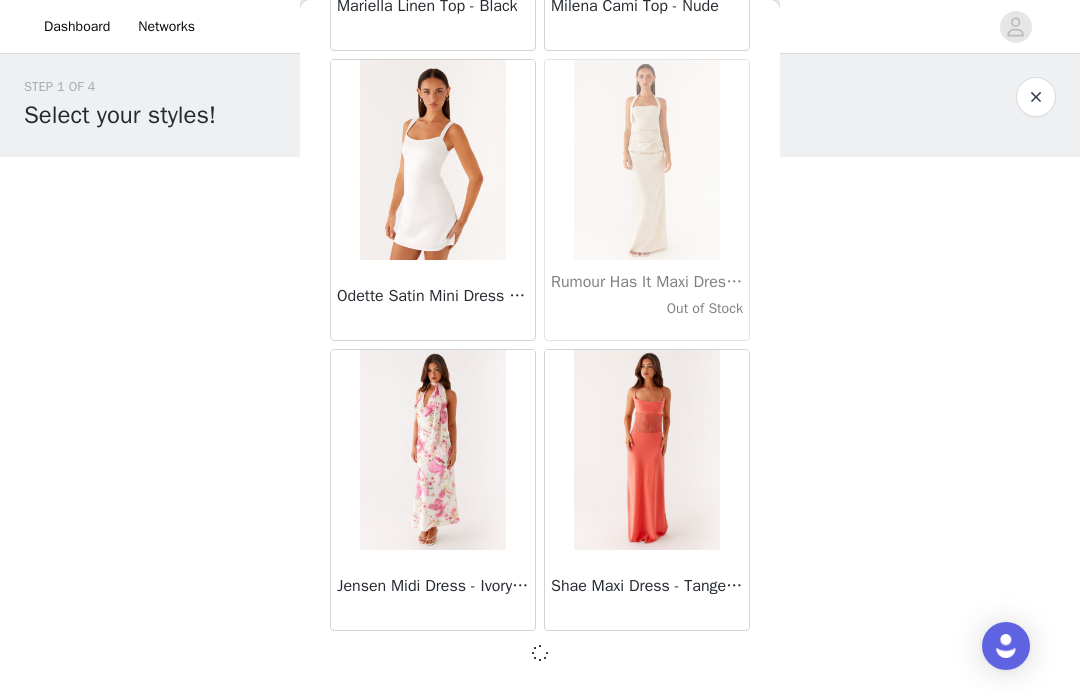 scroll, scrollTop: 57461, scrollLeft: 0, axis: vertical 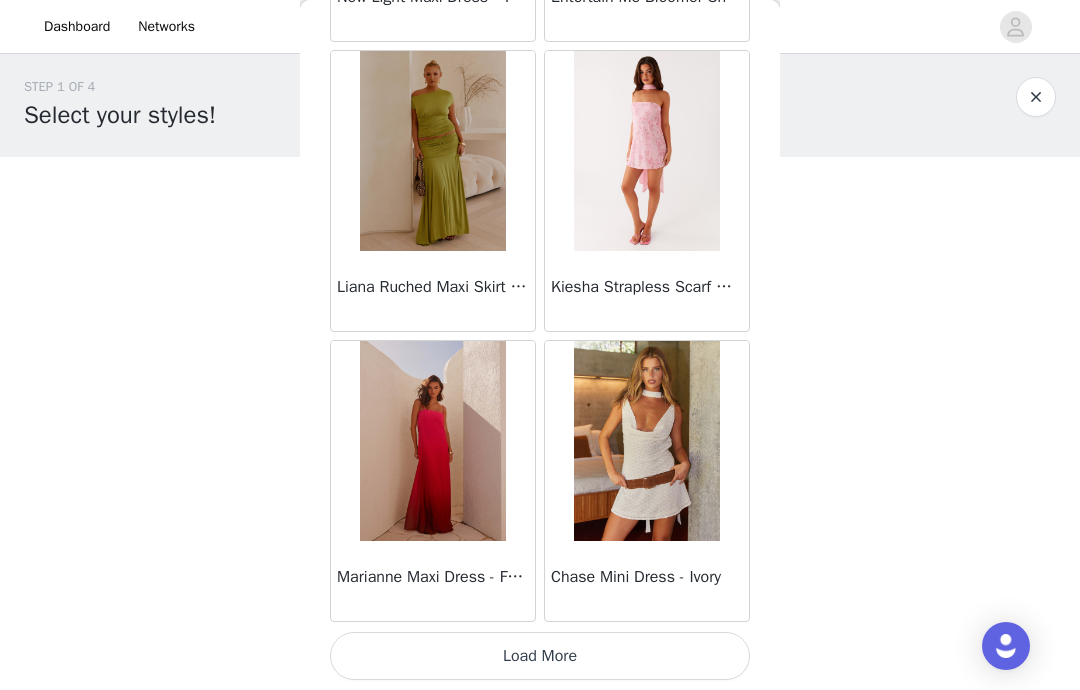click on "Load More" at bounding box center (540, 656) 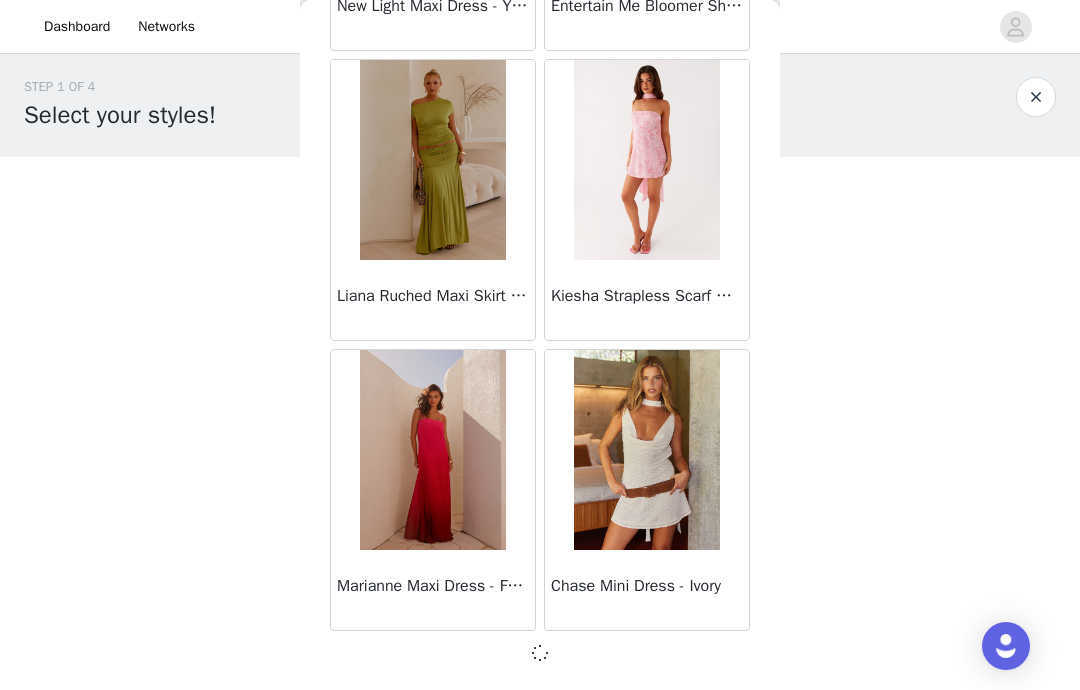 scroll, scrollTop: 60361, scrollLeft: 0, axis: vertical 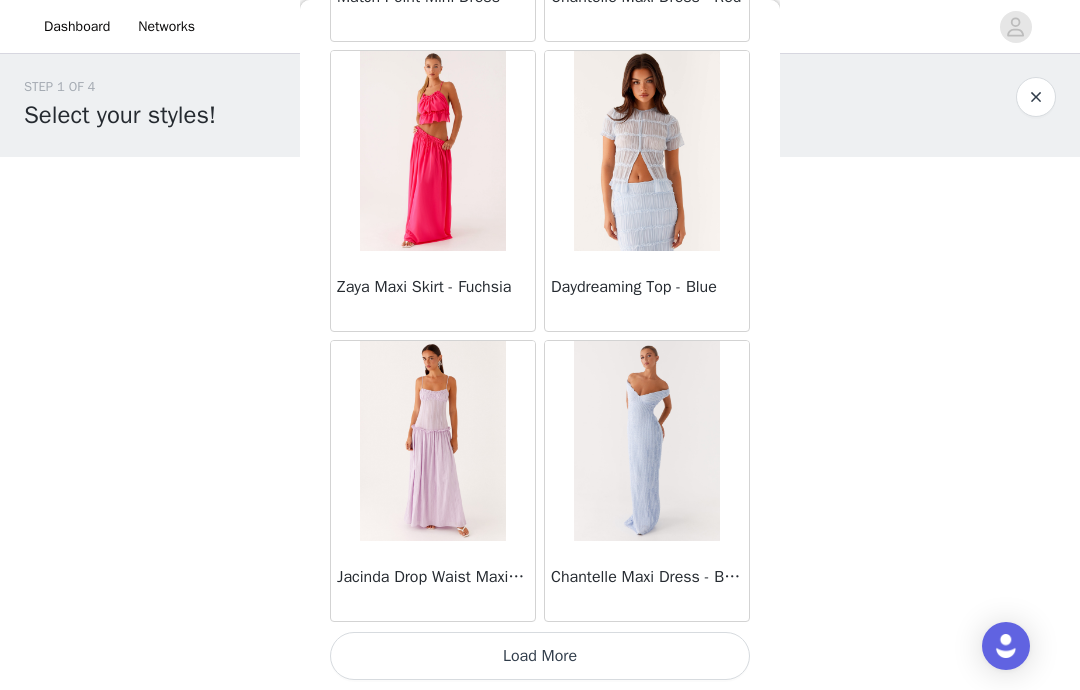 click on "Load More" at bounding box center (540, 656) 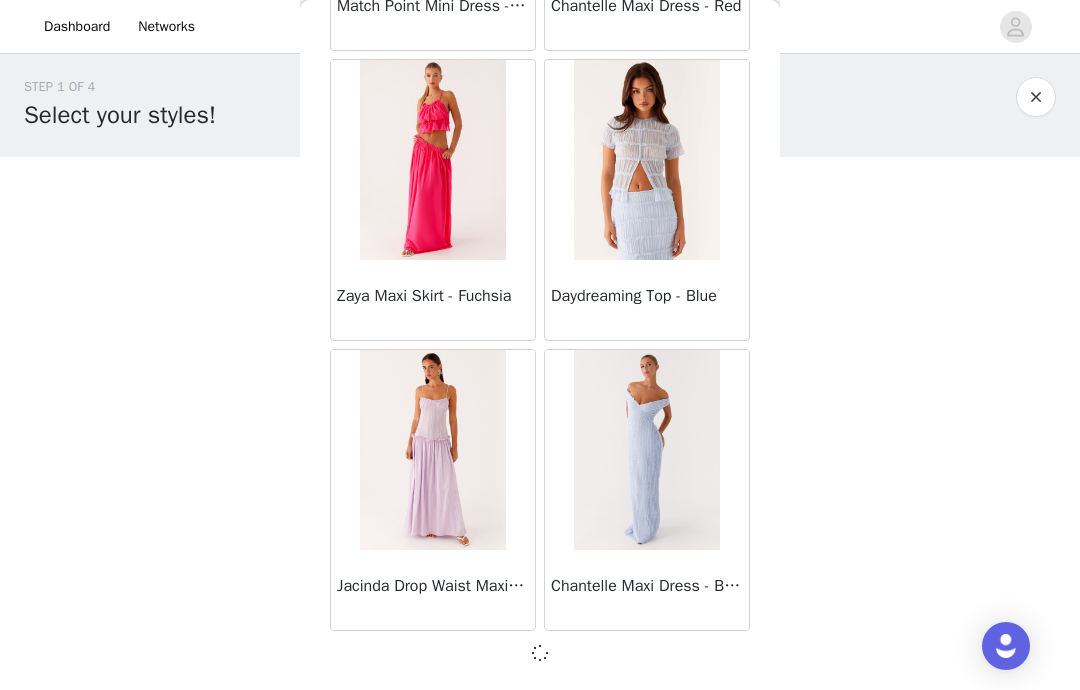 scroll, scrollTop: 63261, scrollLeft: 0, axis: vertical 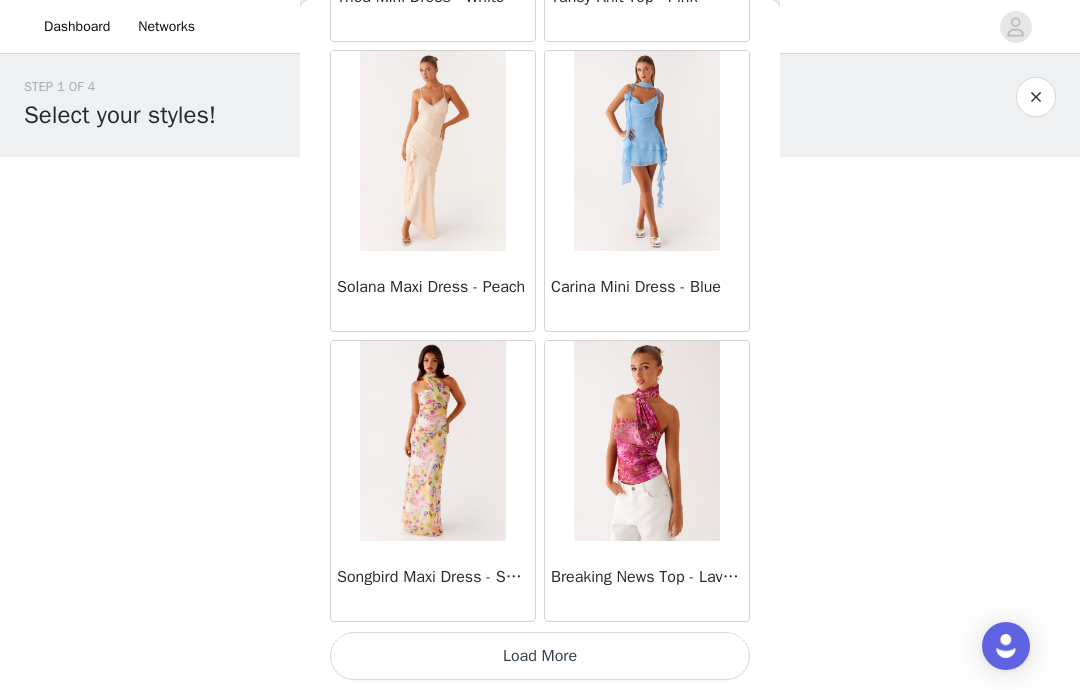 click on "Load More" at bounding box center [540, 656] 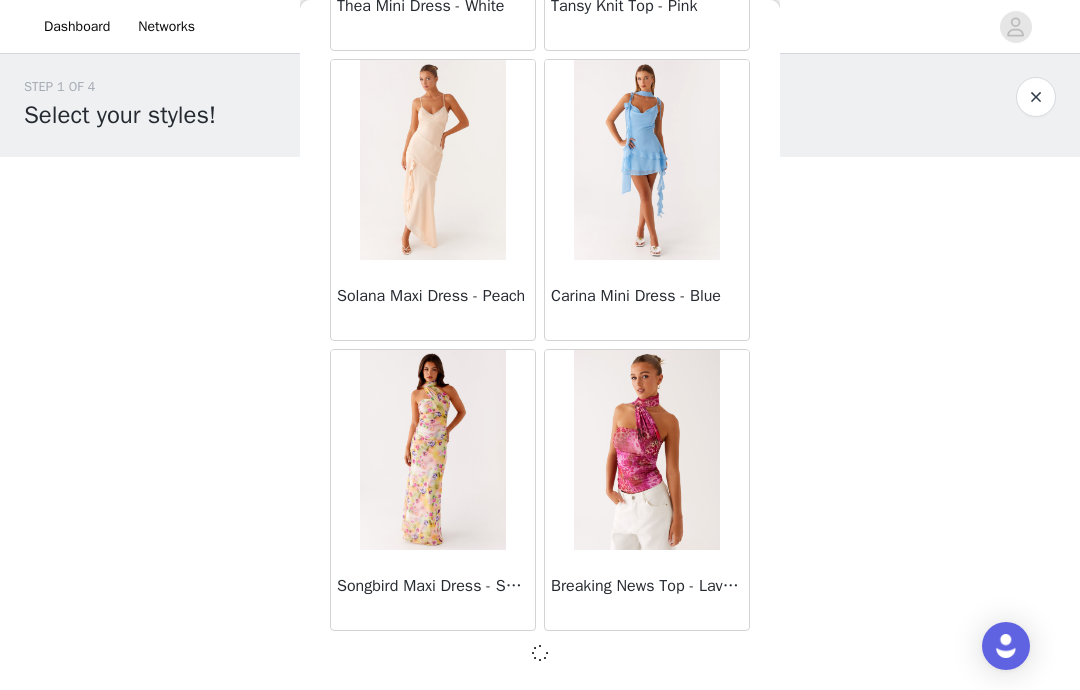 scroll, scrollTop: 66161, scrollLeft: 0, axis: vertical 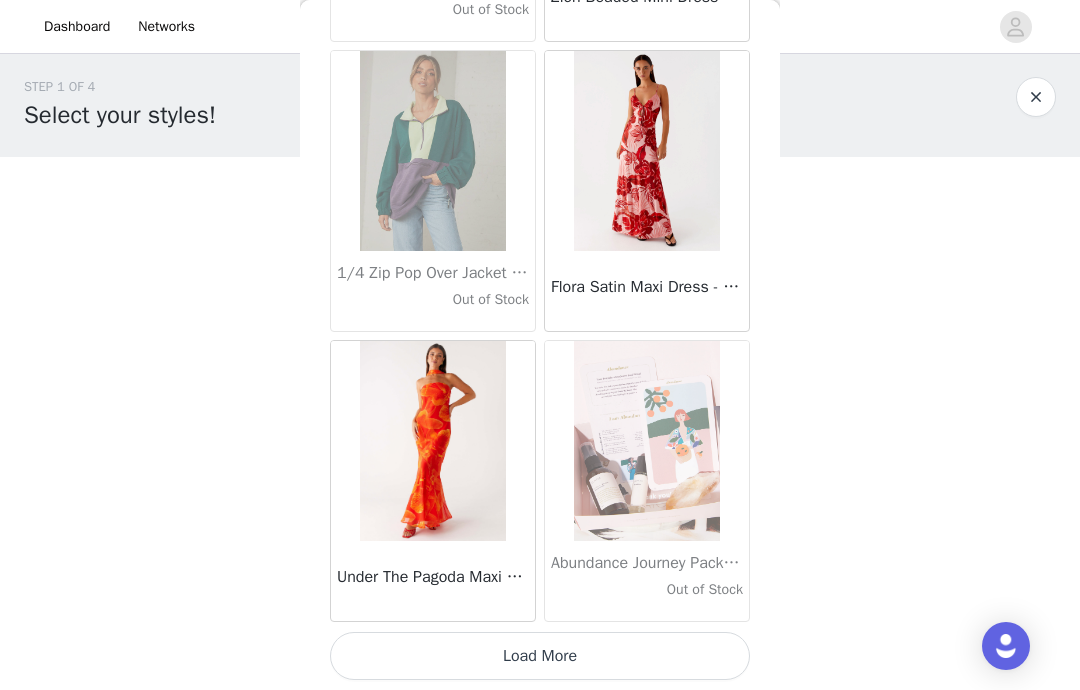 click on "Load More" at bounding box center [540, 656] 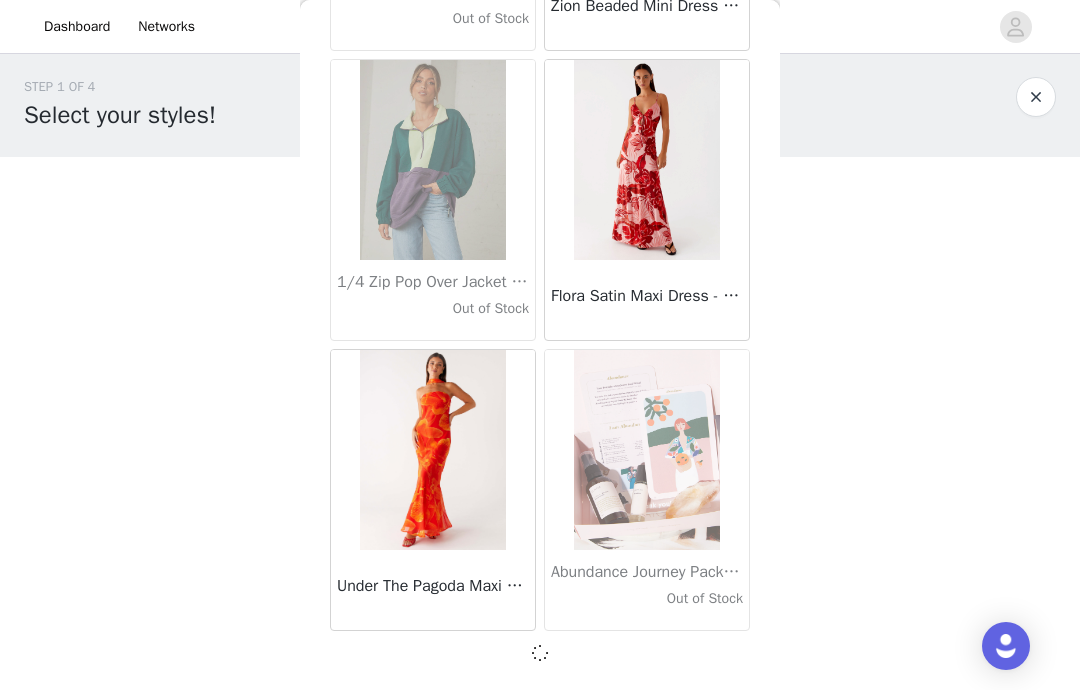 scroll, scrollTop: 69061, scrollLeft: 0, axis: vertical 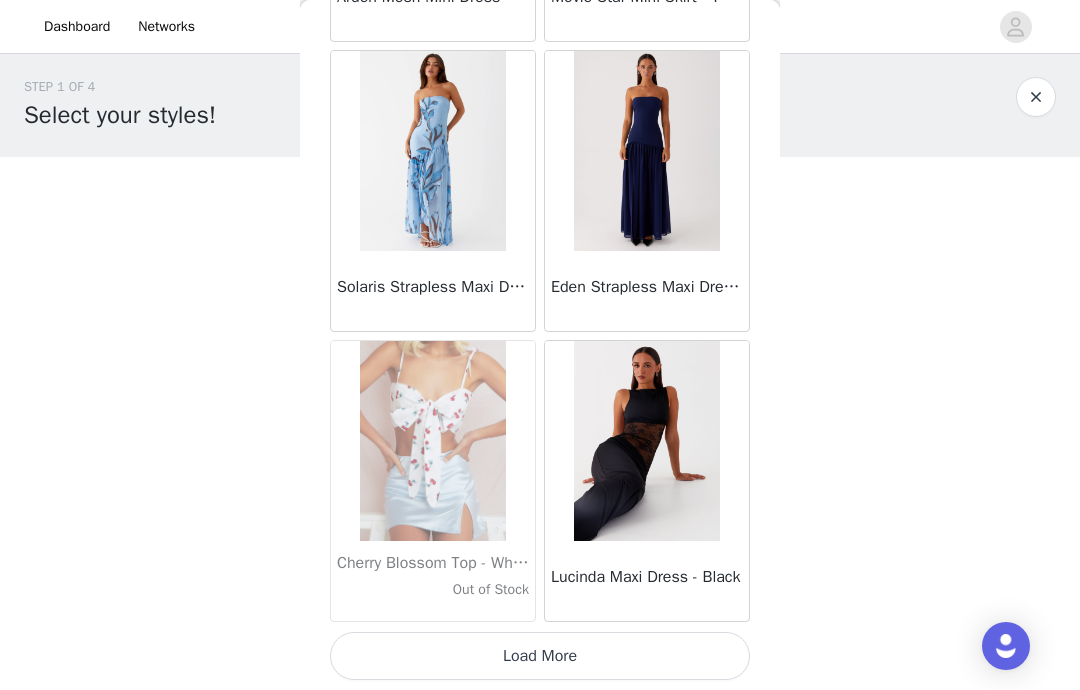 click on "Load More" at bounding box center [540, 656] 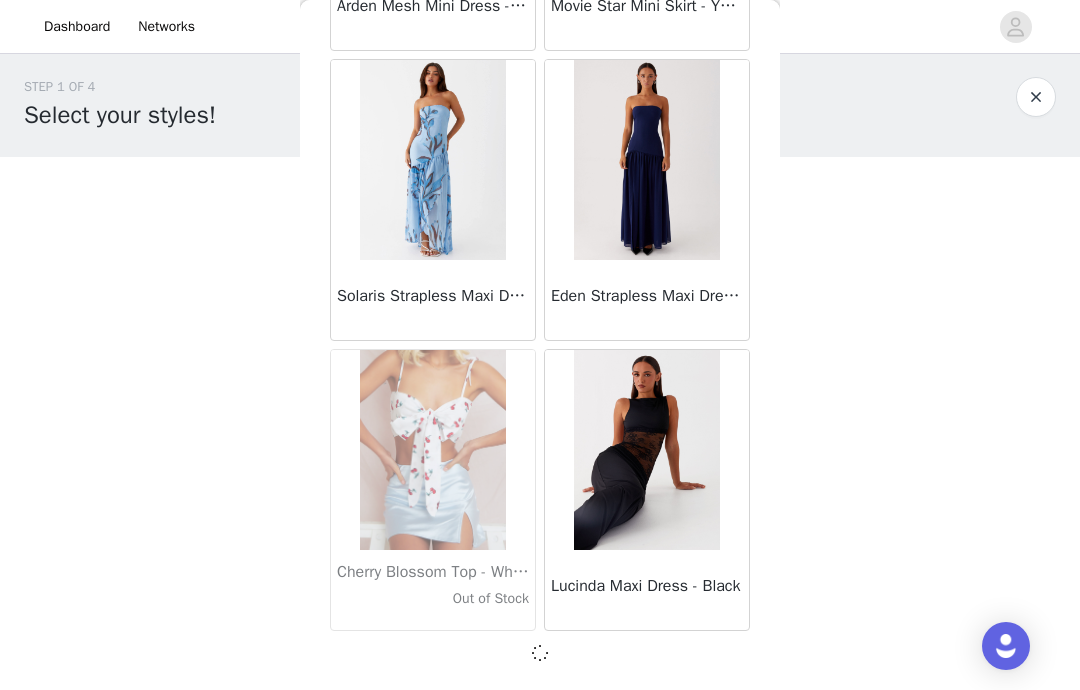scroll, scrollTop: 71961, scrollLeft: 0, axis: vertical 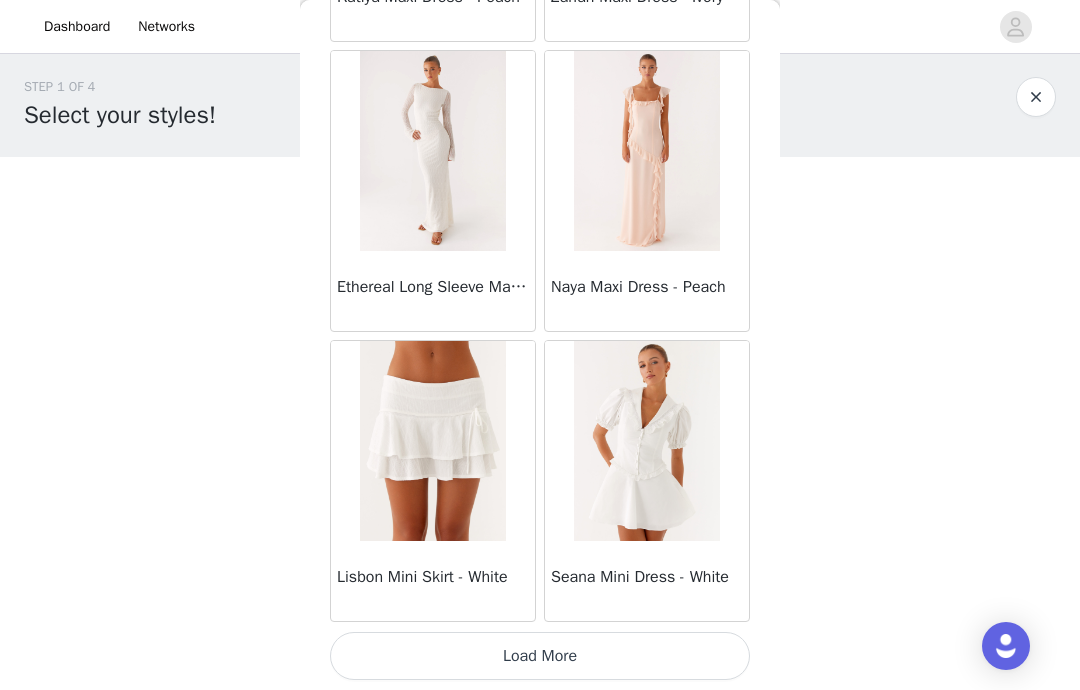 click on "Load More" at bounding box center [540, 656] 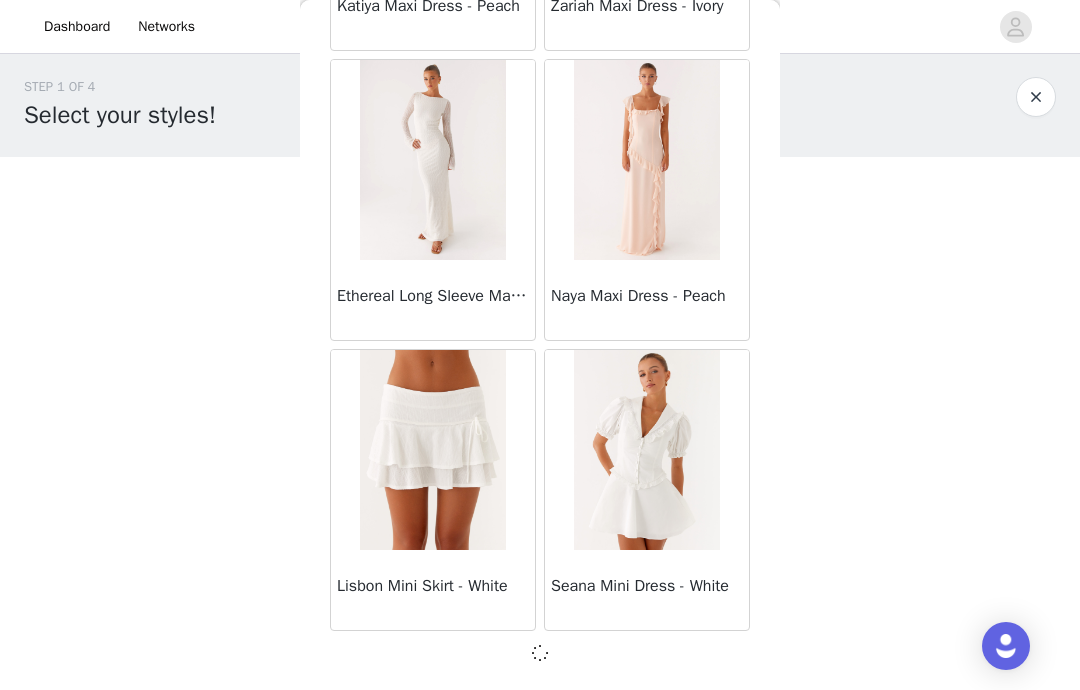 scroll, scrollTop: 74861, scrollLeft: 0, axis: vertical 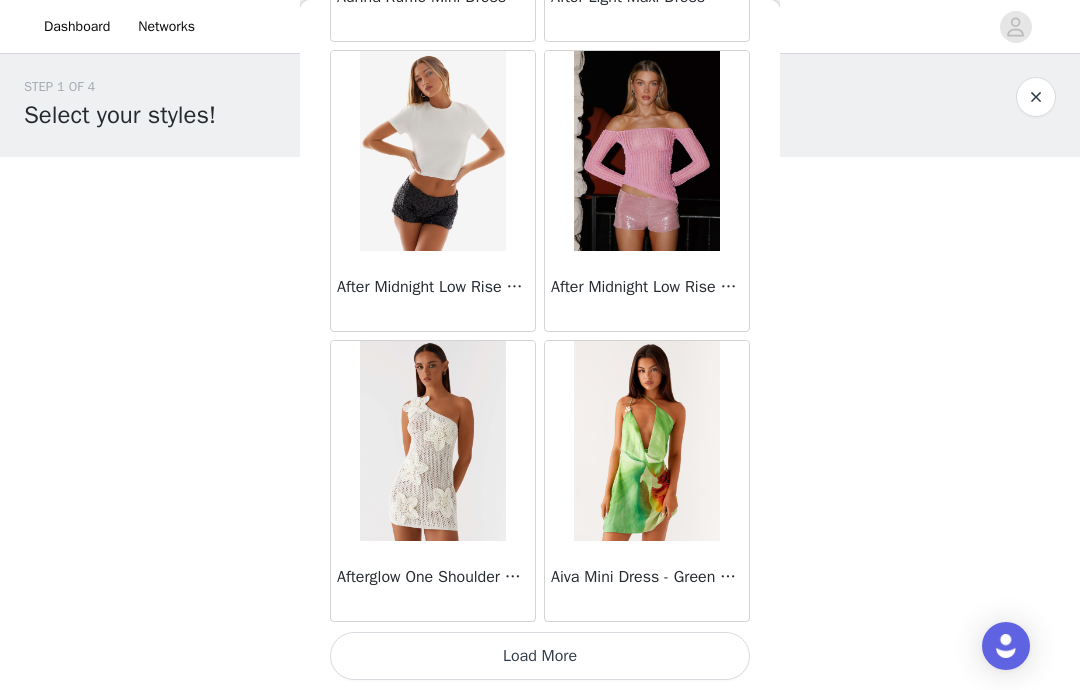 click on "Load More" at bounding box center [540, 656] 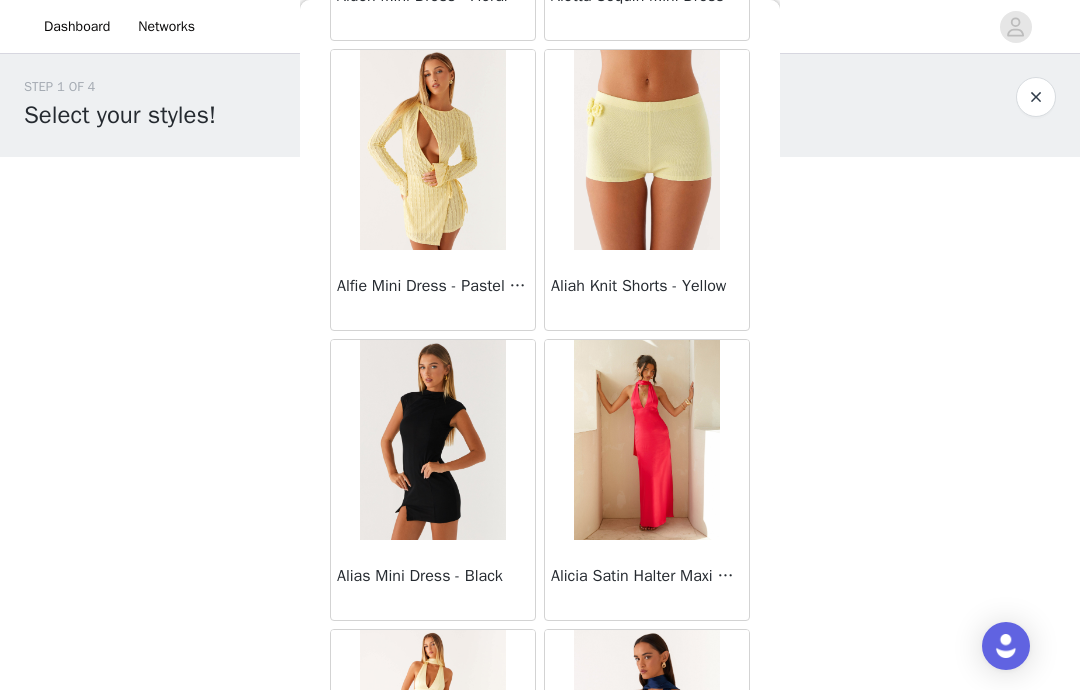 scroll, scrollTop: 79201, scrollLeft: 0, axis: vertical 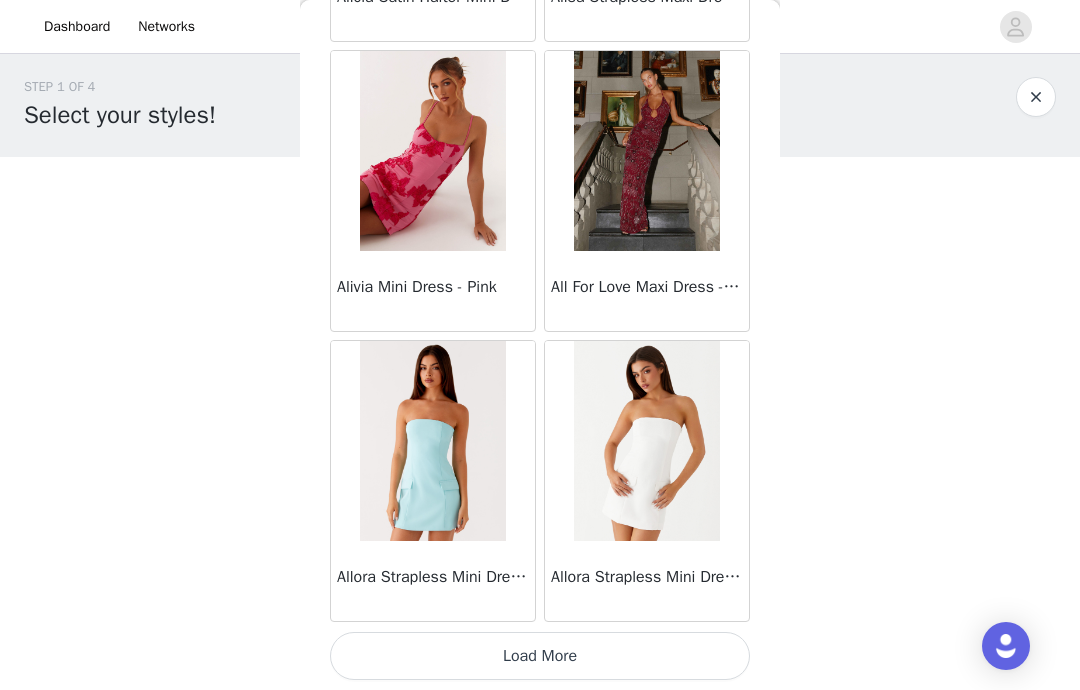 click on "Load More" at bounding box center (540, 656) 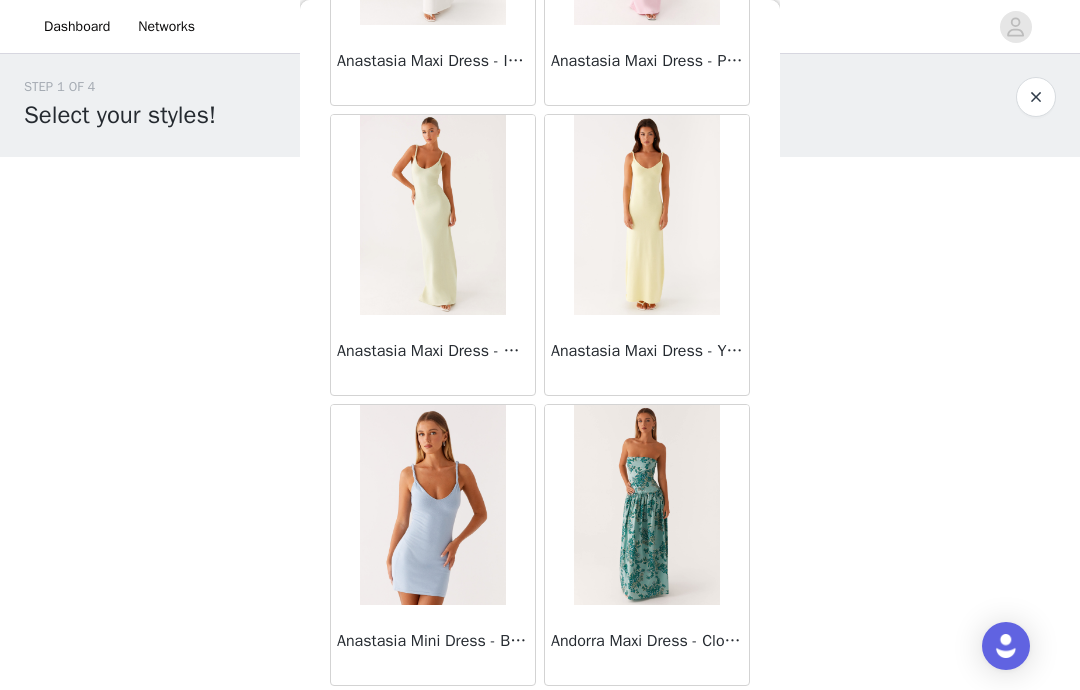 scroll, scrollTop: 83506, scrollLeft: 0, axis: vertical 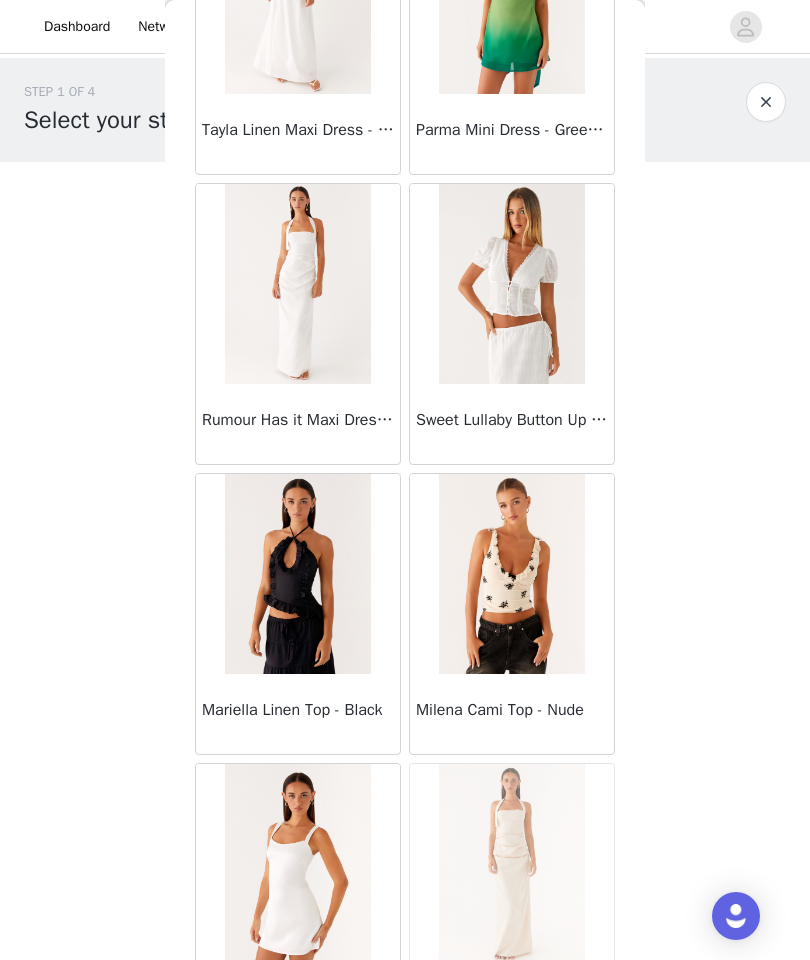 click on "Sweet Lullaby Button Up Shirt - White" at bounding box center [512, 420] 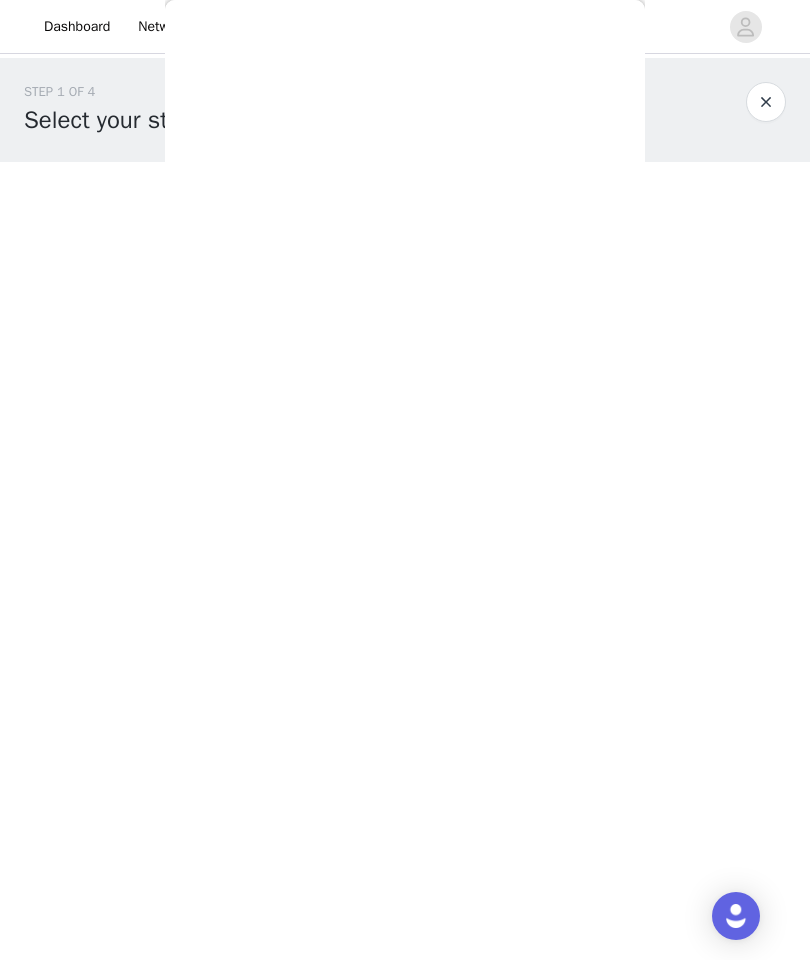 scroll, scrollTop: 0, scrollLeft: 0, axis: both 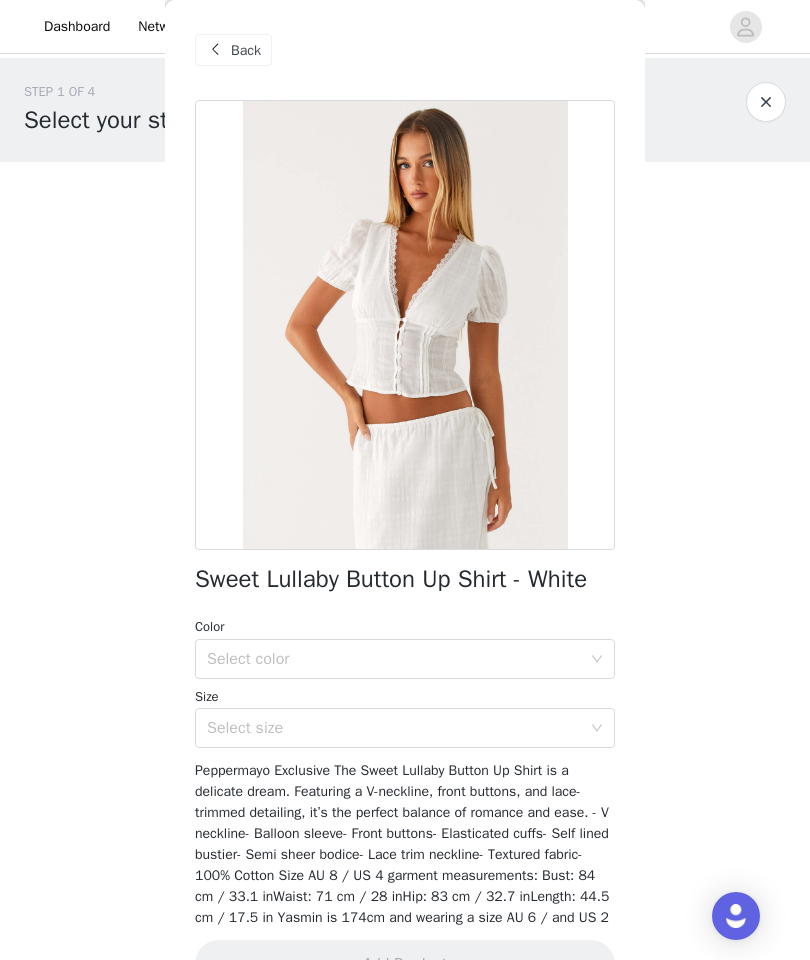 click on "Select color" at bounding box center [398, 659] 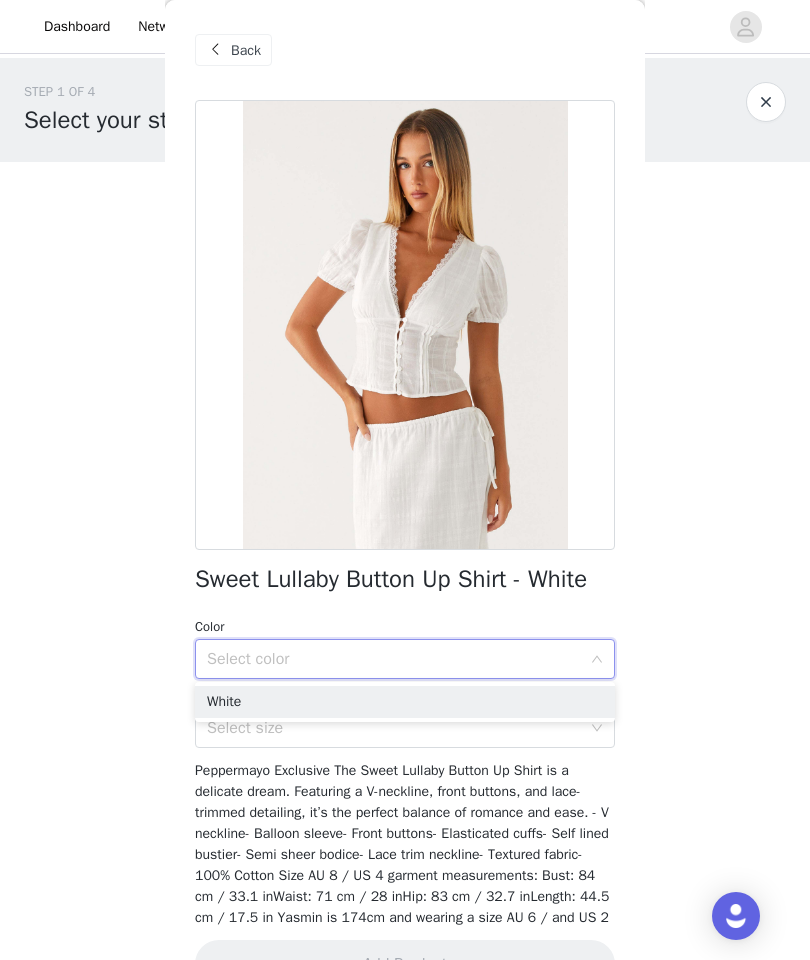 click on "White" at bounding box center [405, 702] 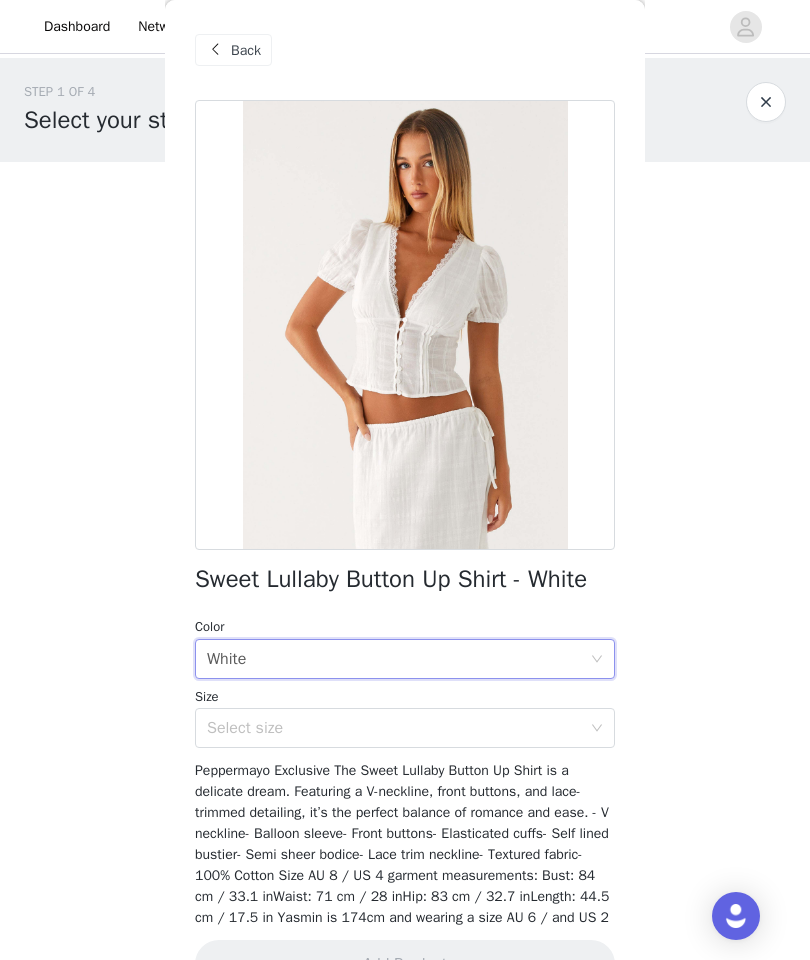click on "Select size" at bounding box center [394, 728] 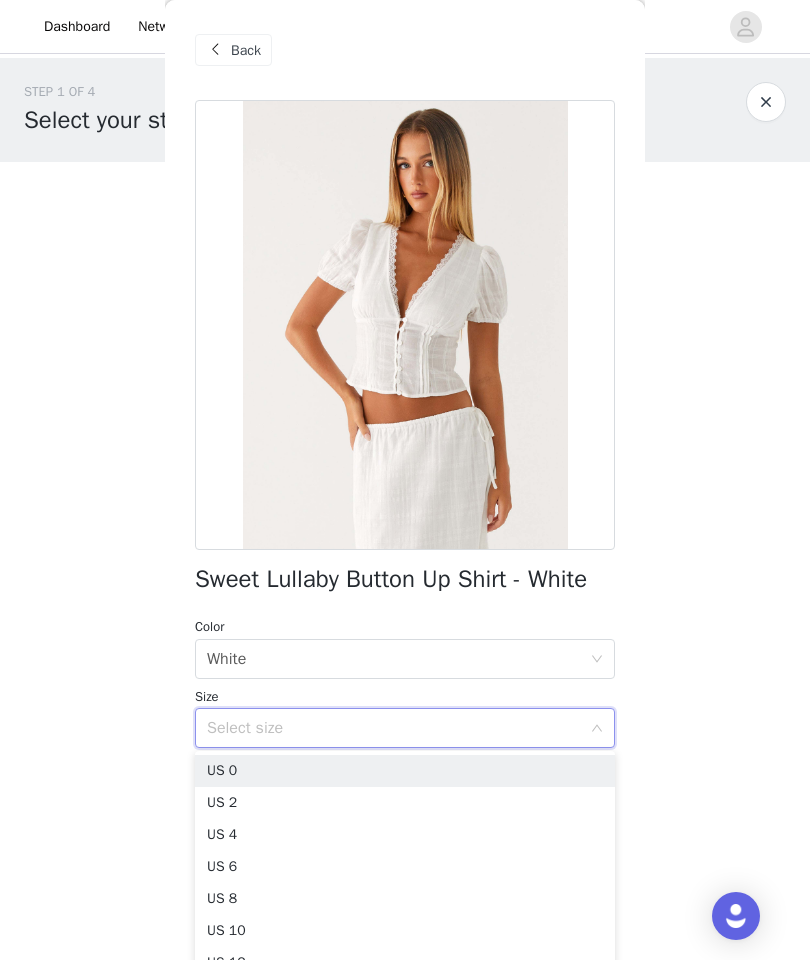 click on "US 4" at bounding box center (405, 835) 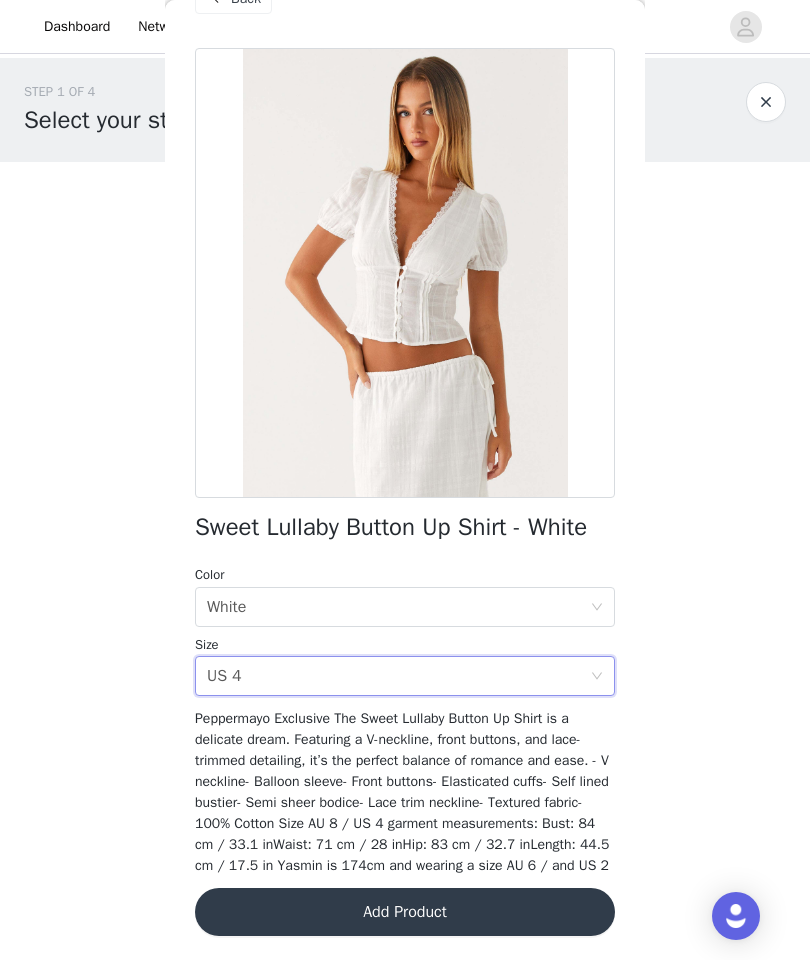 scroll, scrollTop: 72, scrollLeft: 0, axis: vertical 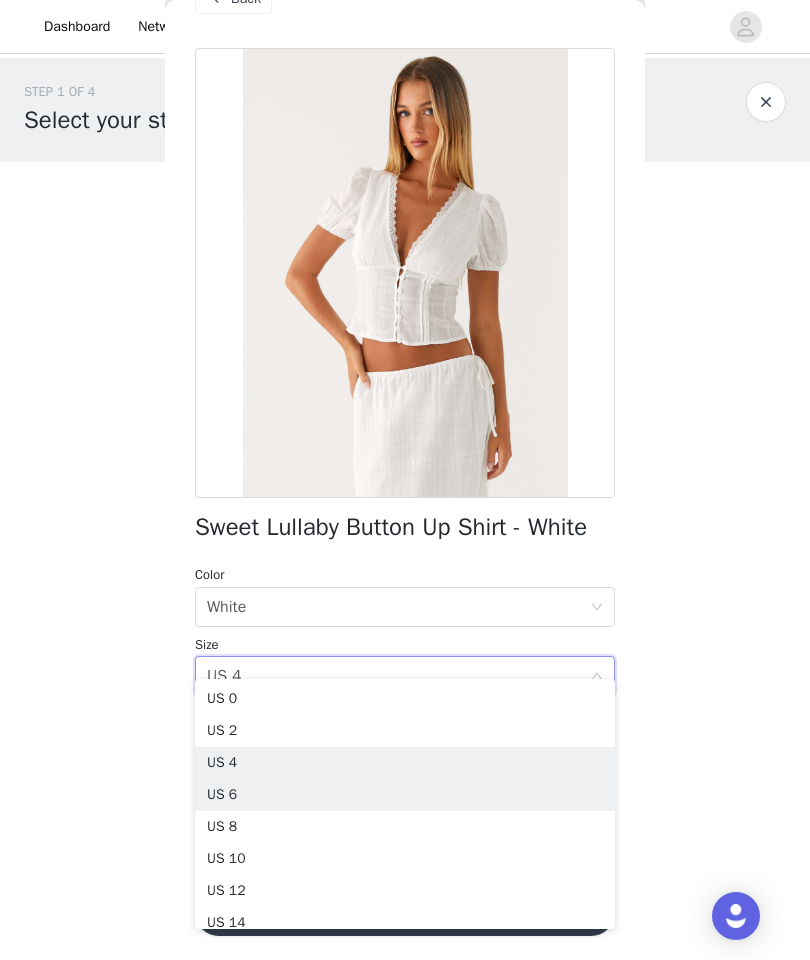 click on "US 6" at bounding box center [405, 795] 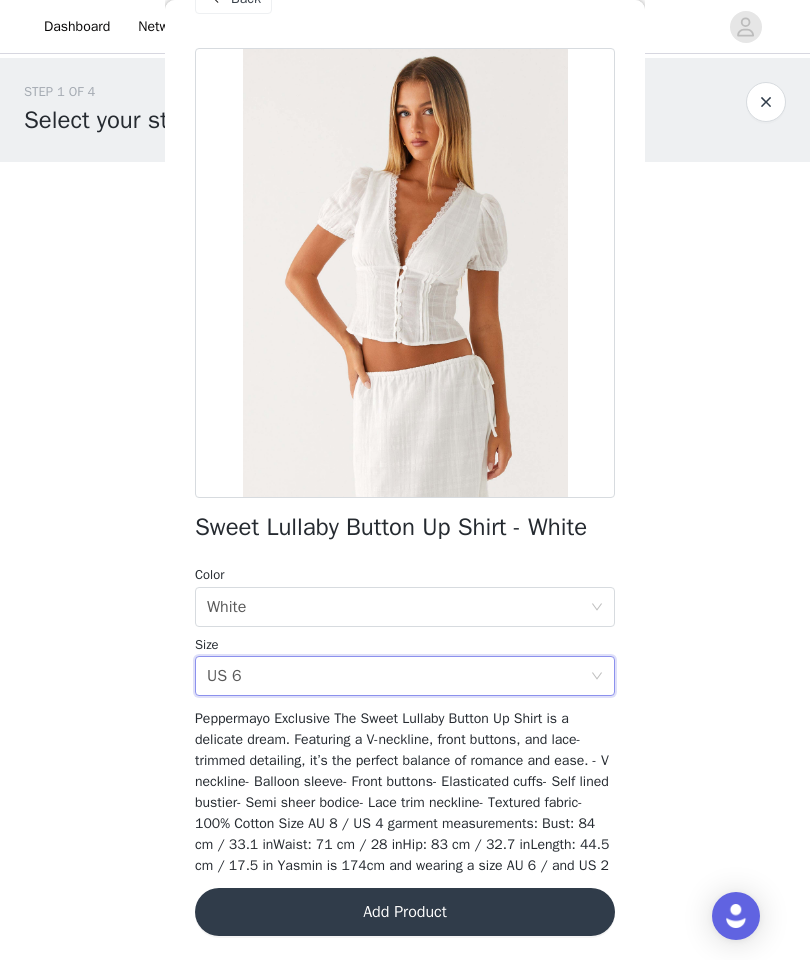 click on "Add Product" at bounding box center [405, 912] 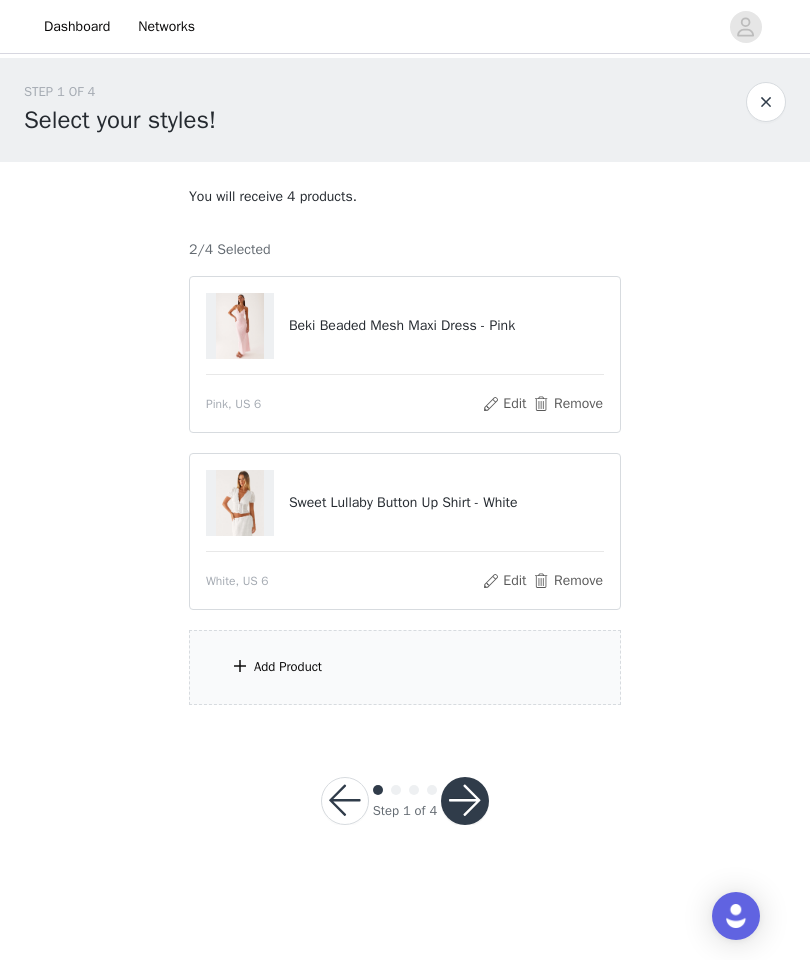 click on "Add Product" at bounding box center (405, 667) 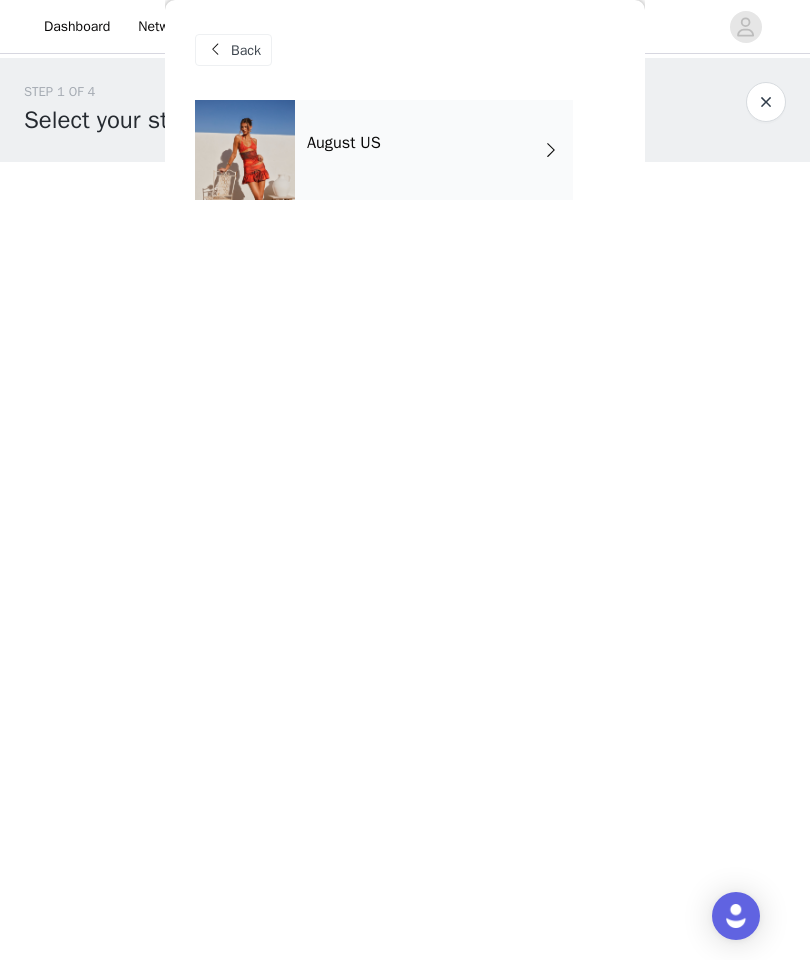click on "August US" at bounding box center [434, 150] 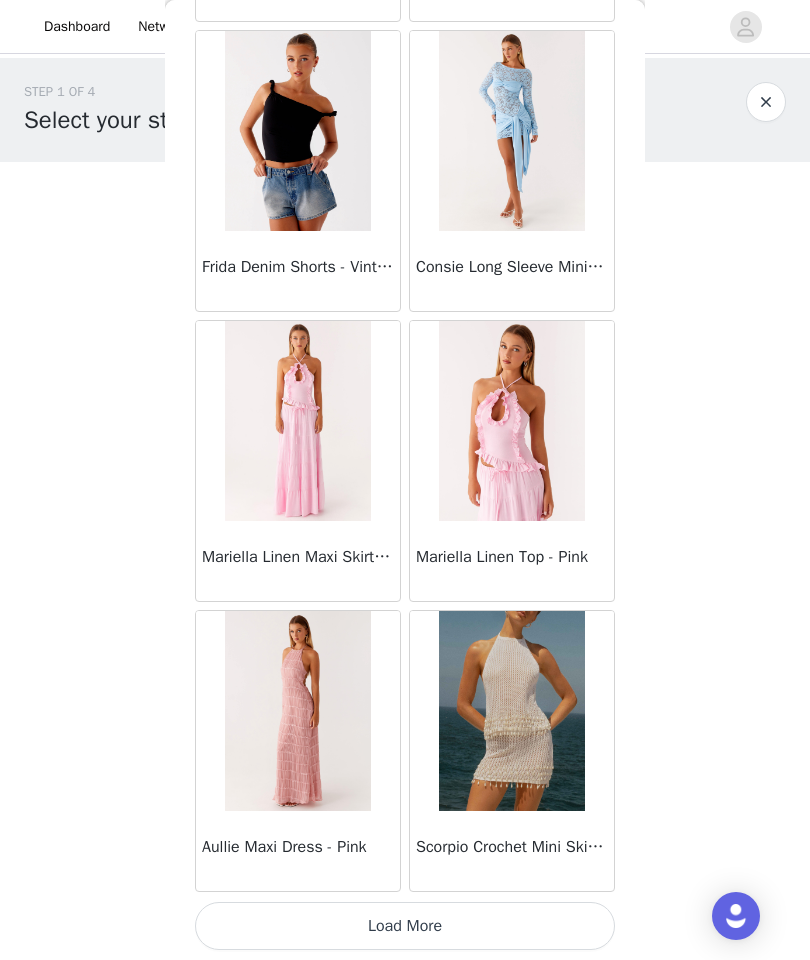 scroll, scrollTop: 2100, scrollLeft: 0, axis: vertical 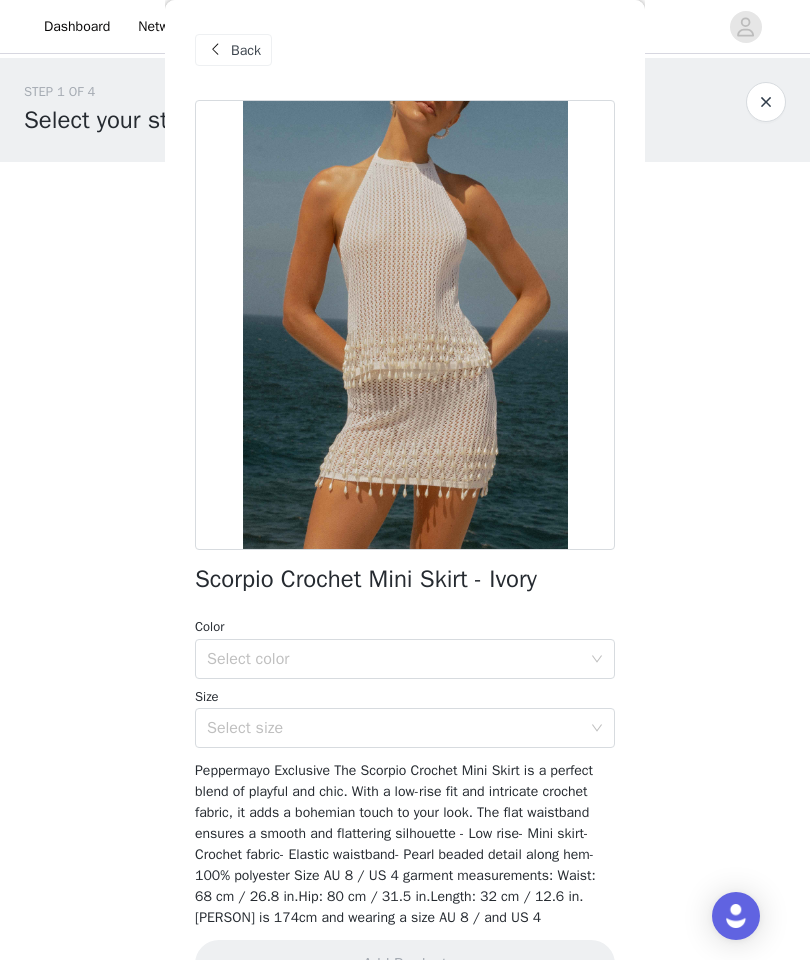 click at bounding box center [215, 50] 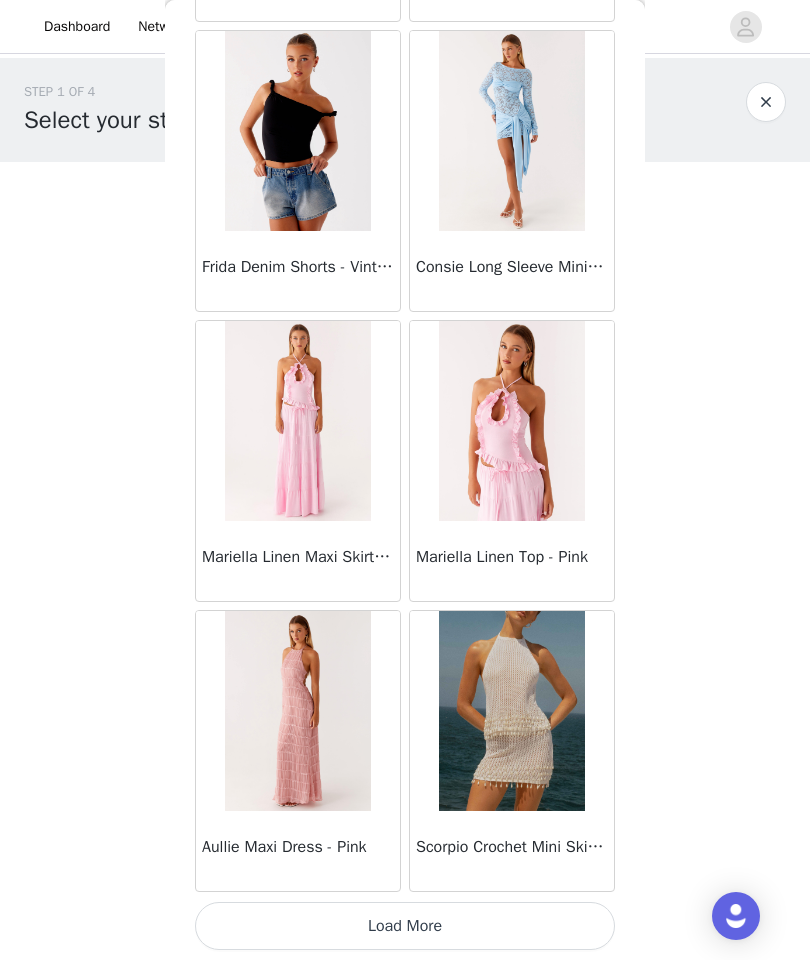 click on "Load More" at bounding box center (405, 926) 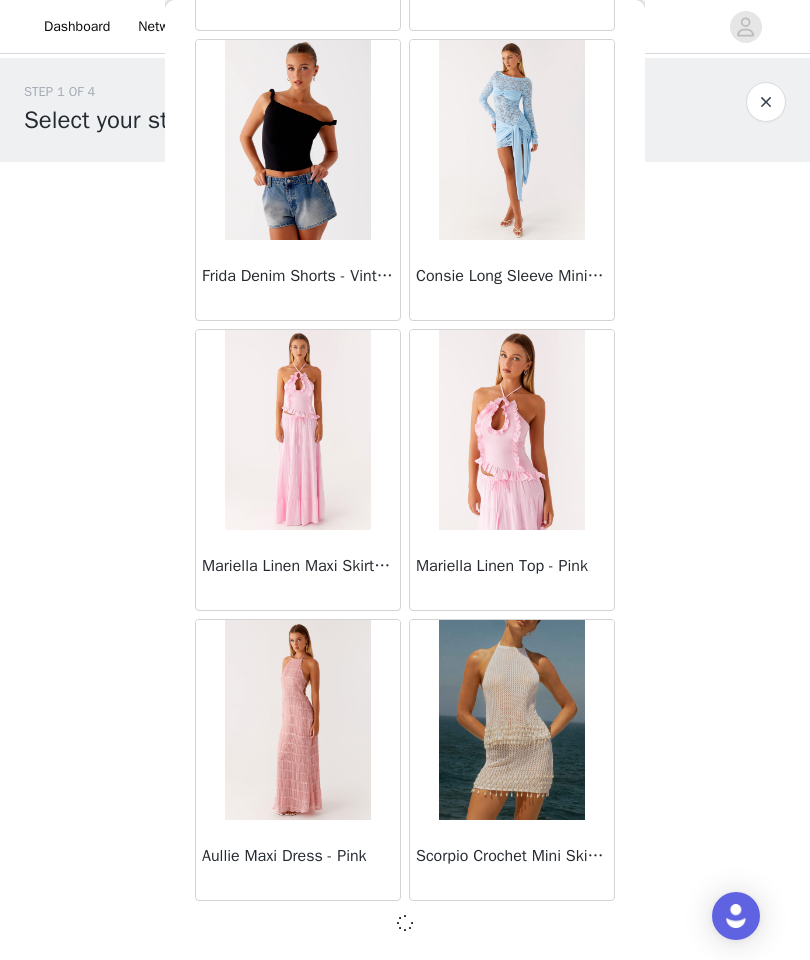 scroll, scrollTop: 2091, scrollLeft: 0, axis: vertical 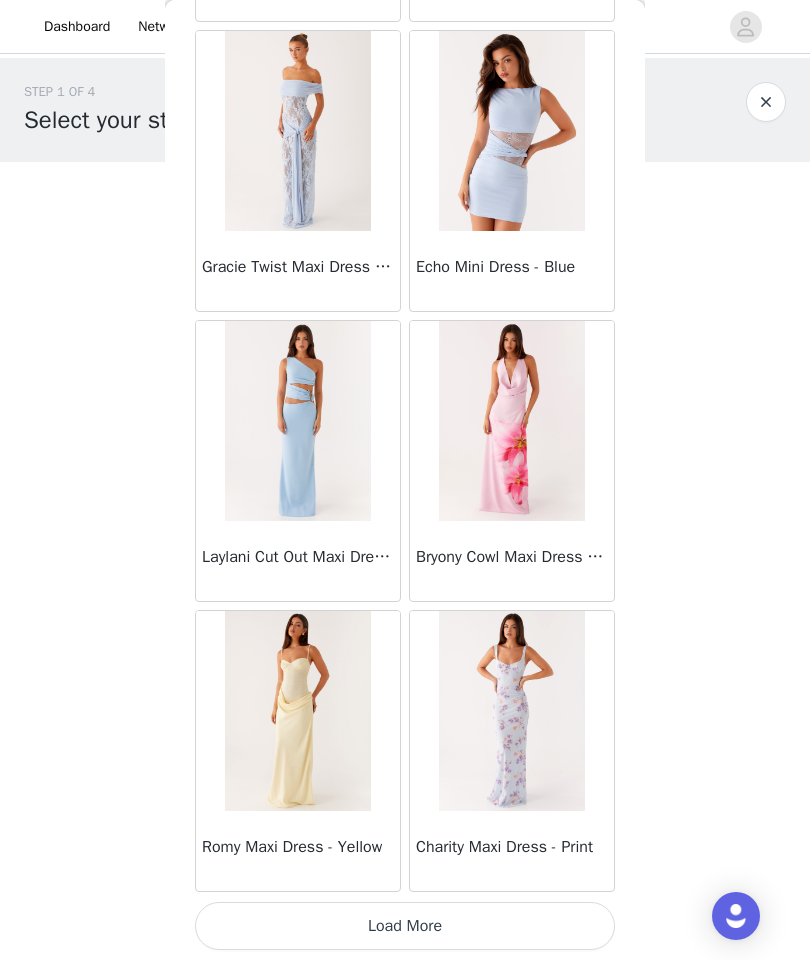 click on "Load More" at bounding box center (405, 926) 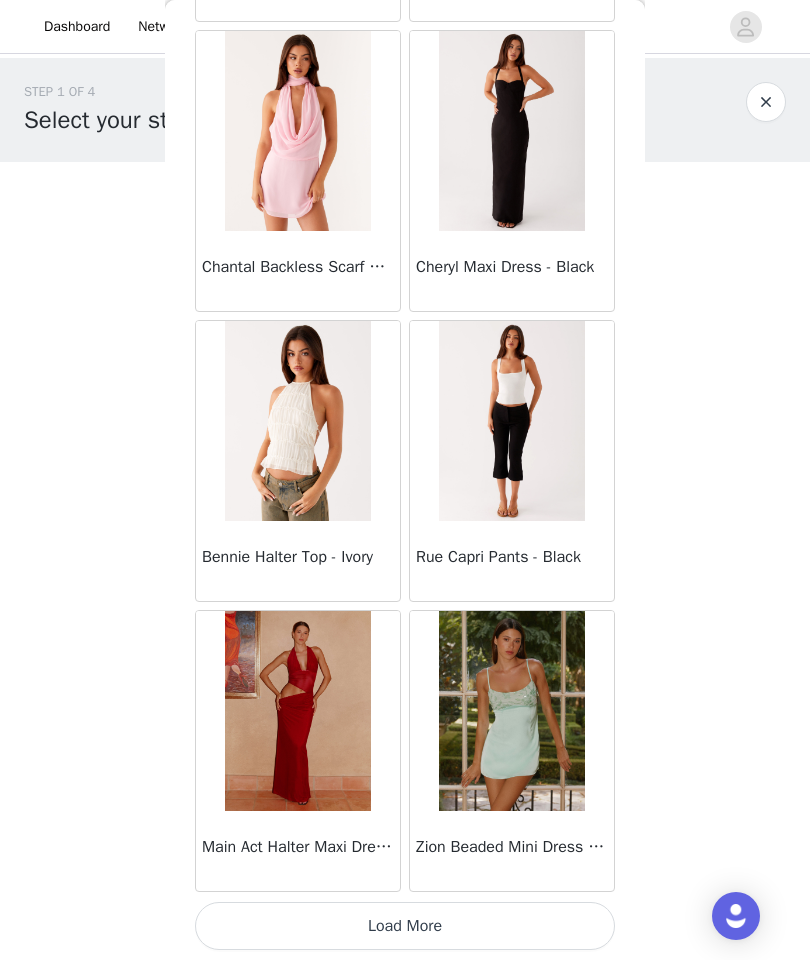 scroll, scrollTop: 7900, scrollLeft: 0, axis: vertical 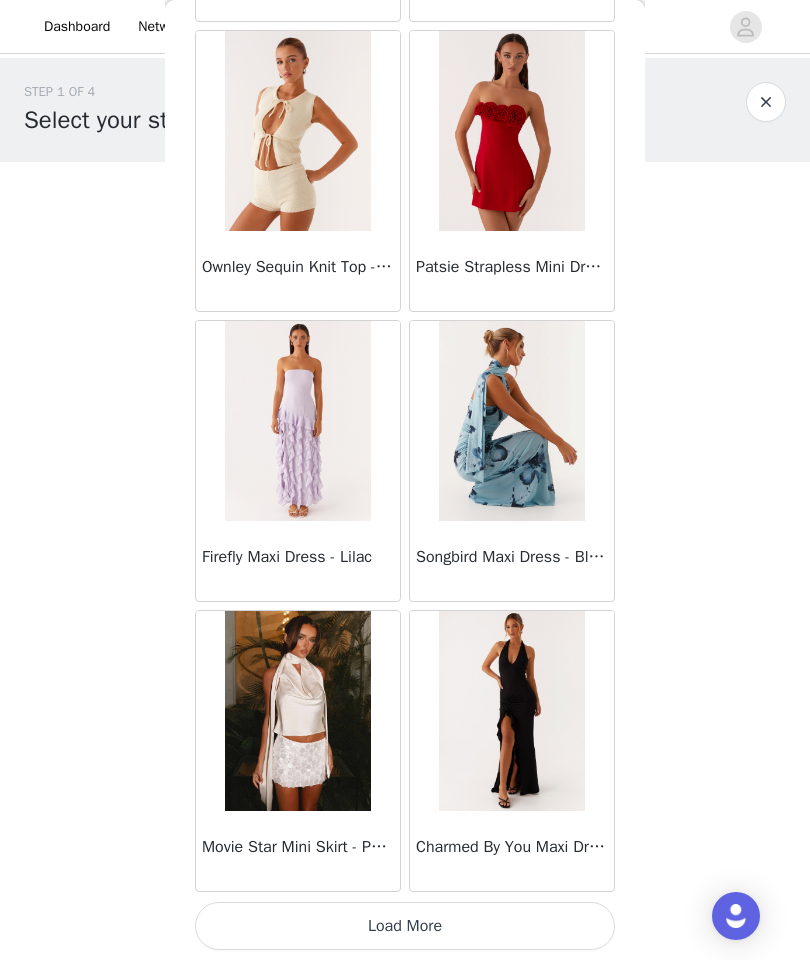 click on "Load More" at bounding box center (405, 926) 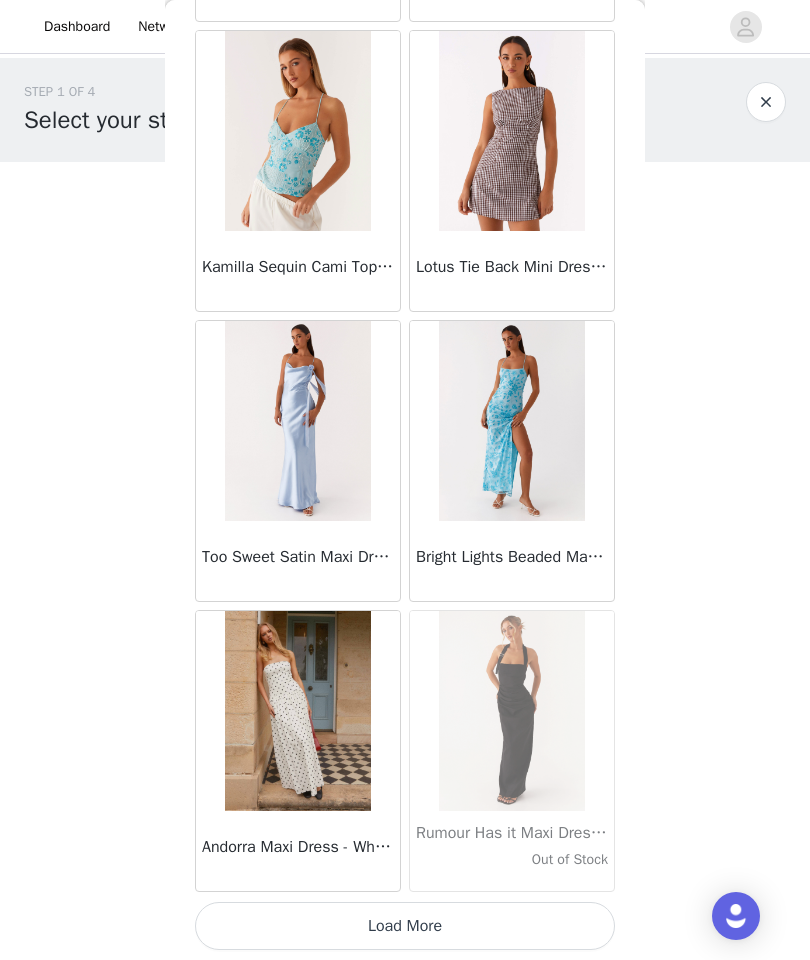 click on "Load More" at bounding box center [405, 926] 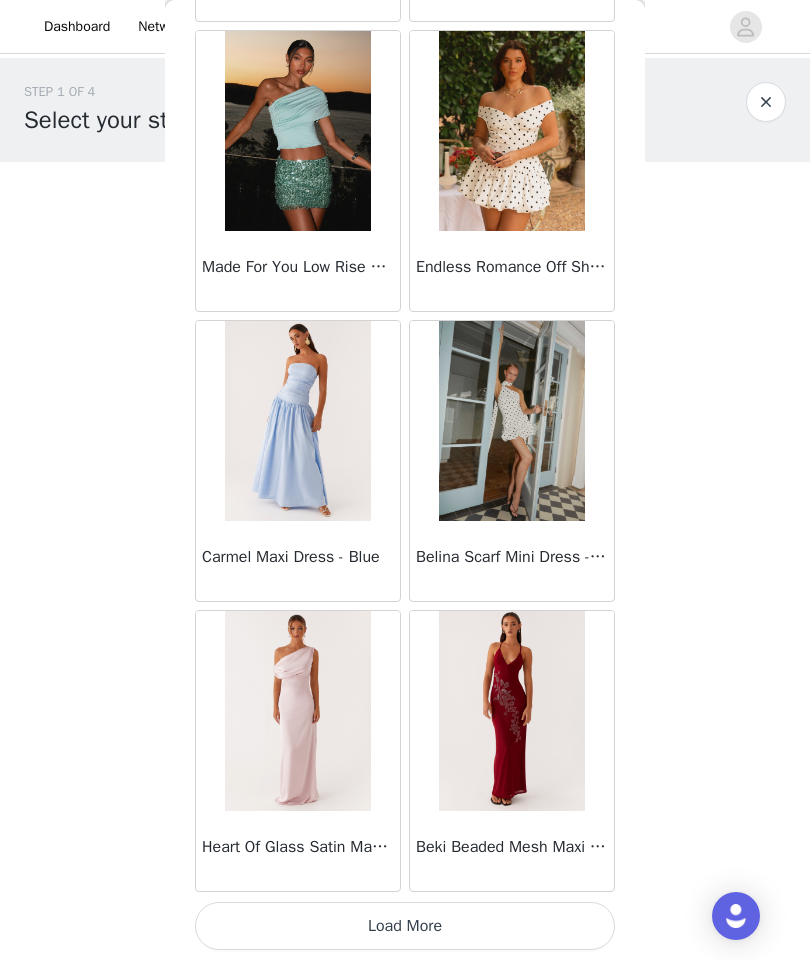 scroll, scrollTop: 16600, scrollLeft: 0, axis: vertical 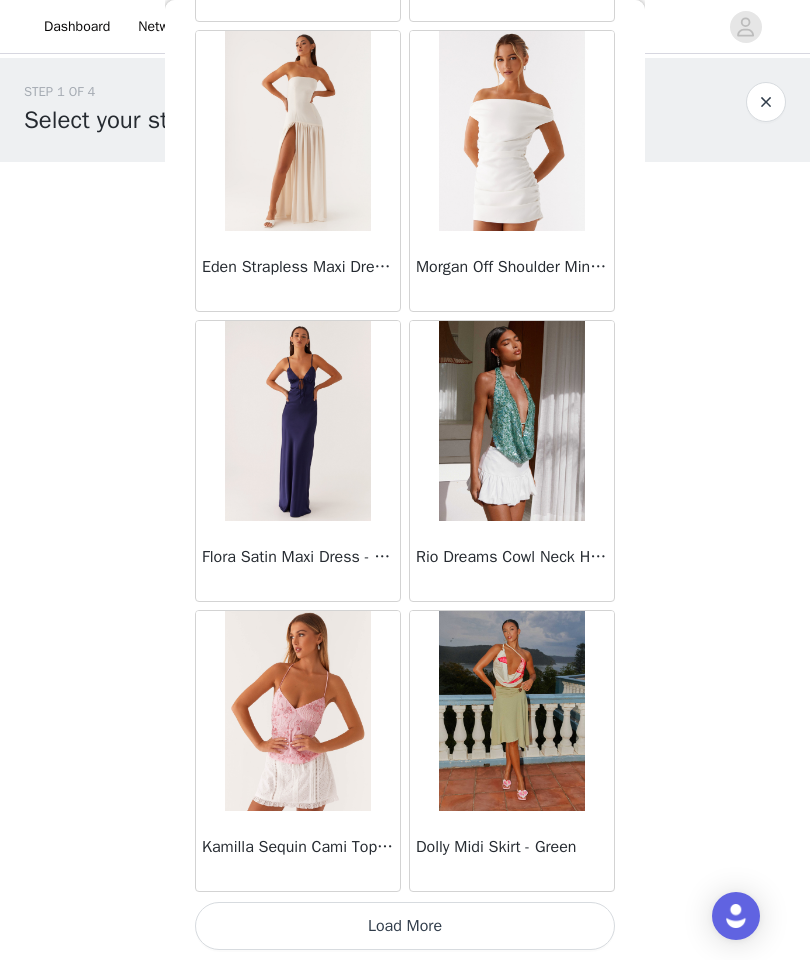 click on "Load More" at bounding box center (405, 926) 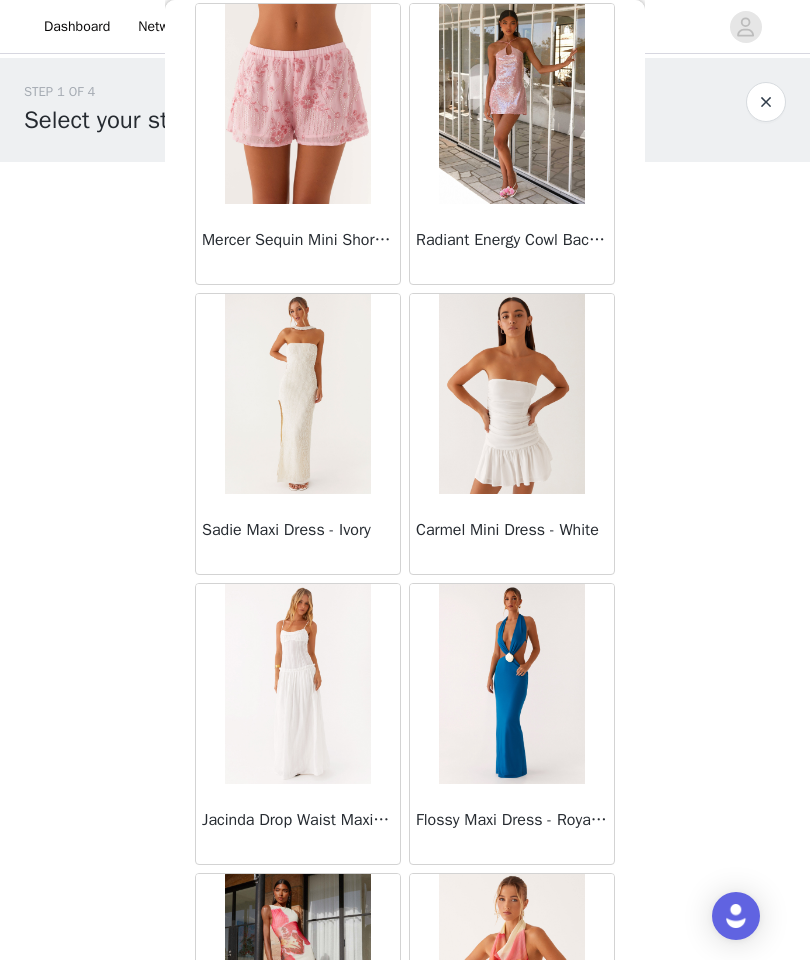 scroll, scrollTop: 21848, scrollLeft: 0, axis: vertical 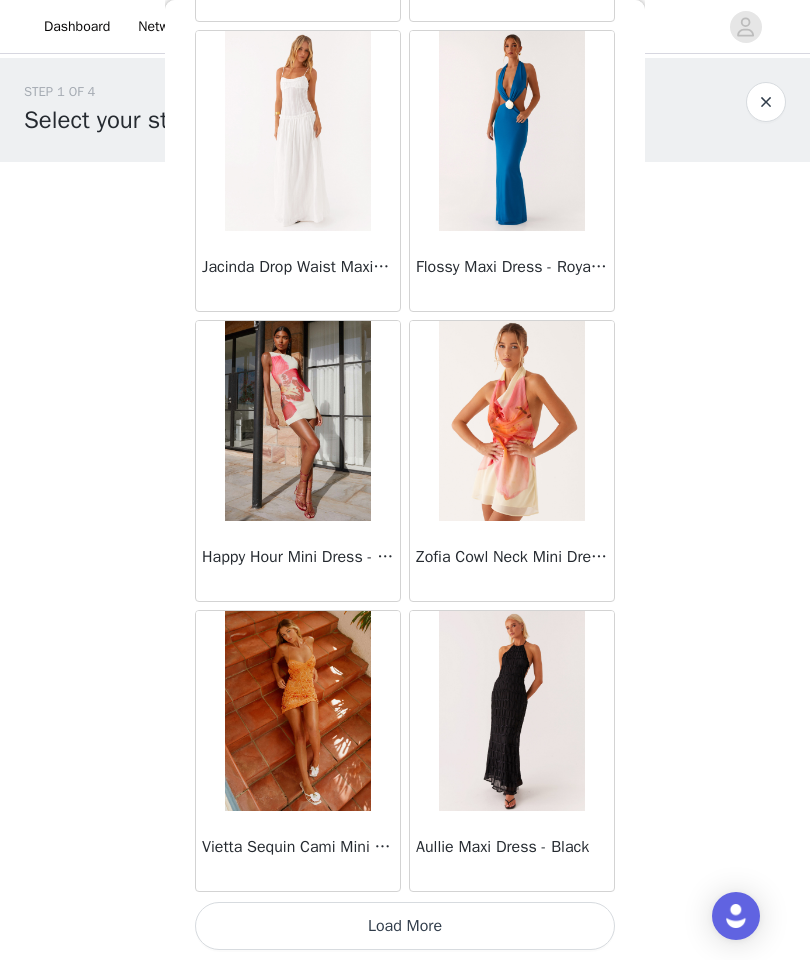 click on "Load More" at bounding box center [405, 926] 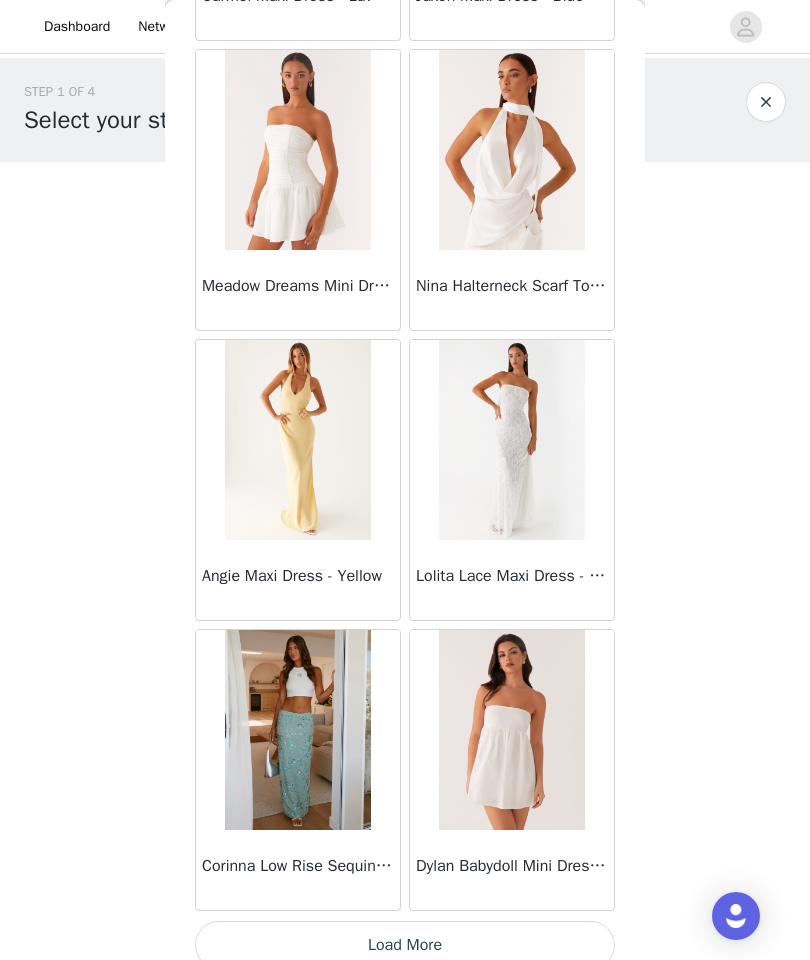 scroll, scrollTop: 25282, scrollLeft: 0, axis: vertical 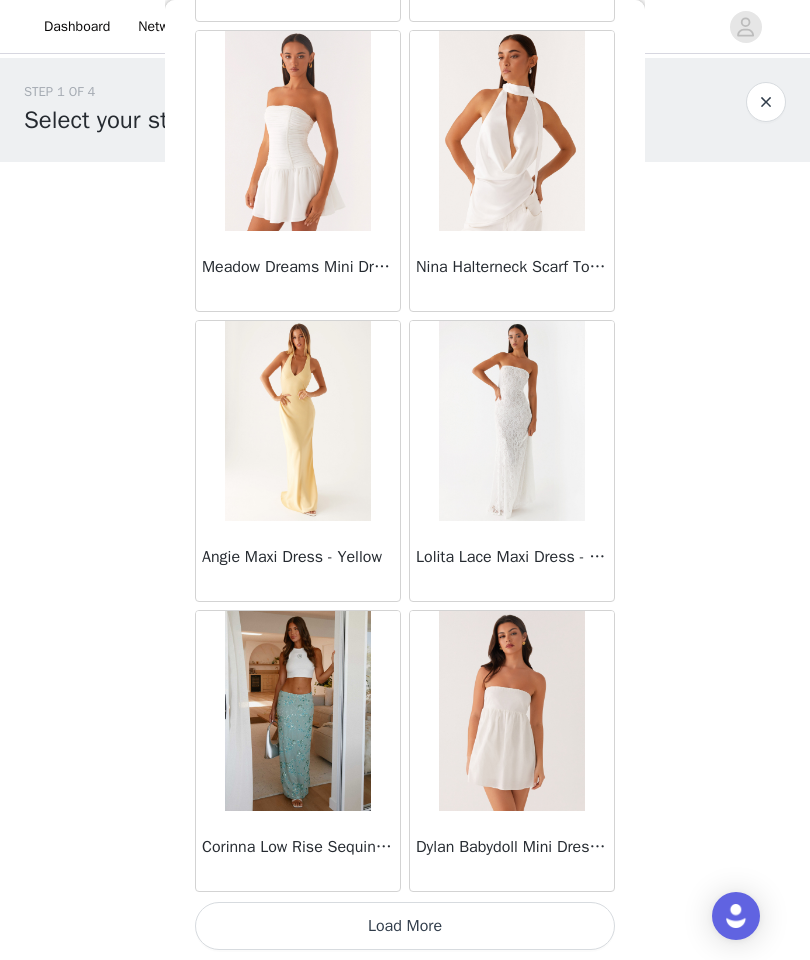click on "Load More" at bounding box center (405, 926) 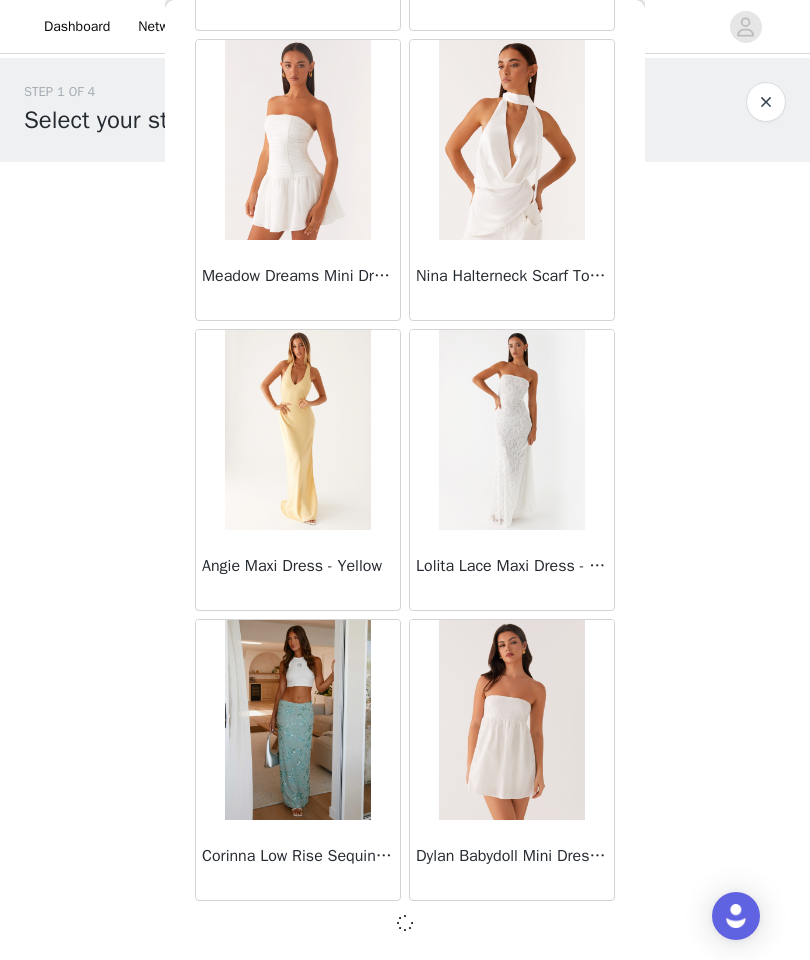 scroll, scrollTop: 25291, scrollLeft: 0, axis: vertical 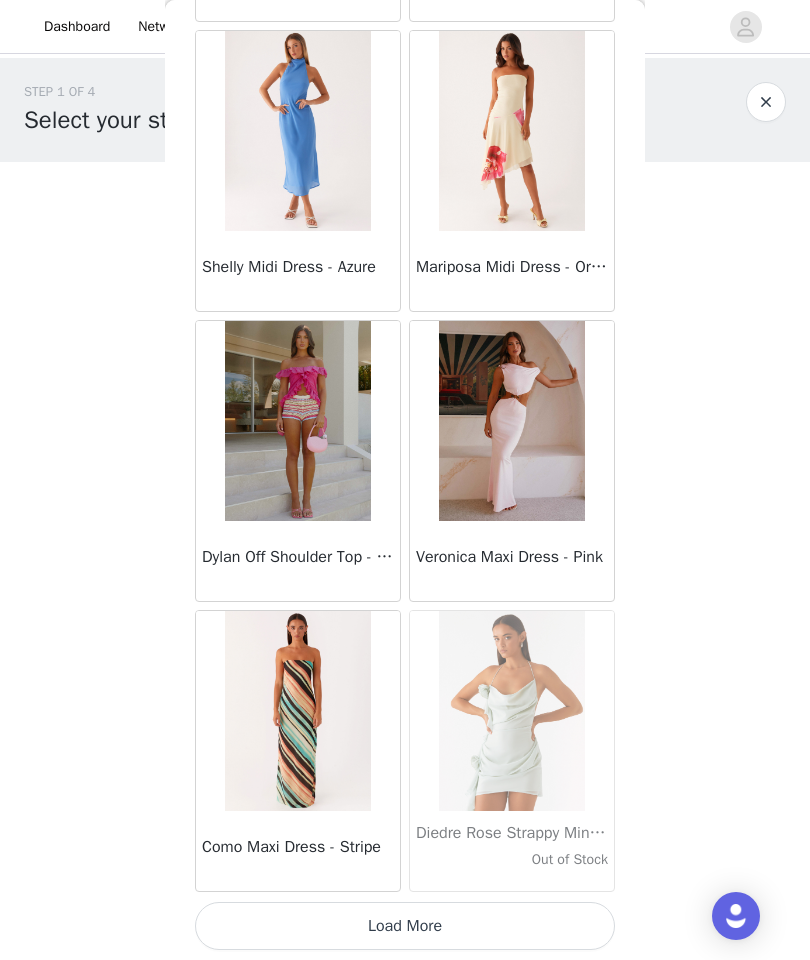click on "Load More" at bounding box center [405, 926] 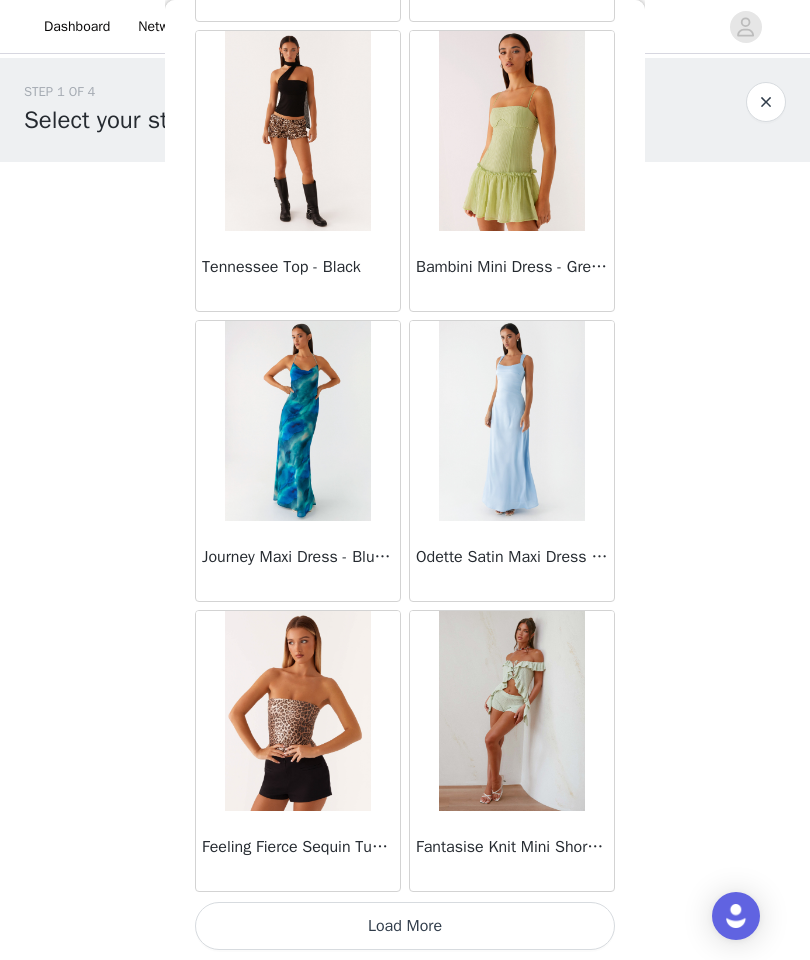 click on "Load More" at bounding box center (405, 926) 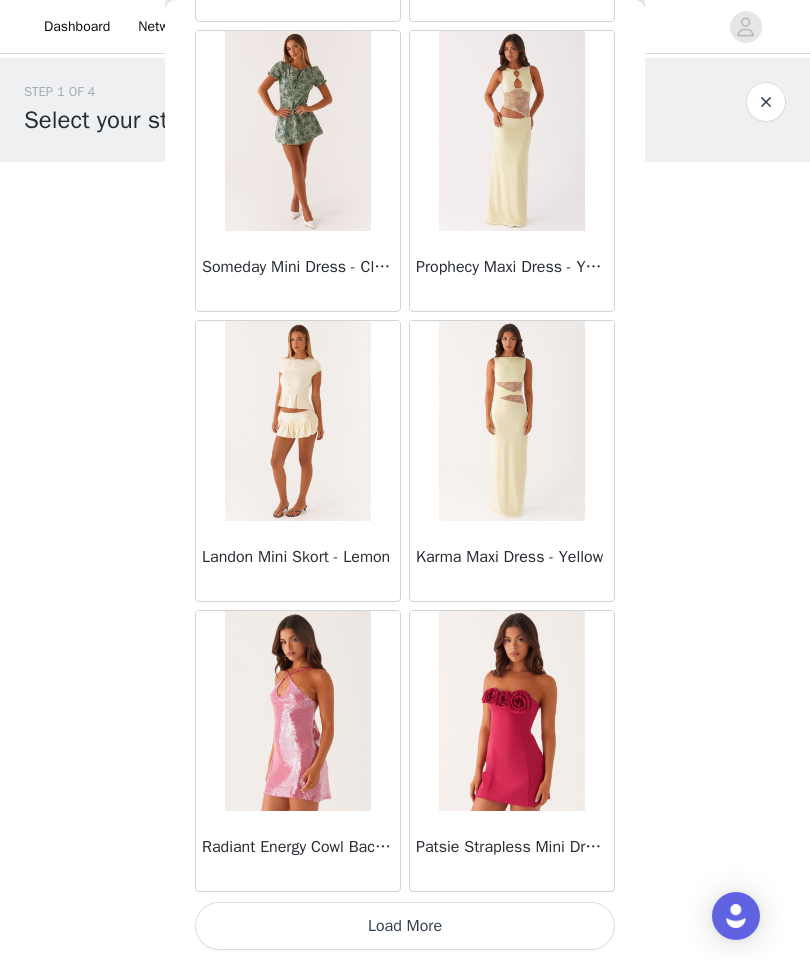 click on "Load More" at bounding box center (405, 926) 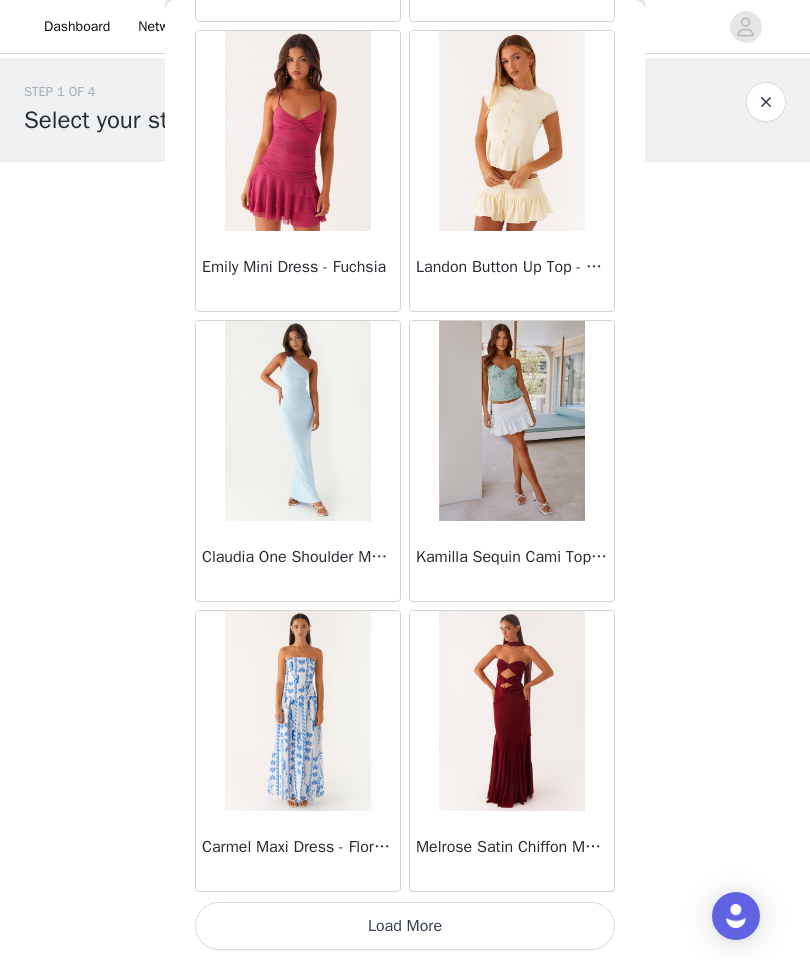 scroll, scrollTop: 36900, scrollLeft: 0, axis: vertical 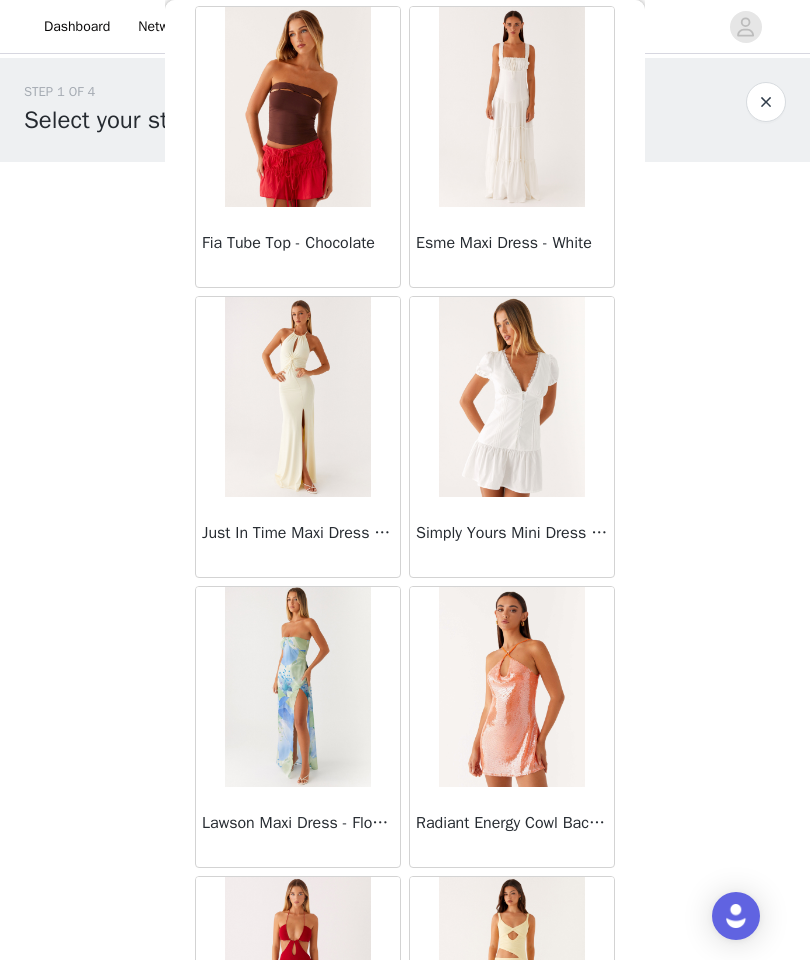 click on "STEP 1 OF 4
Select your styles!
You will receive 4 products.       2/4 Selected           [PRODUCT_NAME] - [COLOR]           [COLOR], US 6       Edit   Remove     [PRODUCT_NAME] - [COLOR]           [COLOR], US 6       Edit   Remove     Add Product       Back       [PRODUCT_NAME] - [COLOR]       [PRODUCT_NAME] - [COLOR]       [PRODUCT_NAME] - [COLOR]       [PRODUCT_NAME] - [COLOR]       [PRODUCT_NAME] - [COLOR]       [PRODUCT_NAME] - [COLOR]       [PRODUCT_NAME] - [COLOR]       [PRODUCT_NAME] - [COLOR]       [PRODUCT_NAME] - [COLOR]       [PRODUCT_NAME] - [COLOR]       [PRODUCT_NAME] - [COLOR]       [PRODUCT_NAME] - [COLOR]       [PRODUCT_NAME] - [COLOR]       [PRODUCT_NAME] - [COLOR]       [PRODUCT_NAME] - [COLOR]" at bounding box center (405, 393) 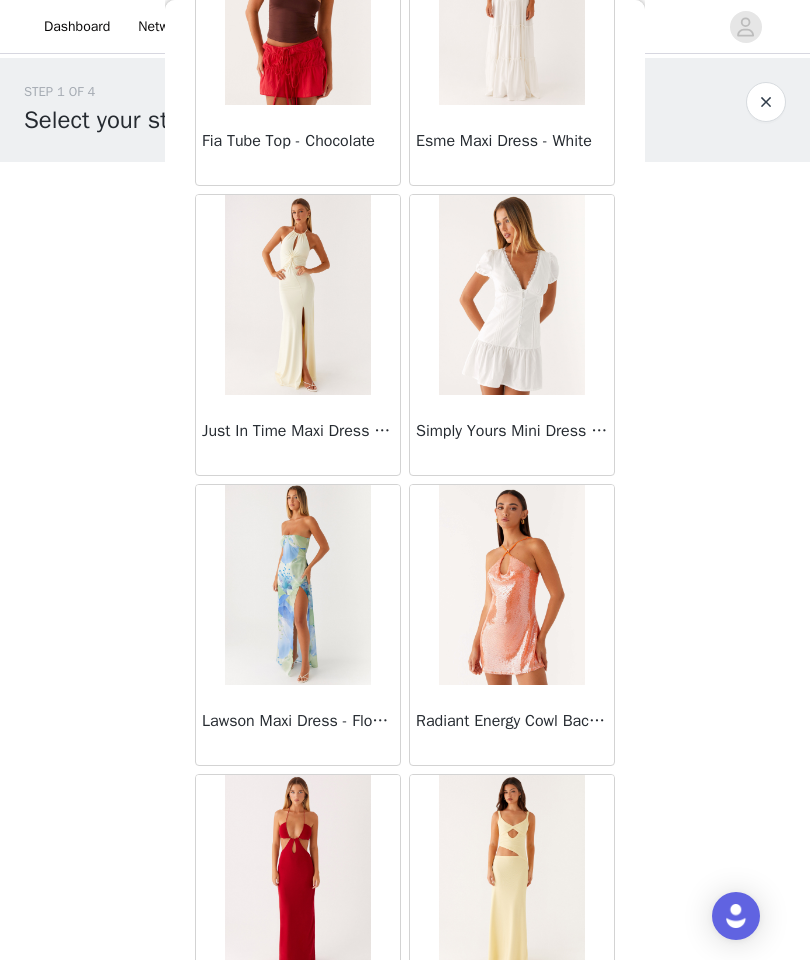 scroll, scrollTop: 38475, scrollLeft: 0, axis: vertical 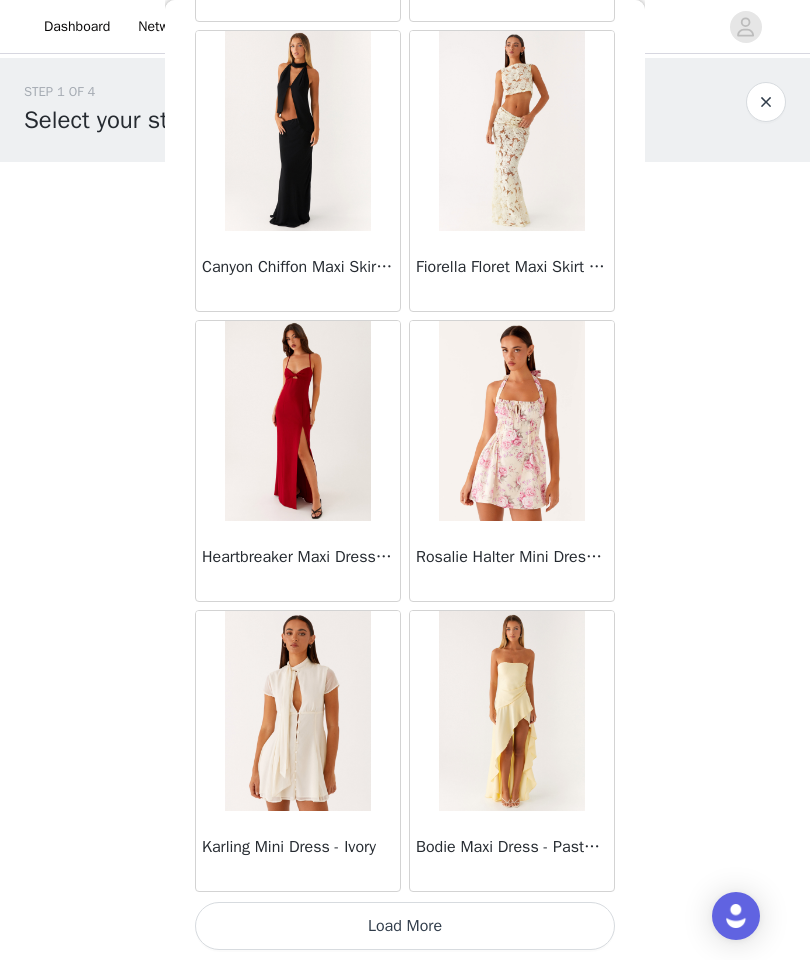 click on "Load More" at bounding box center [405, 926] 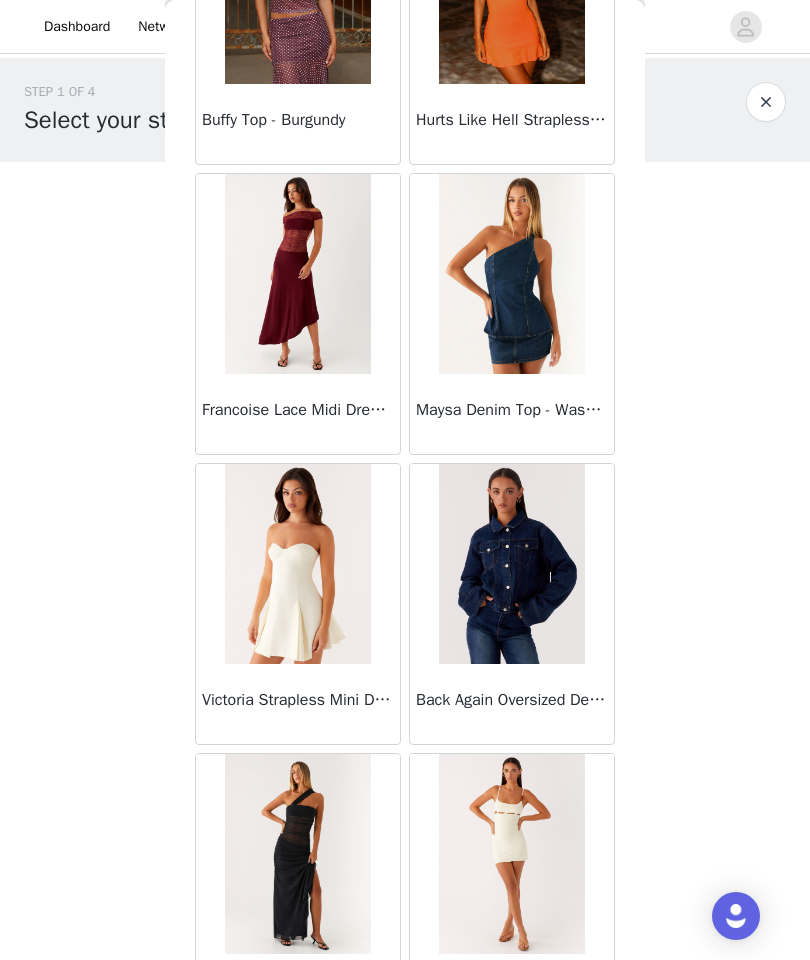 scroll, scrollTop: 41407, scrollLeft: 0, axis: vertical 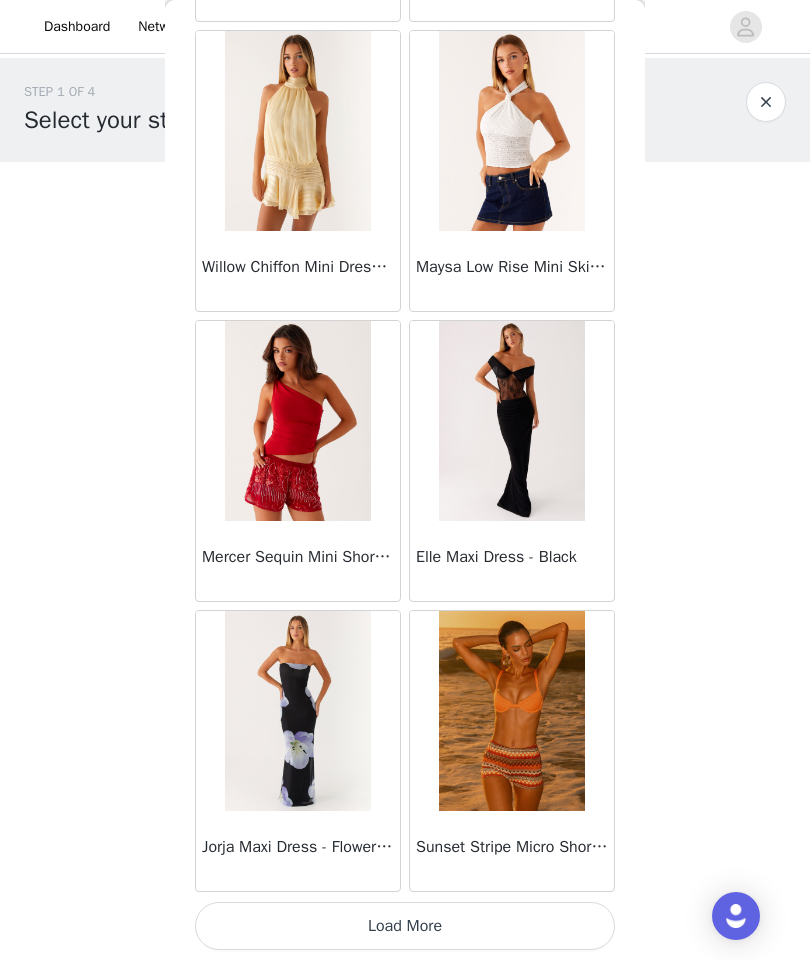 click on "Load More" at bounding box center [405, 926] 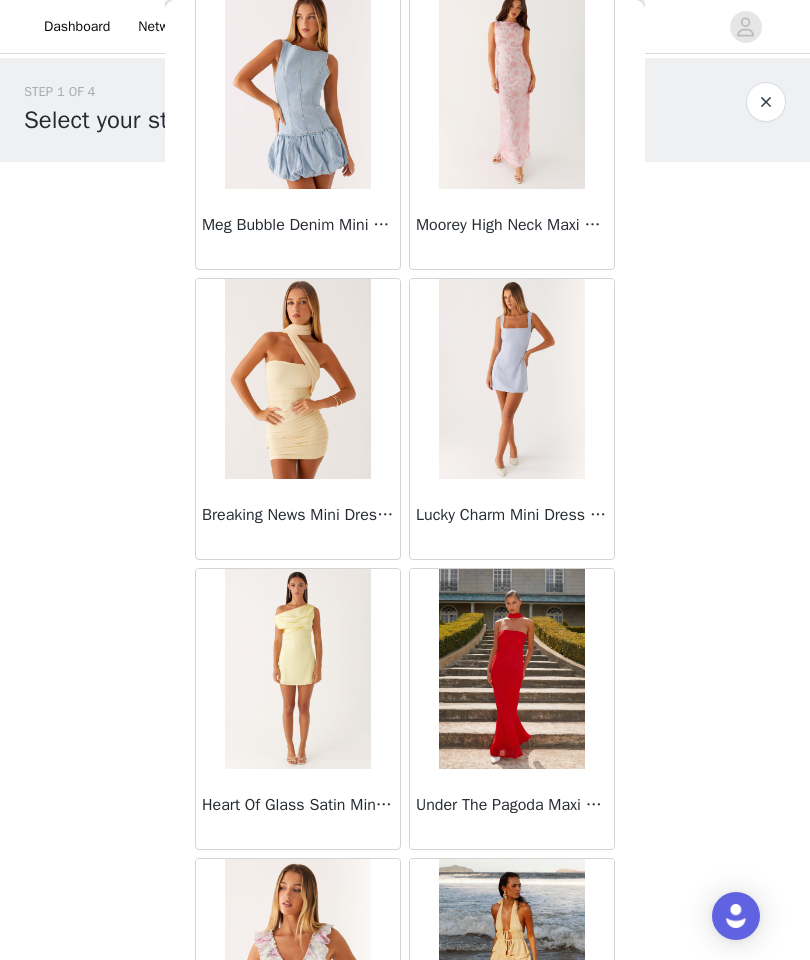 scroll, scrollTop: 44759, scrollLeft: 0, axis: vertical 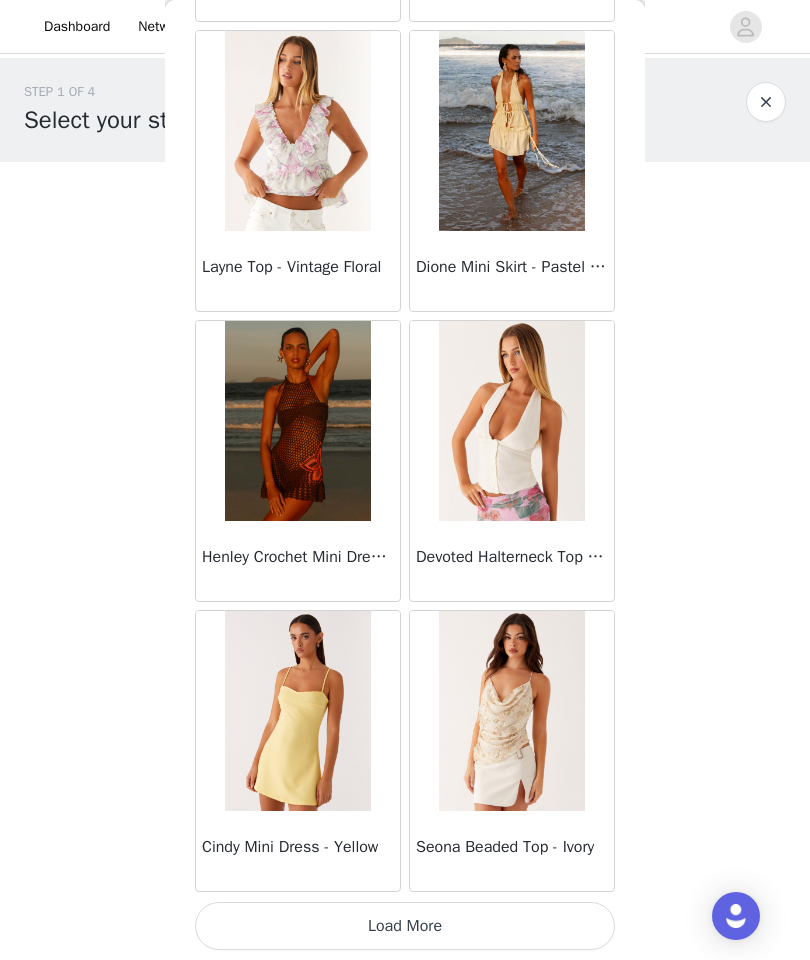 click on "Load More" at bounding box center (405, 926) 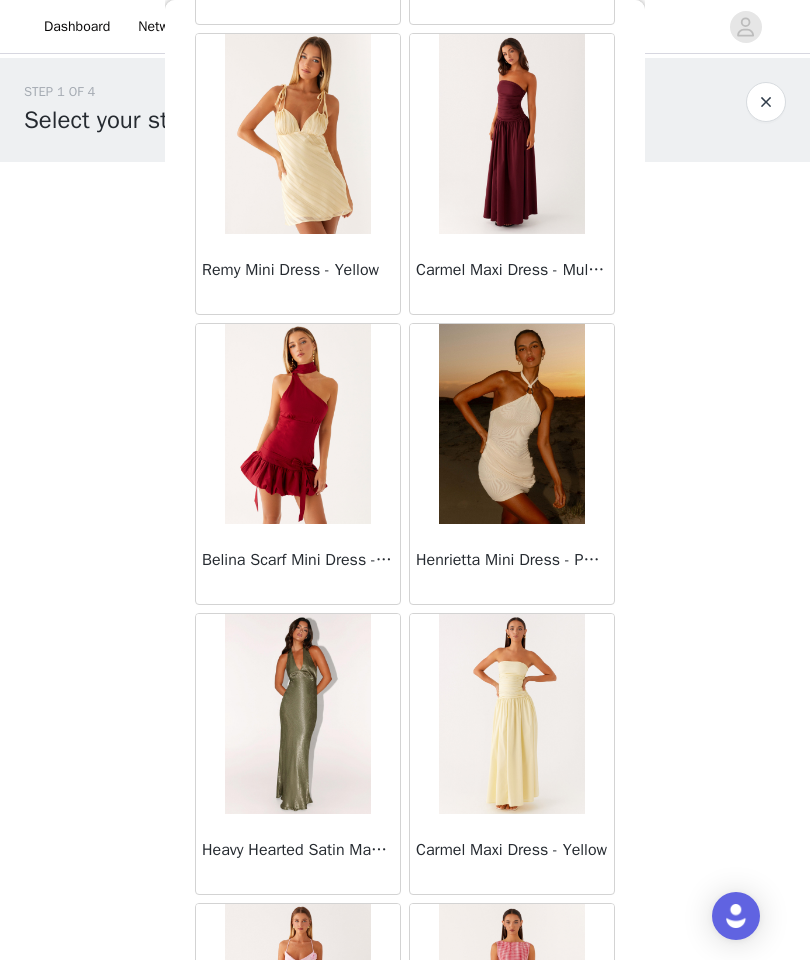 scroll, scrollTop: 47913, scrollLeft: 0, axis: vertical 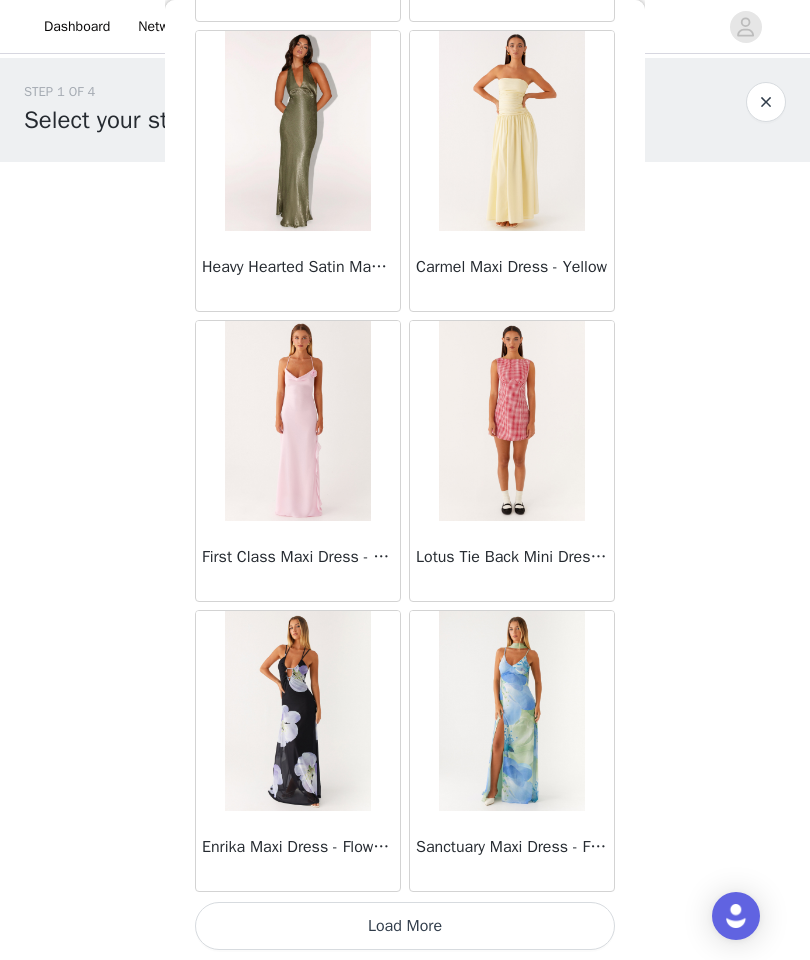 click on "Load More" at bounding box center (405, 926) 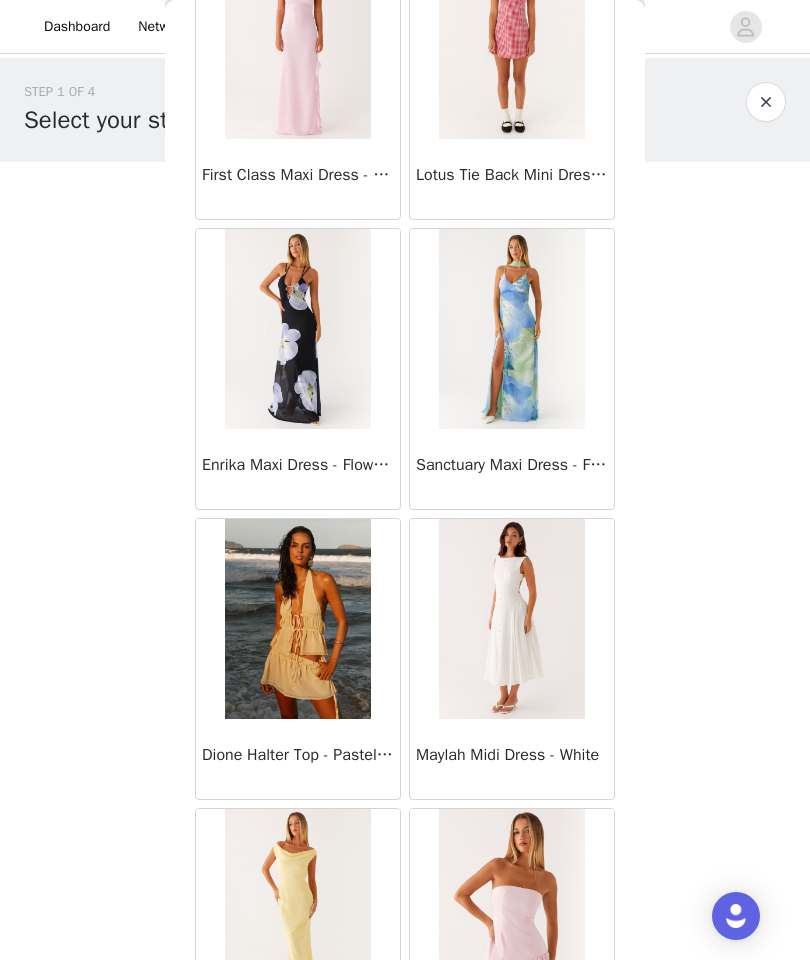 scroll, scrollTop: 49078, scrollLeft: 0, axis: vertical 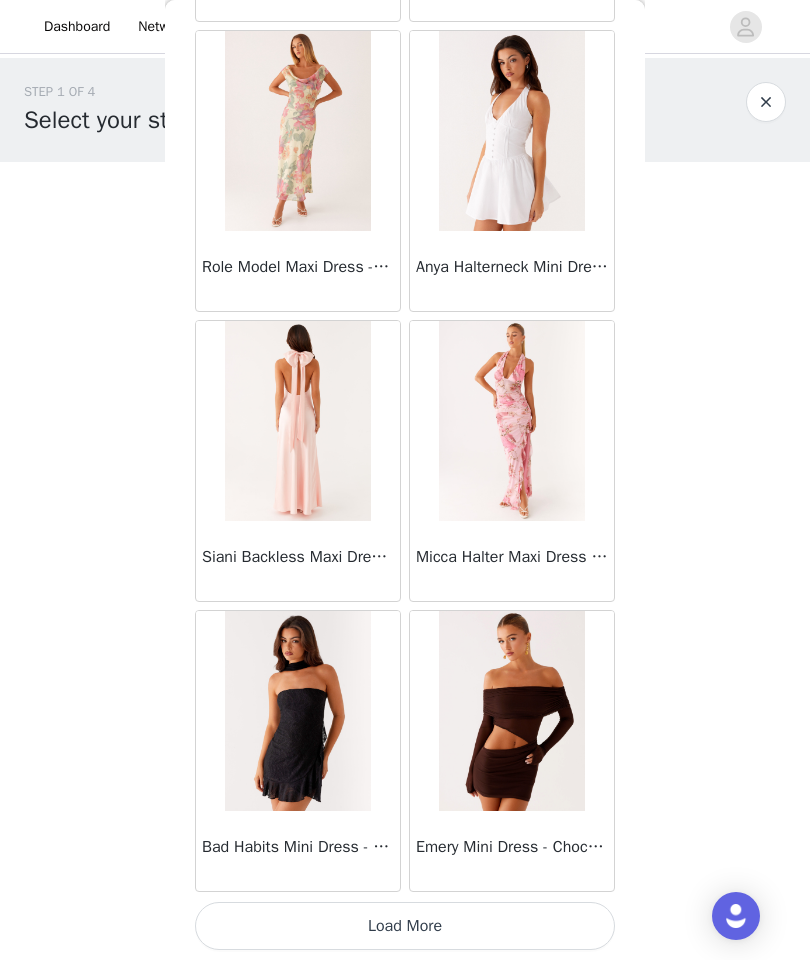 click on "Load More" at bounding box center [405, 926] 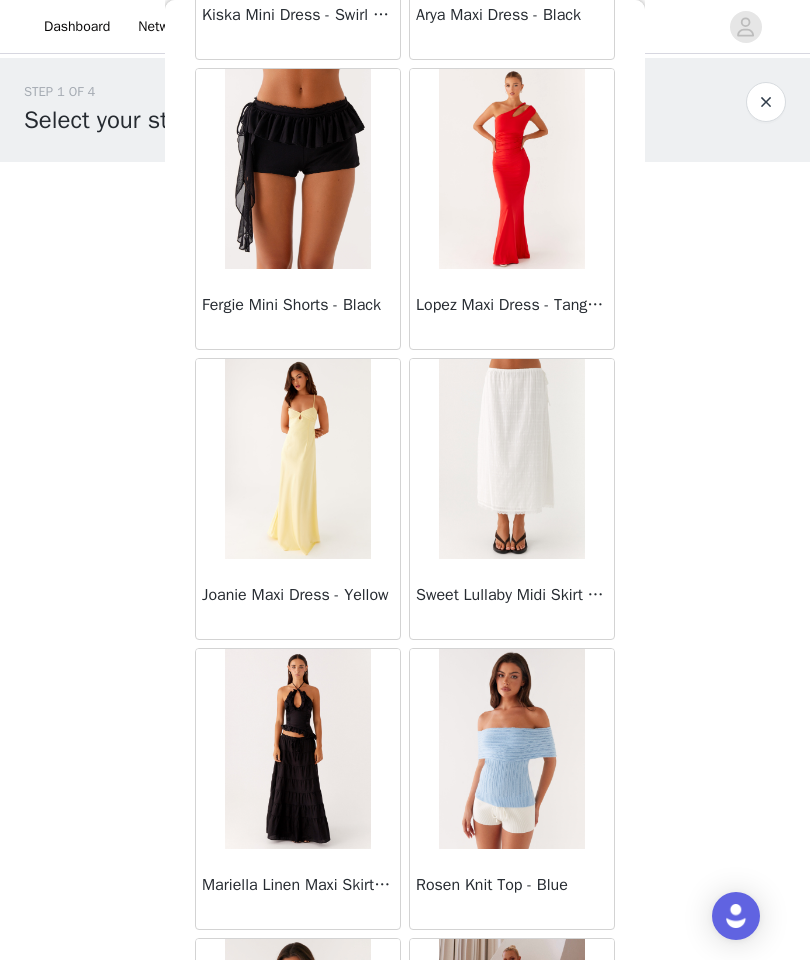 scroll, scrollTop: 52526, scrollLeft: 0, axis: vertical 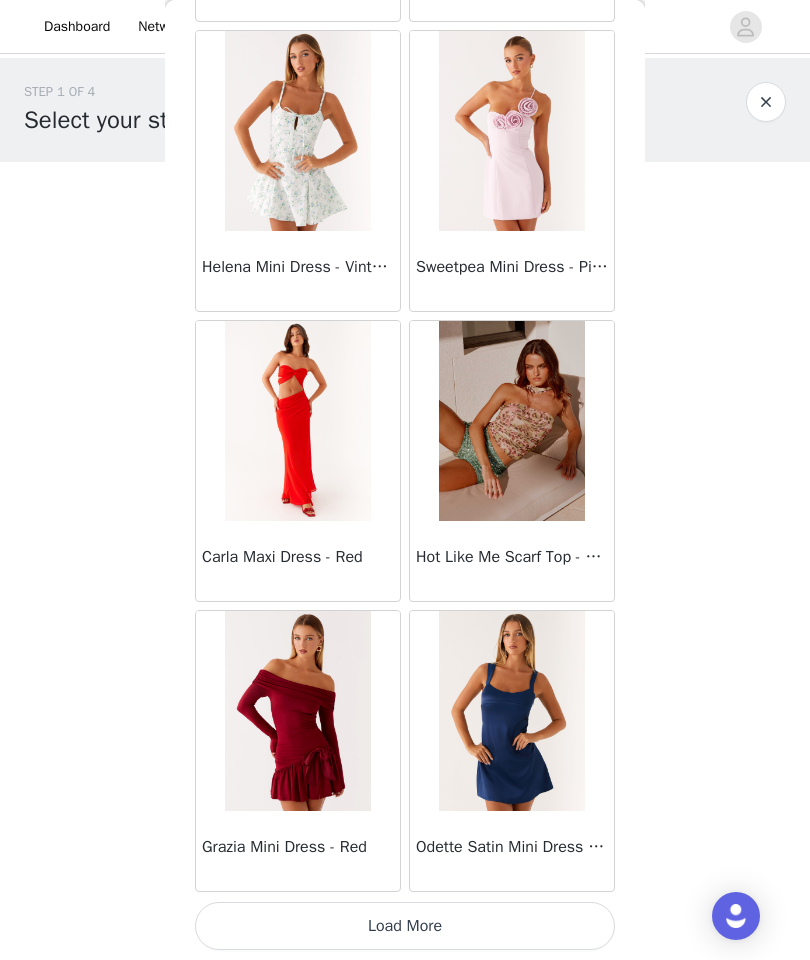 click on "Load More" at bounding box center (405, 926) 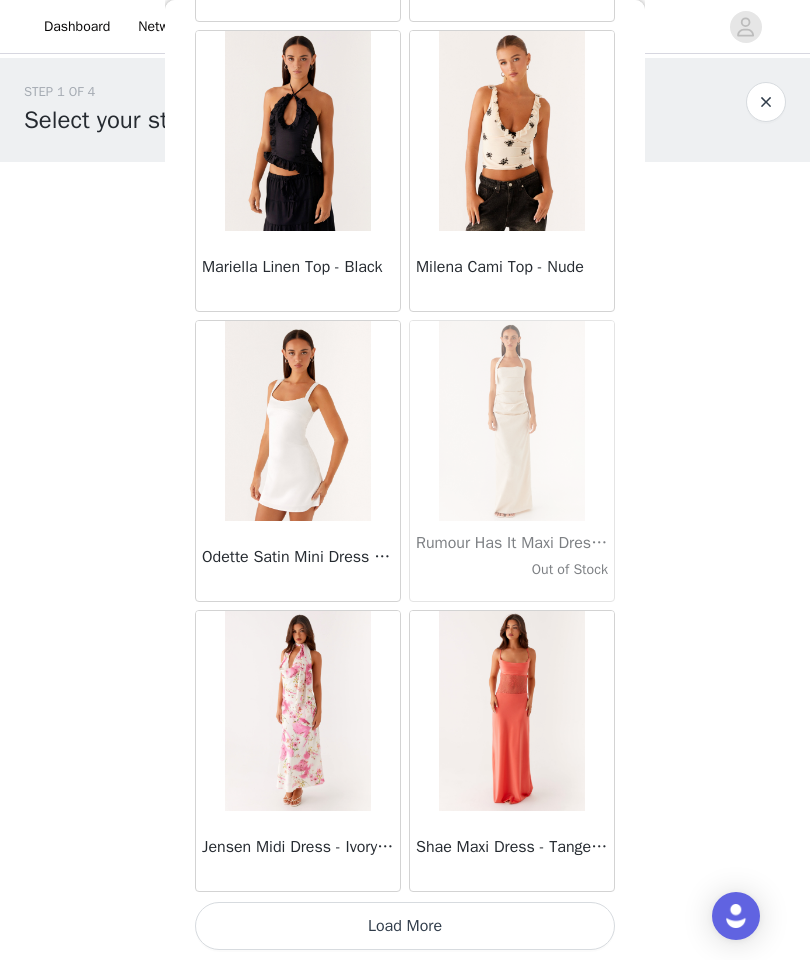 scroll, scrollTop: 57200, scrollLeft: 0, axis: vertical 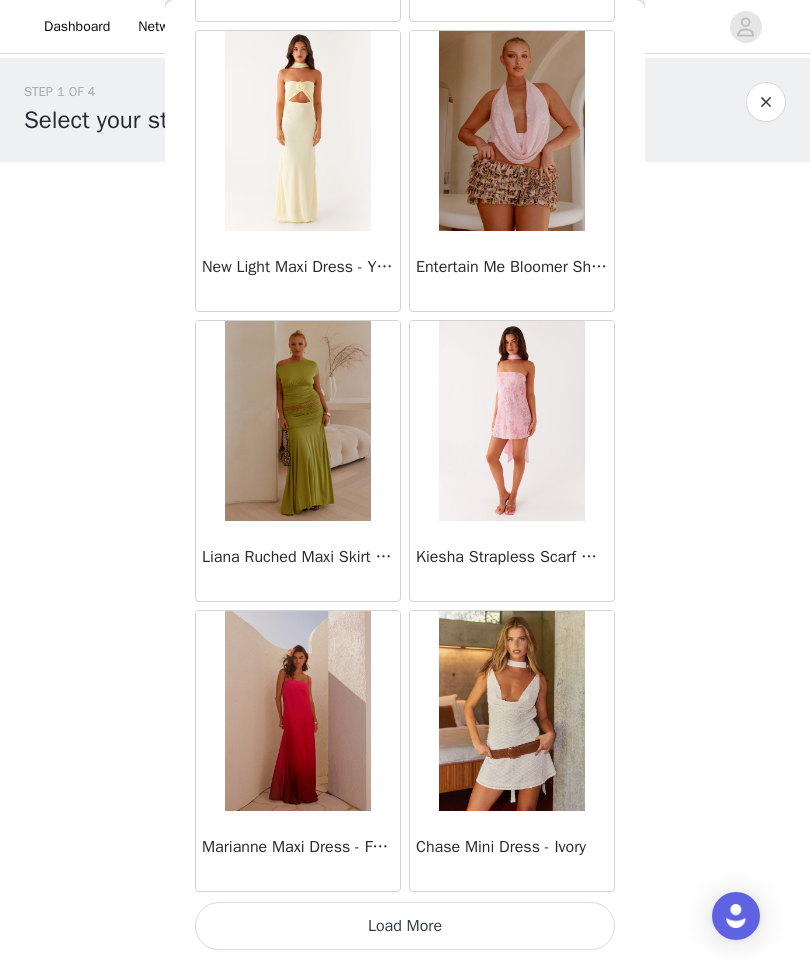 click on "Load More" at bounding box center [405, 926] 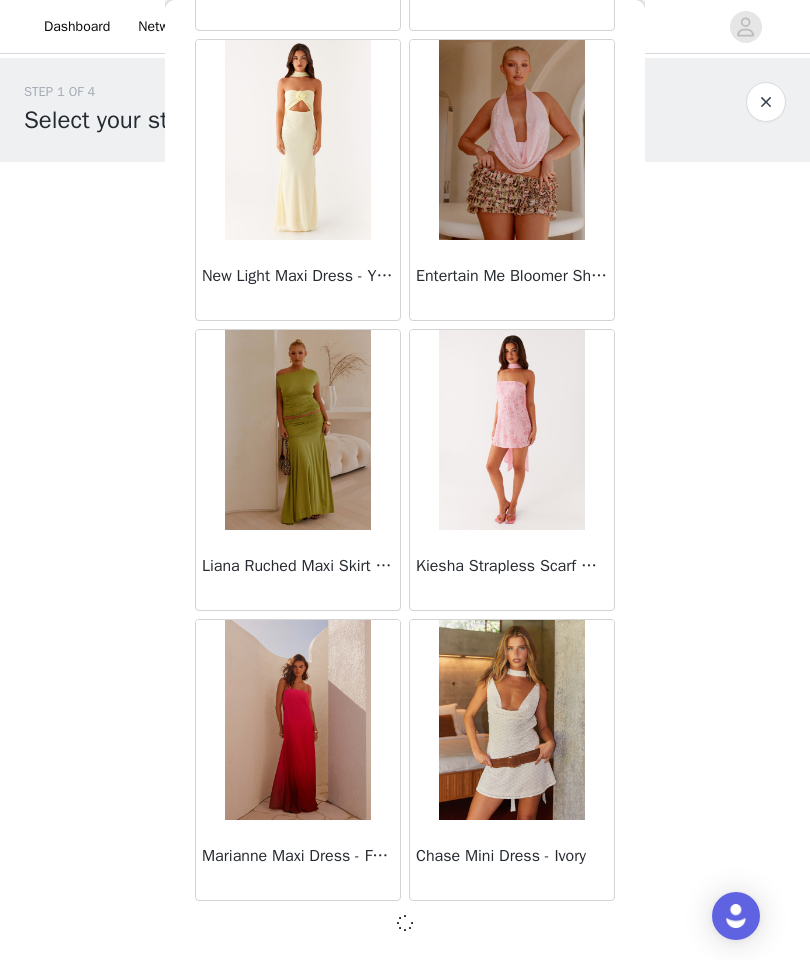 scroll, scrollTop: 60091, scrollLeft: 0, axis: vertical 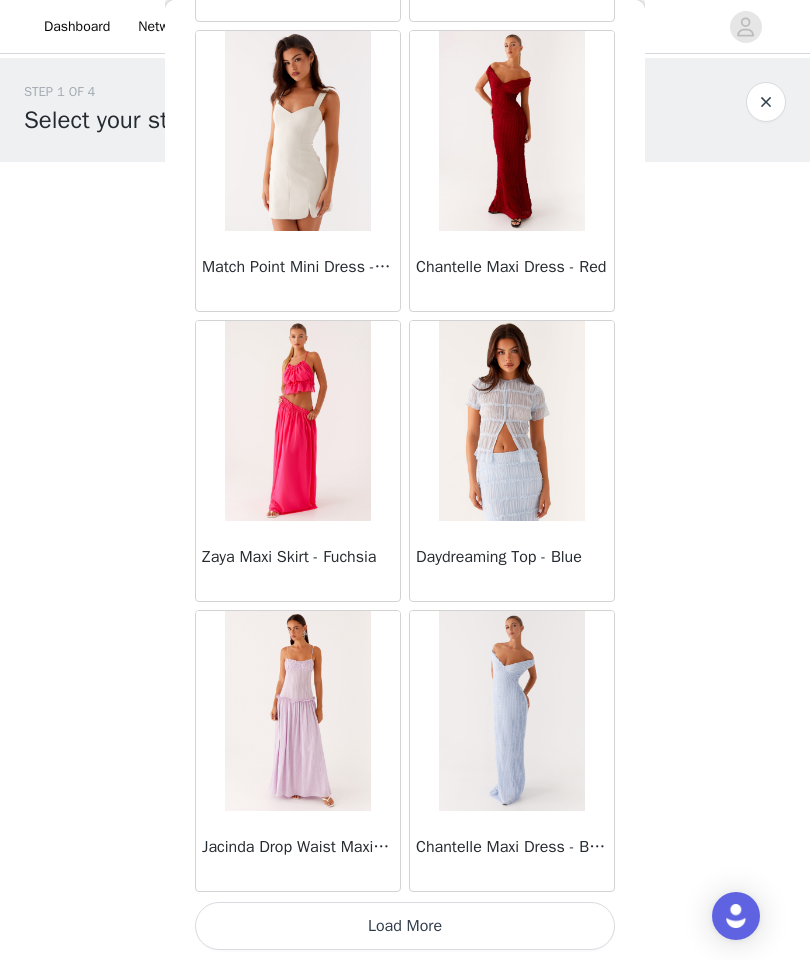 click on "Load More" at bounding box center (405, 926) 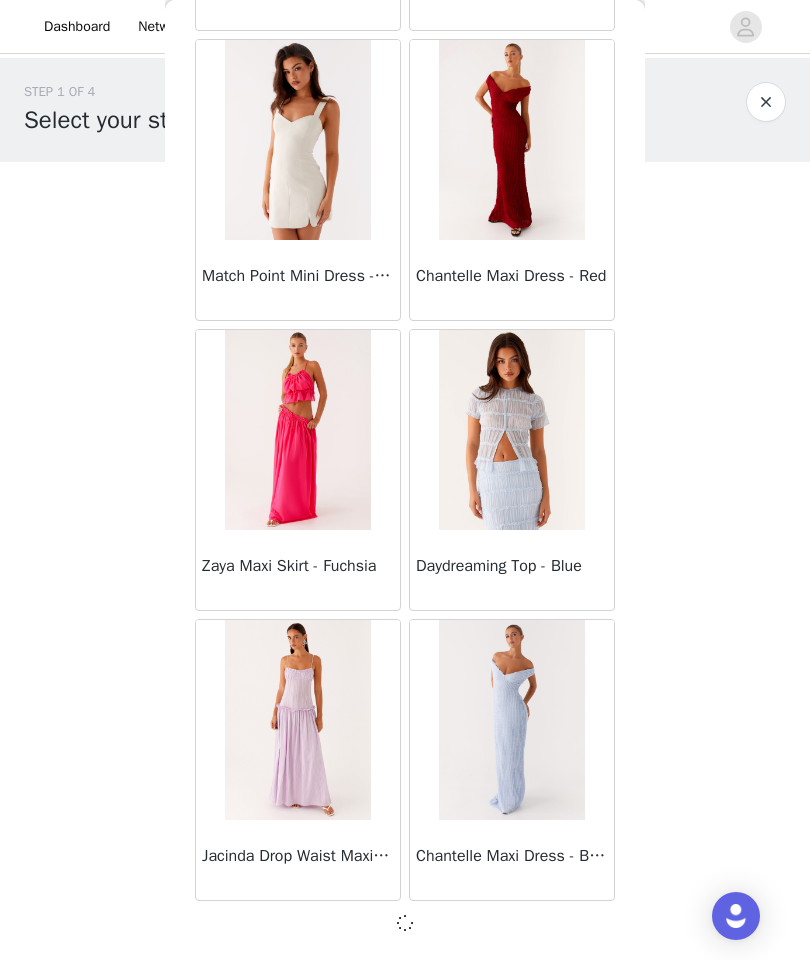 scroll, scrollTop: 62991, scrollLeft: 0, axis: vertical 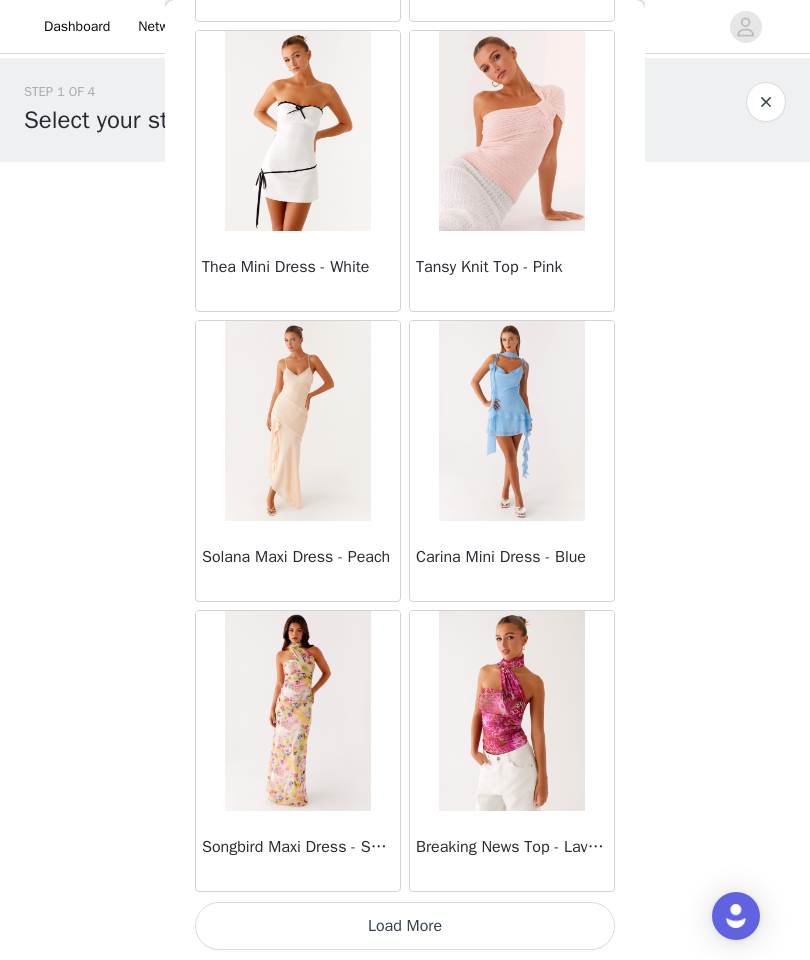 click on "Load More" at bounding box center (405, 926) 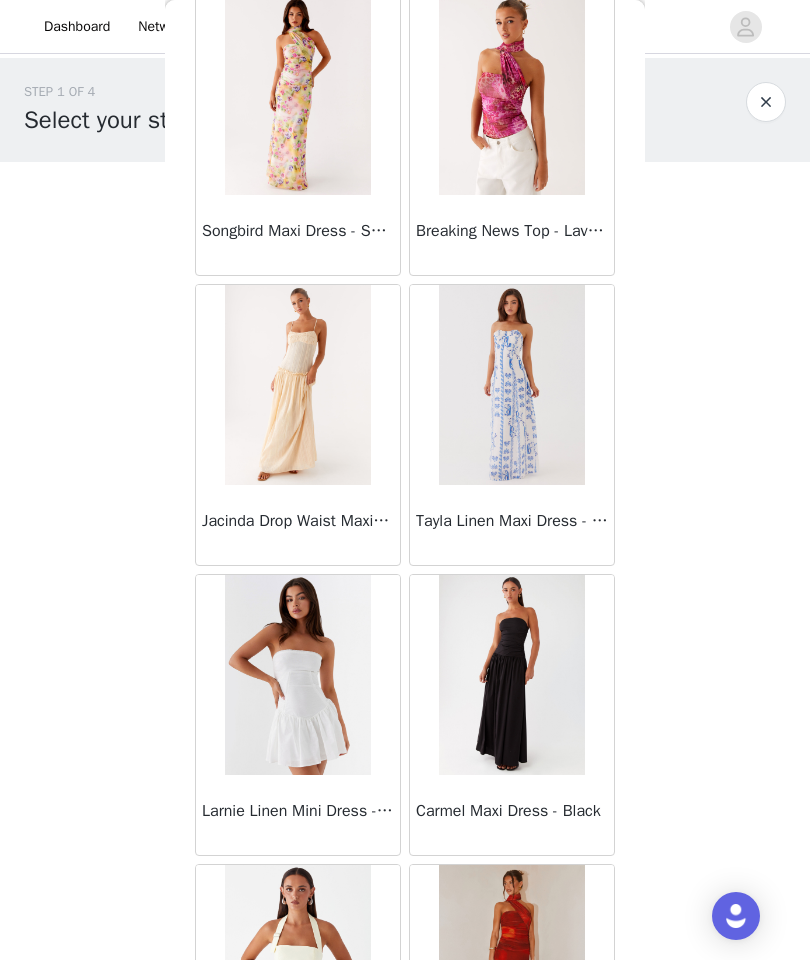 scroll, scrollTop: 66536, scrollLeft: 0, axis: vertical 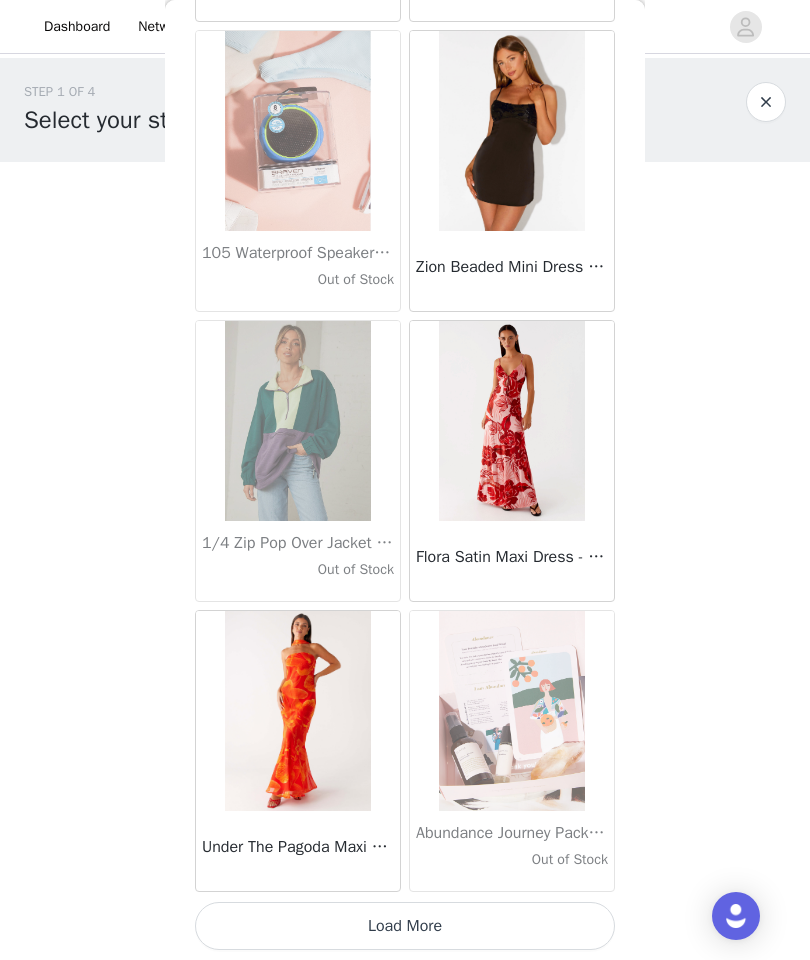 click on "Load More" at bounding box center [405, 926] 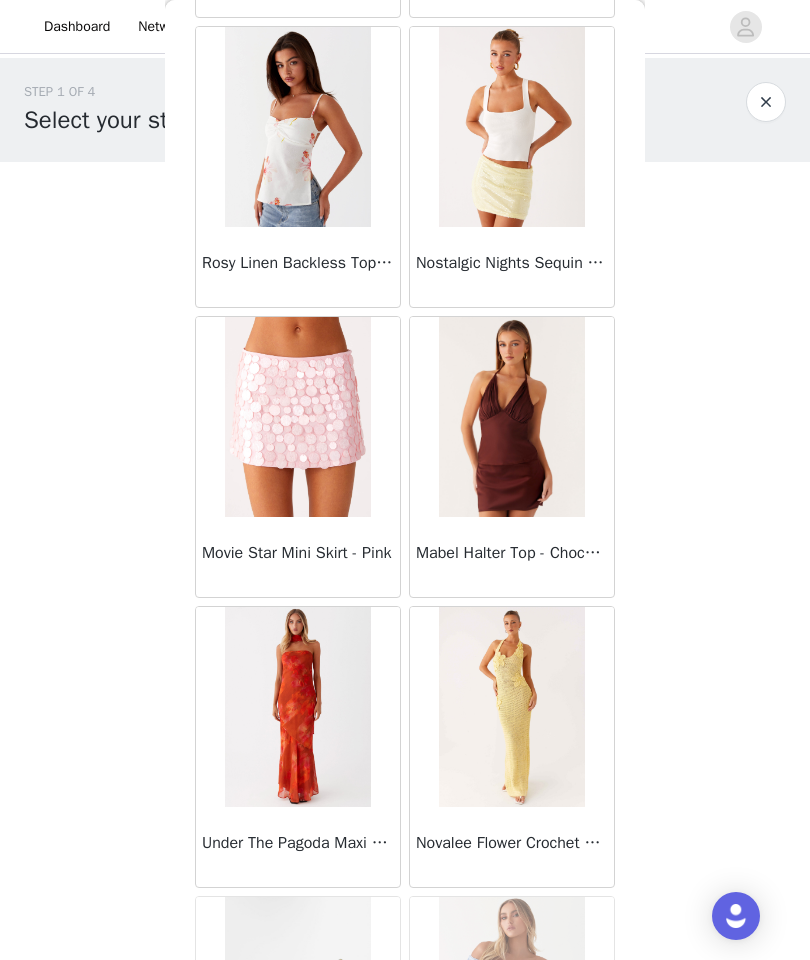 scroll, scrollTop: 70545, scrollLeft: 0, axis: vertical 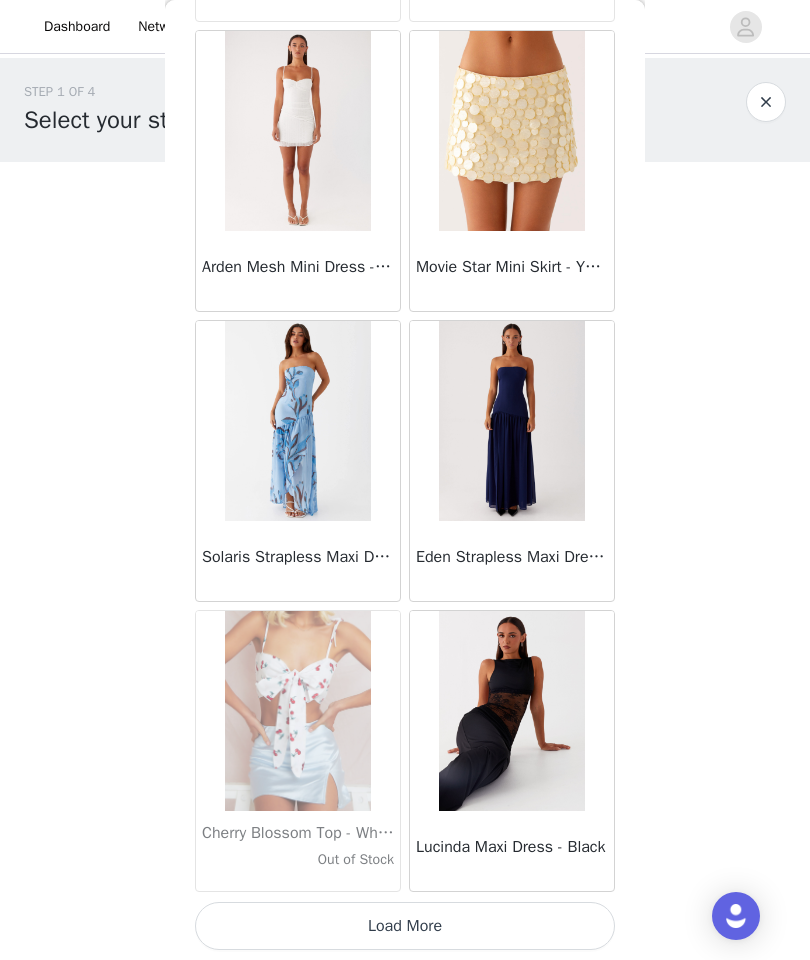 click on "Load More" at bounding box center (405, 926) 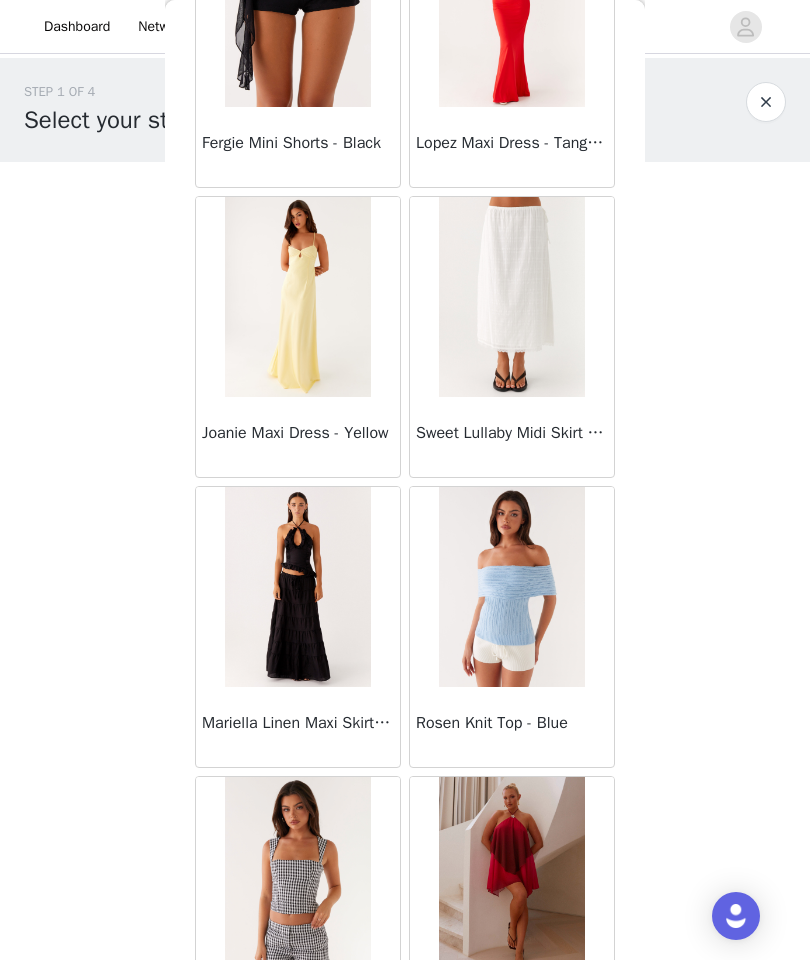 scroll, scrollTop: 52677, scrollLeft: 0, axis: vertical 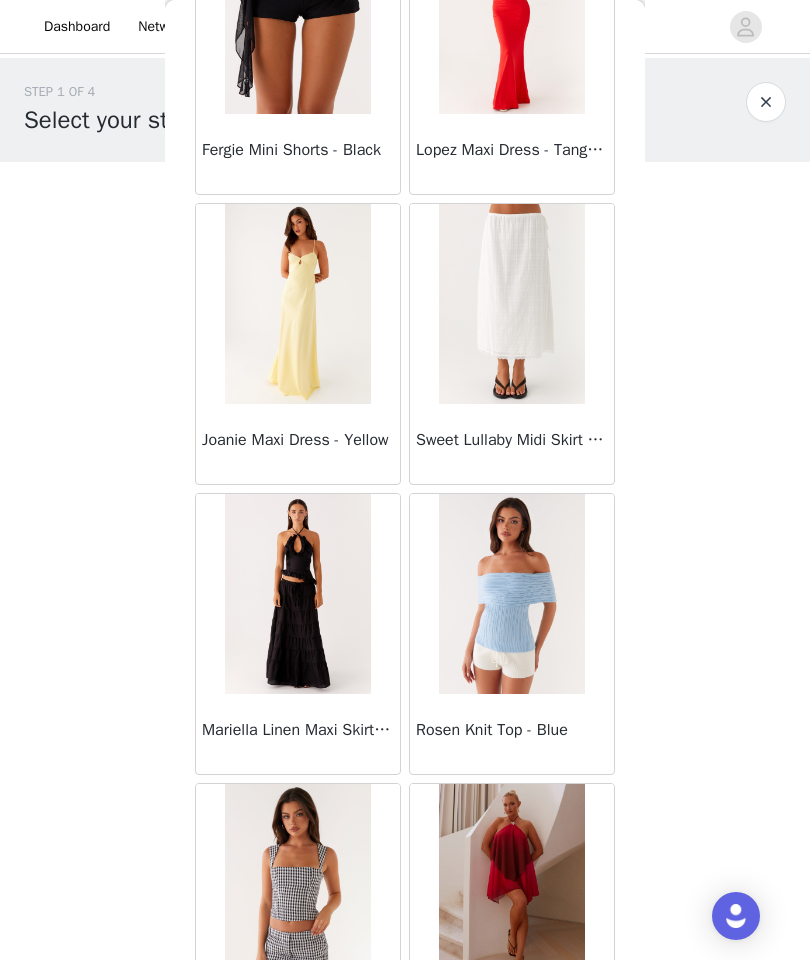 click on "Sweet Lullaby Midi Skirt - White" at bounding box center [512, 440] 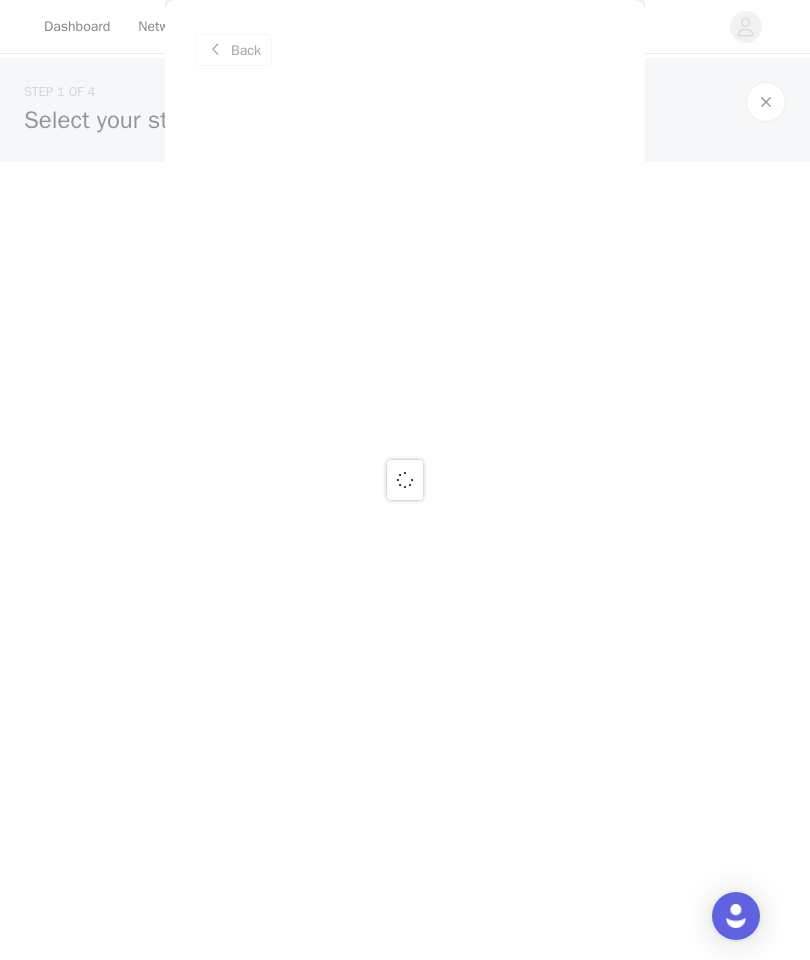 scroll, scrollTop: 0, scrollLeft: 0, axis: both 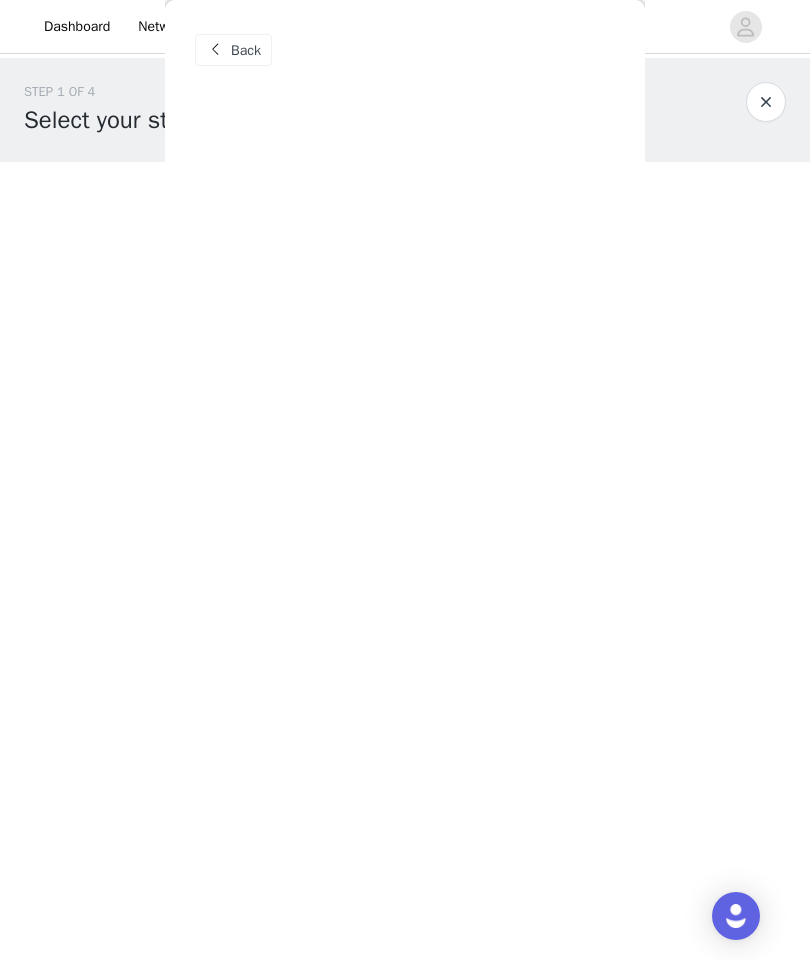 click on "Back     [PRODUCT_NAME] - [COLOR]               Color   Select color Size   Select size   Peppermayo Exclusive The Sweet Lullaby Midi Skirt is effortlessly feminine. Featuring a low-rise fit, side tie, and ruched waistband, it’s designed for soft structure and flowing movement. - Low rise- Midi length- Side tie- Ruched waistband- 100% Cotton Size AU 8 / US 4 garment measurements: Waist: 68 cm / 26.8 inHem: 140 cm / 55.1 inLength: 78.5 cm / 30.9 in [PERSON] is 174cm and wearing a size AU 6 / and US 2   Add Product" at bounding box center (405, 480) 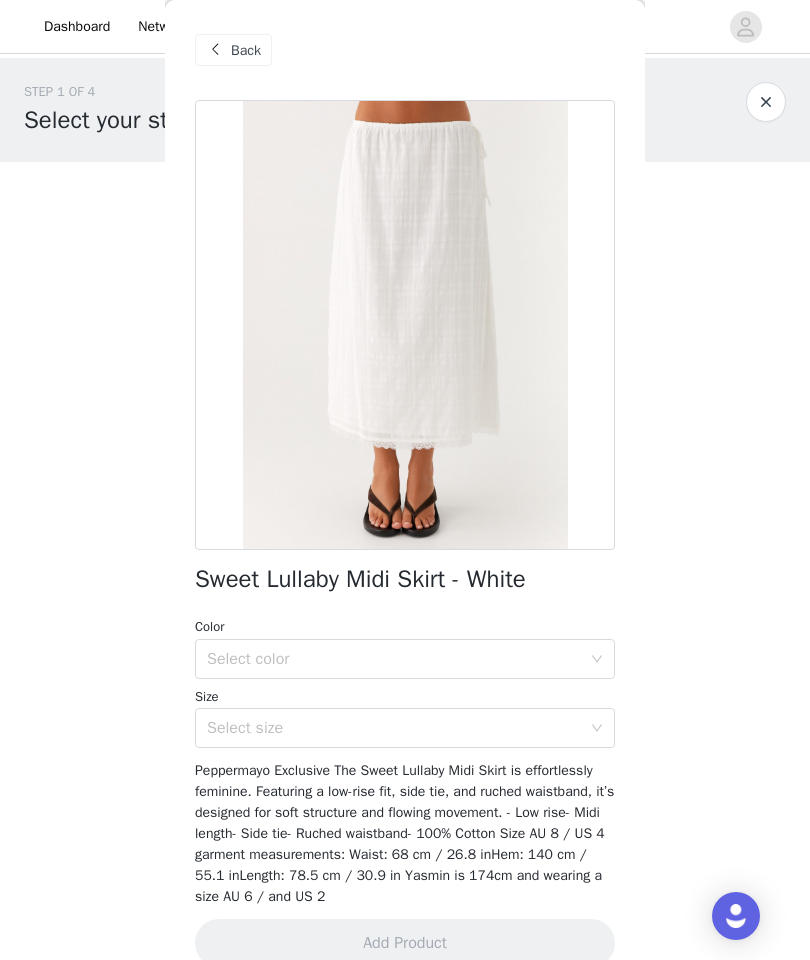 click on "Select color" at bounding box center [394, 659] 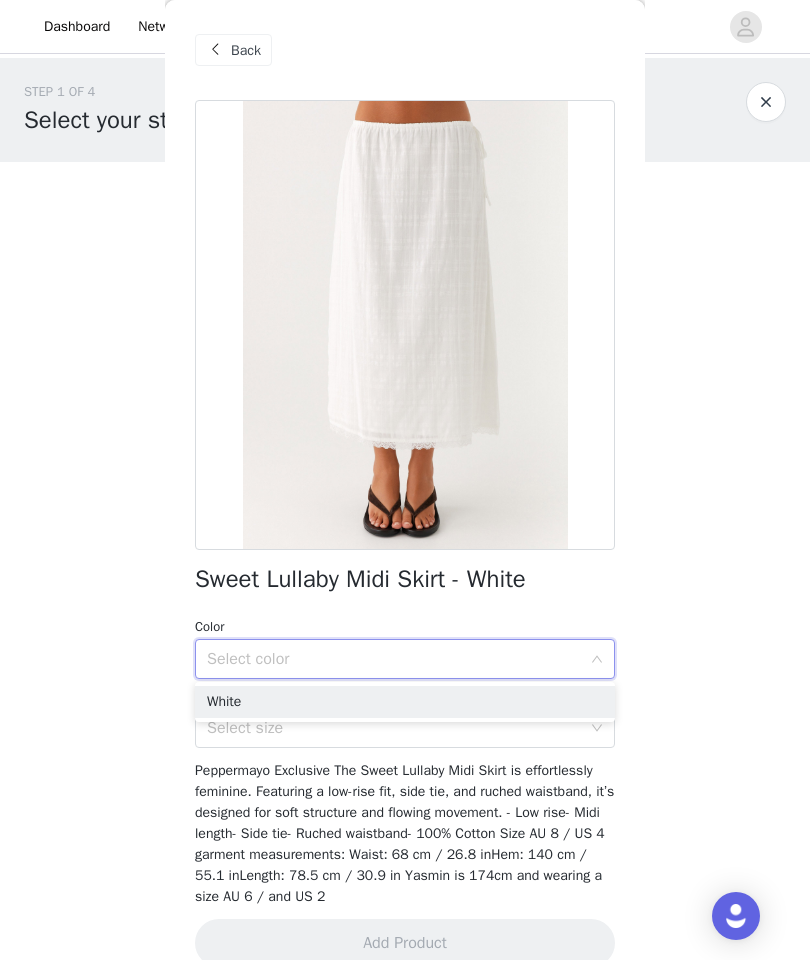 click on "White" at bounding box center (405, 702) 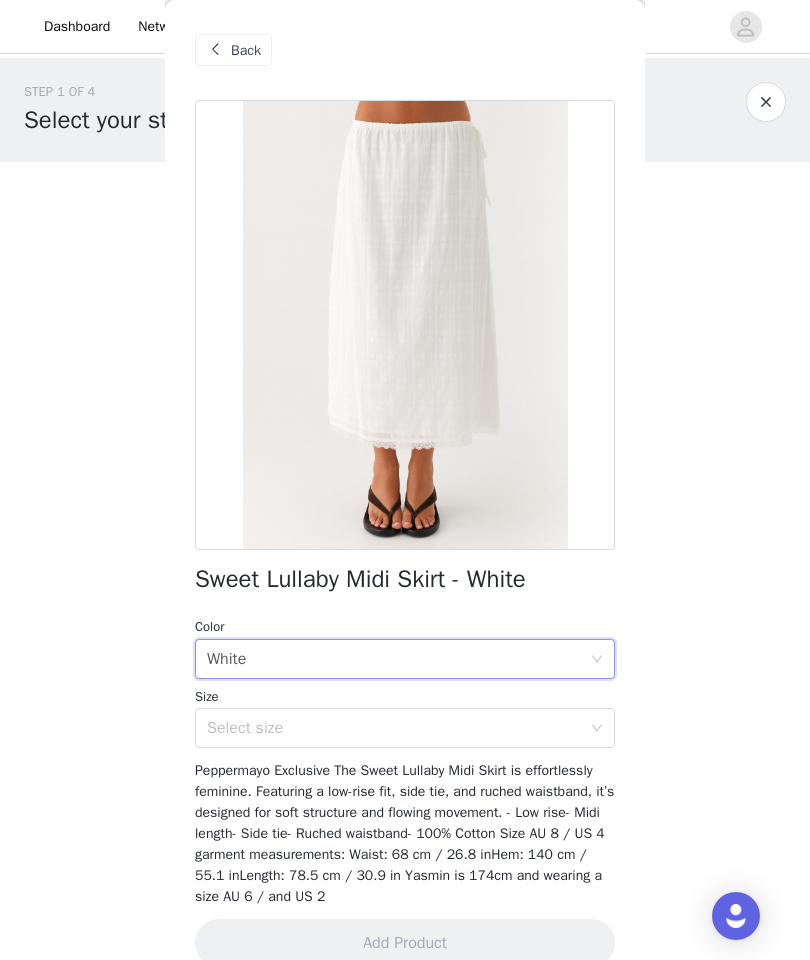 click on "Select size" at bounding box center (394, 728) 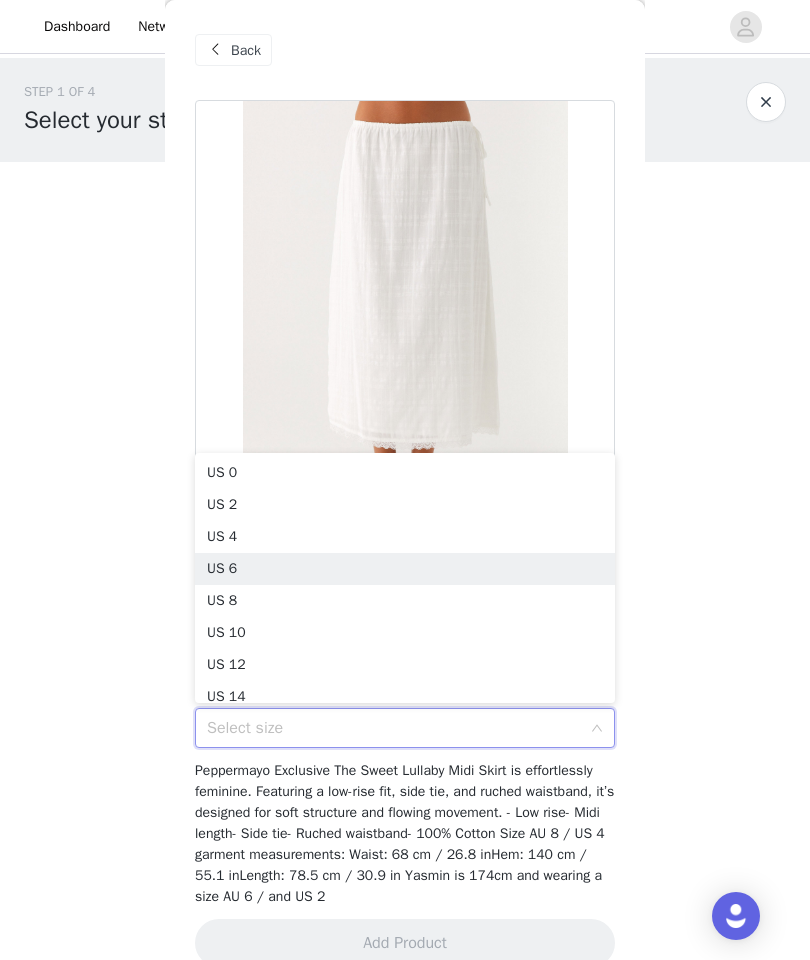 click on "US 6" at bounding box center (405, 569) 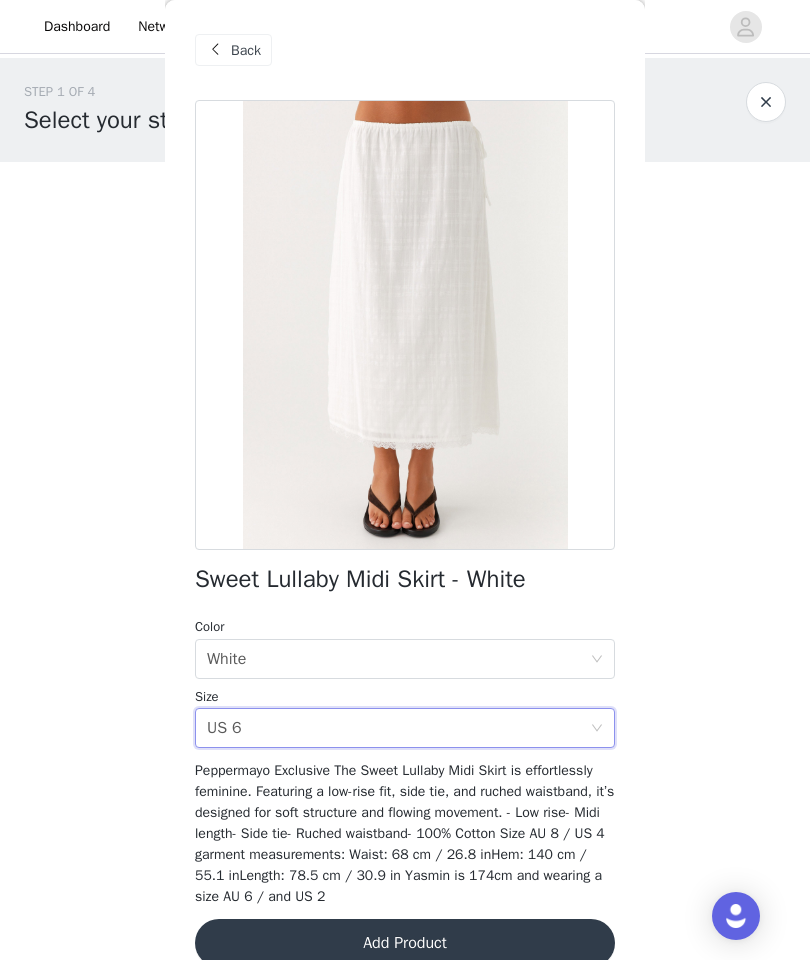 click on "Add Product" at bounding box center [405, 943] 